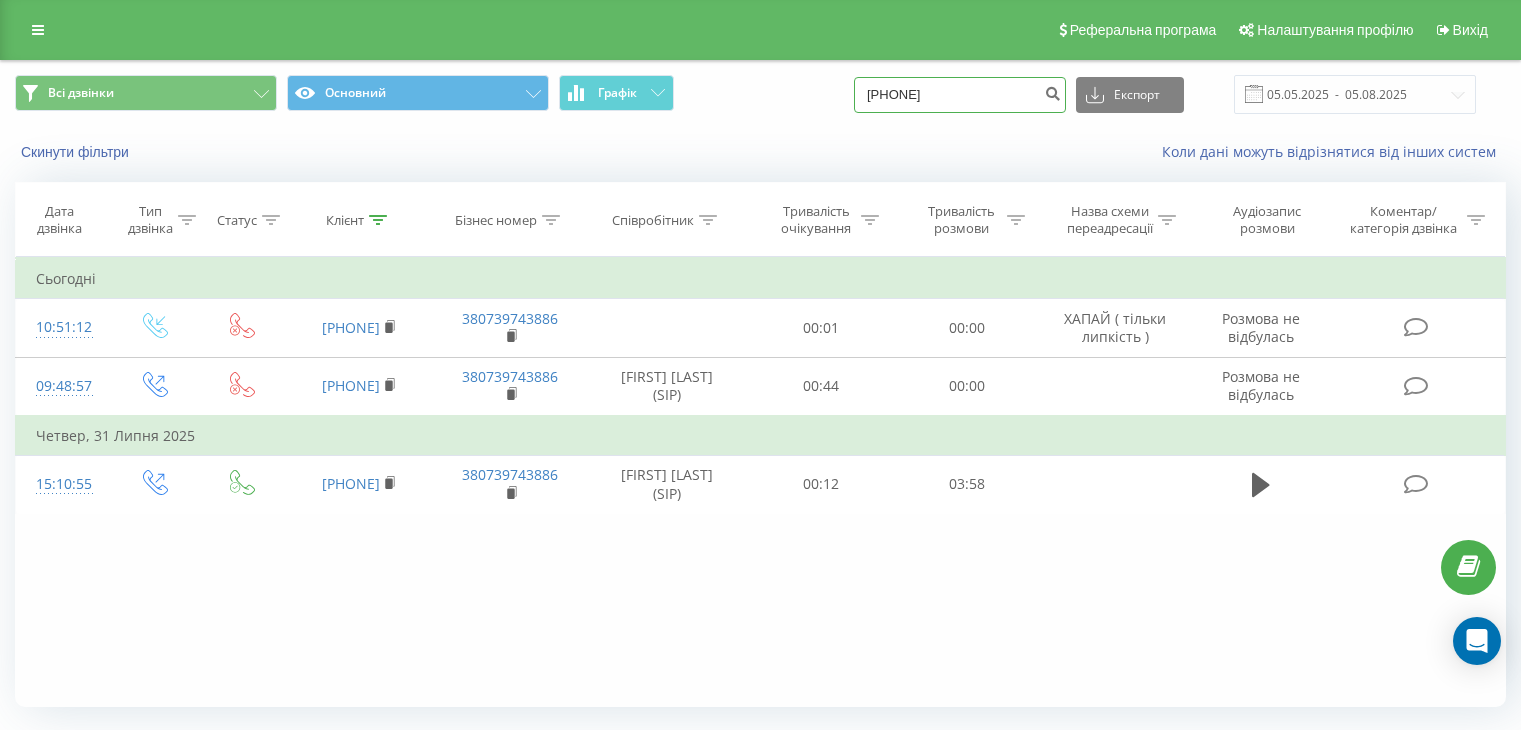scroll, scrollTop: 0, scrollLeft: 0, axis: both 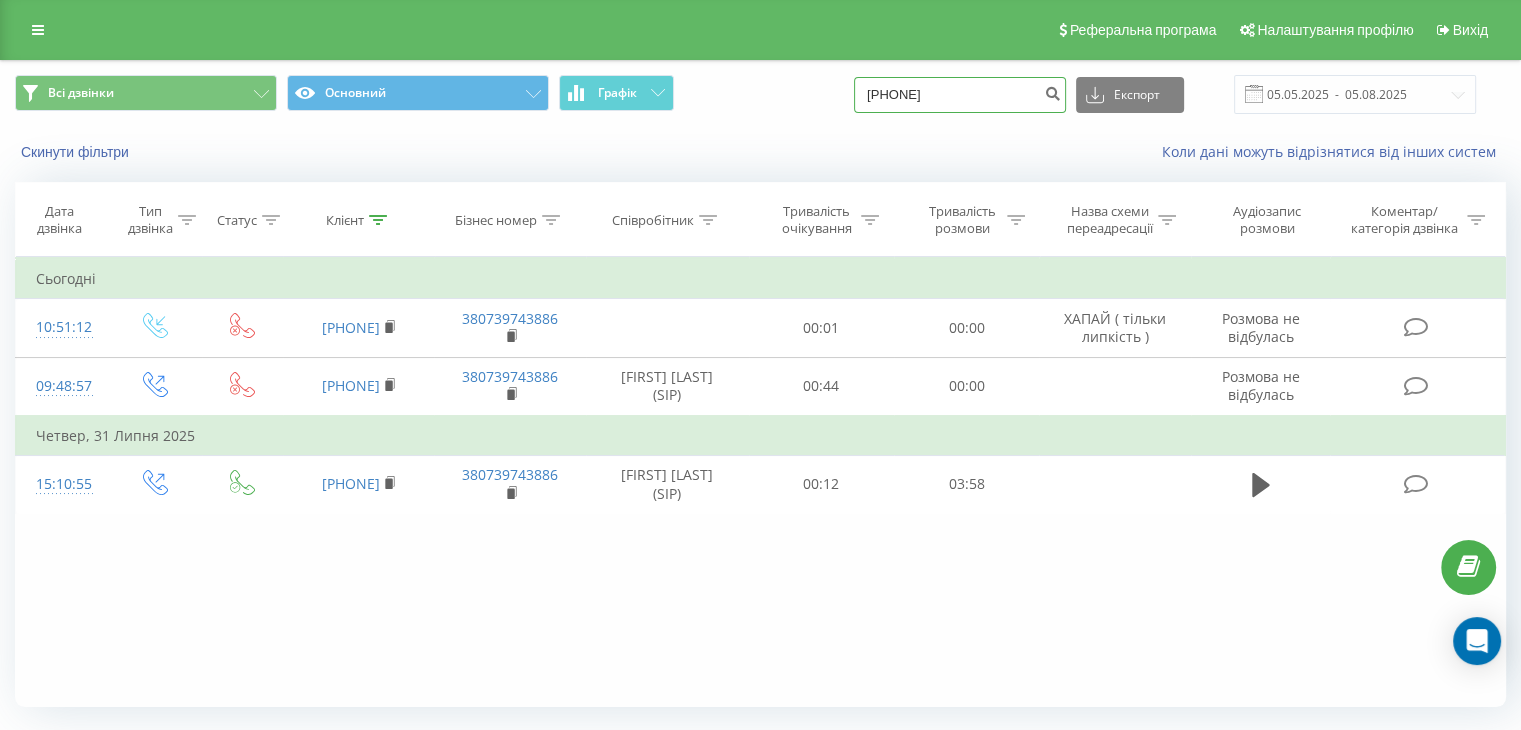 click on "Всі дзвінки Основний Графік [PHONE] Експорт .csv .xls .xlsx [DATE]  -  [DATE]" at bounding box center (760, 94) 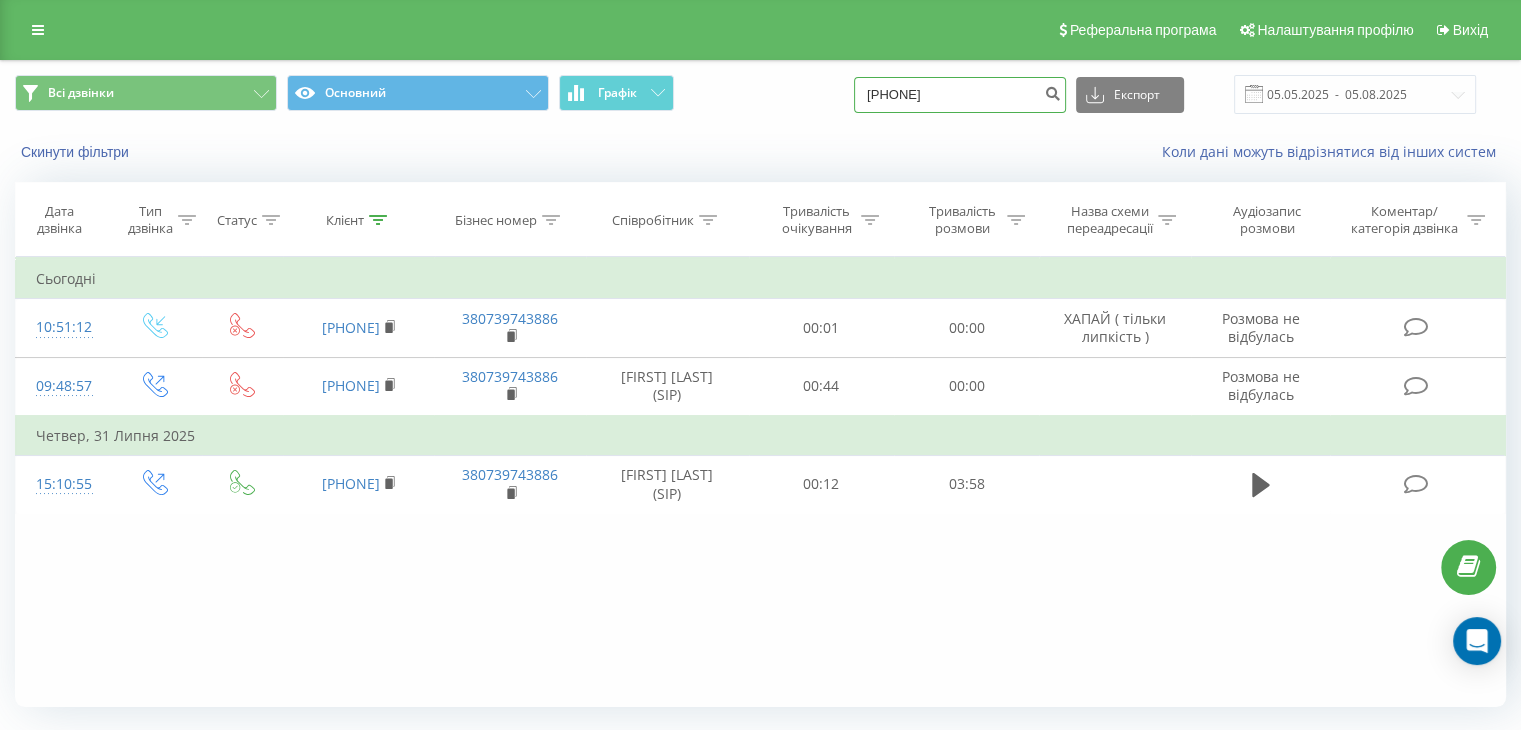 type on "0953319393" 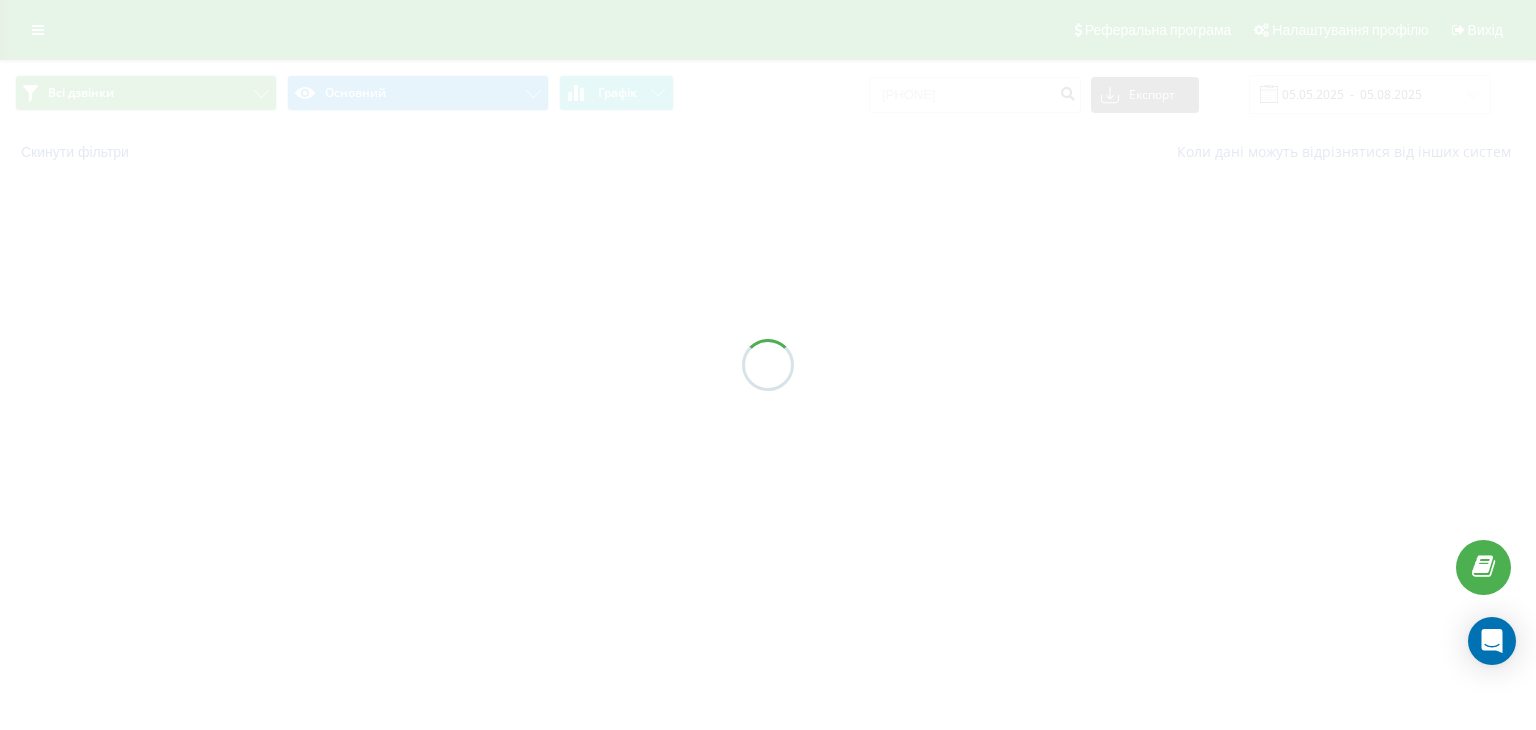 scroll, scrollTop: 0, scrollLeft: 0, axis: both 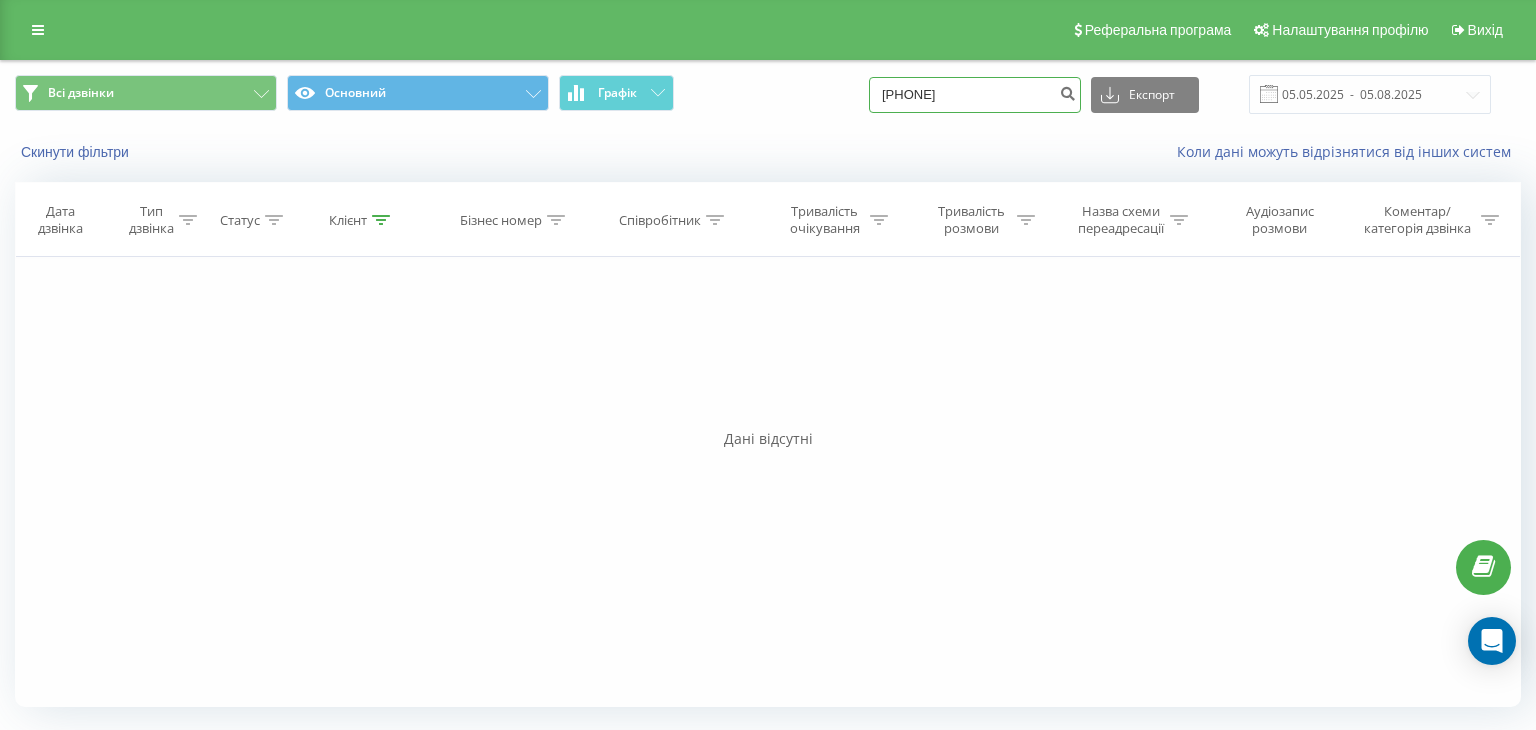 click on "0953319393" at bounding box center (975, 95) 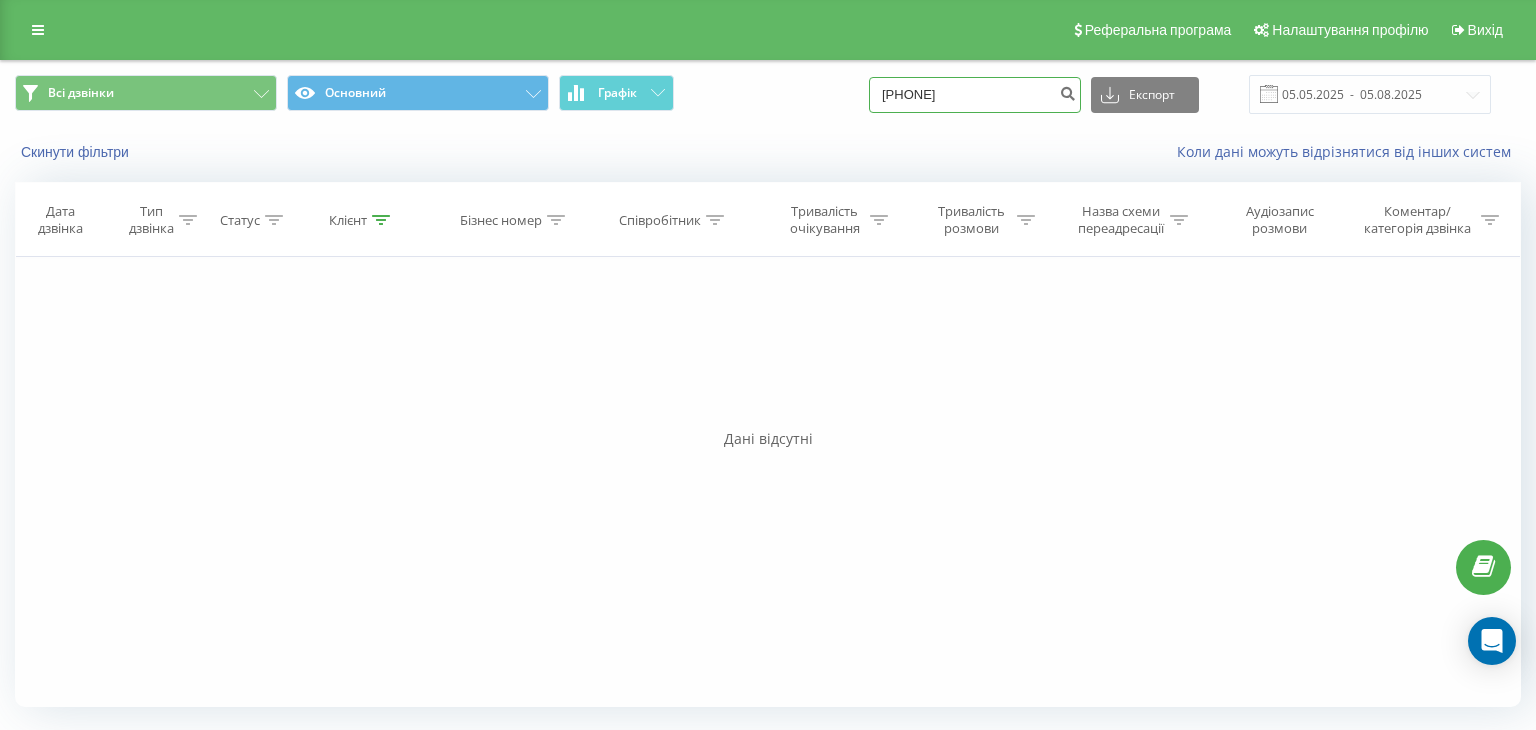 type on "0508395887" 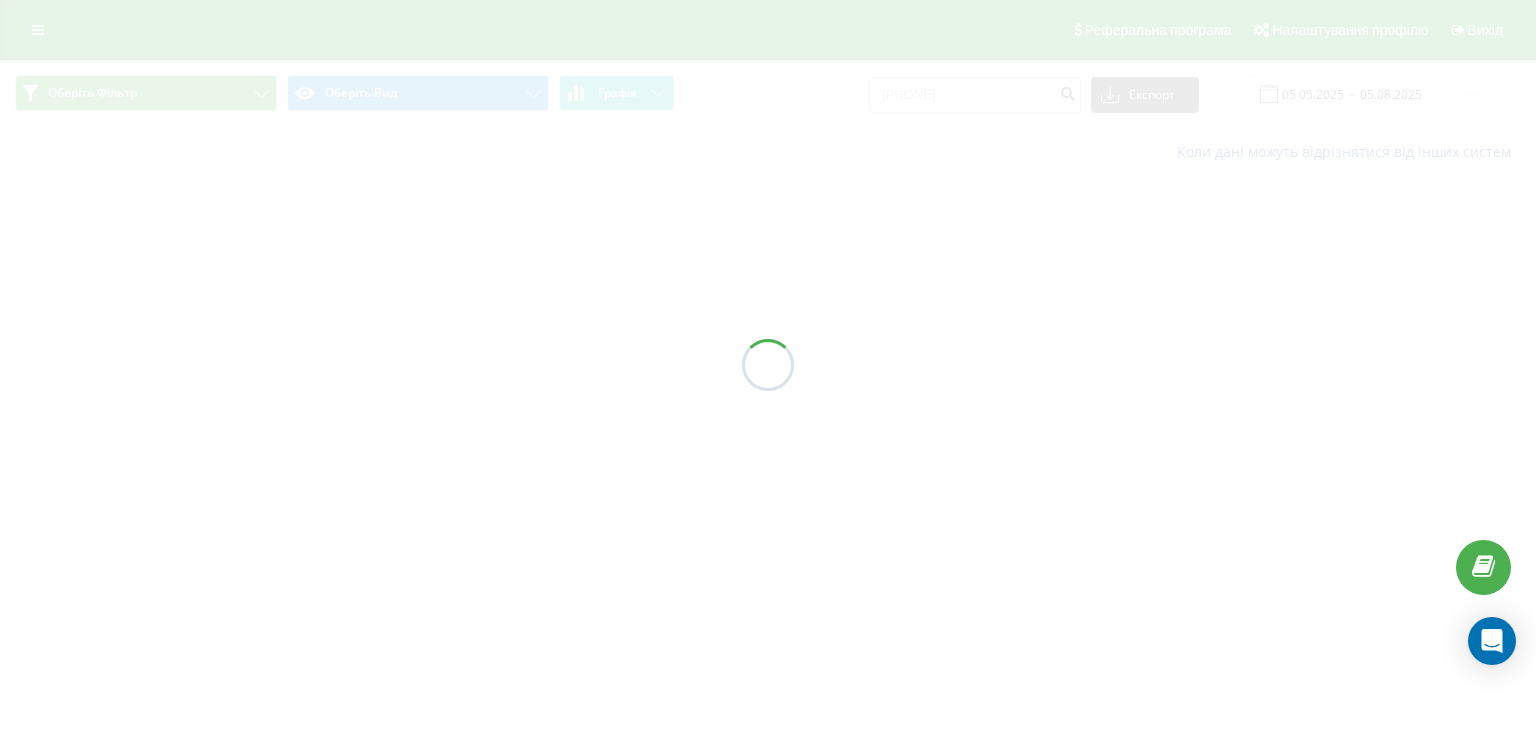 scroll, scrollTop: 0, scrollLeft: 0, axis: both 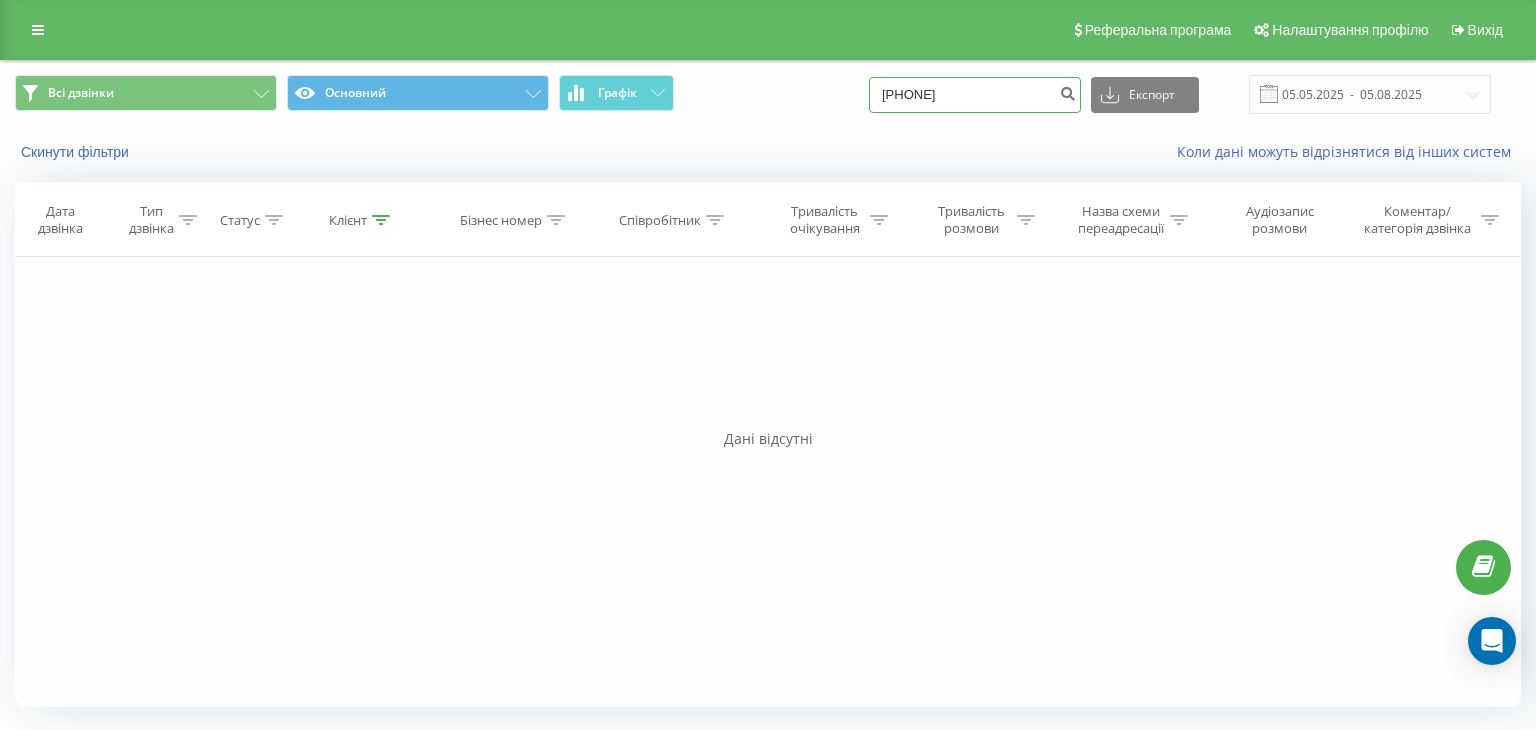 click on "0508395887" at bounding box center (975, 95) 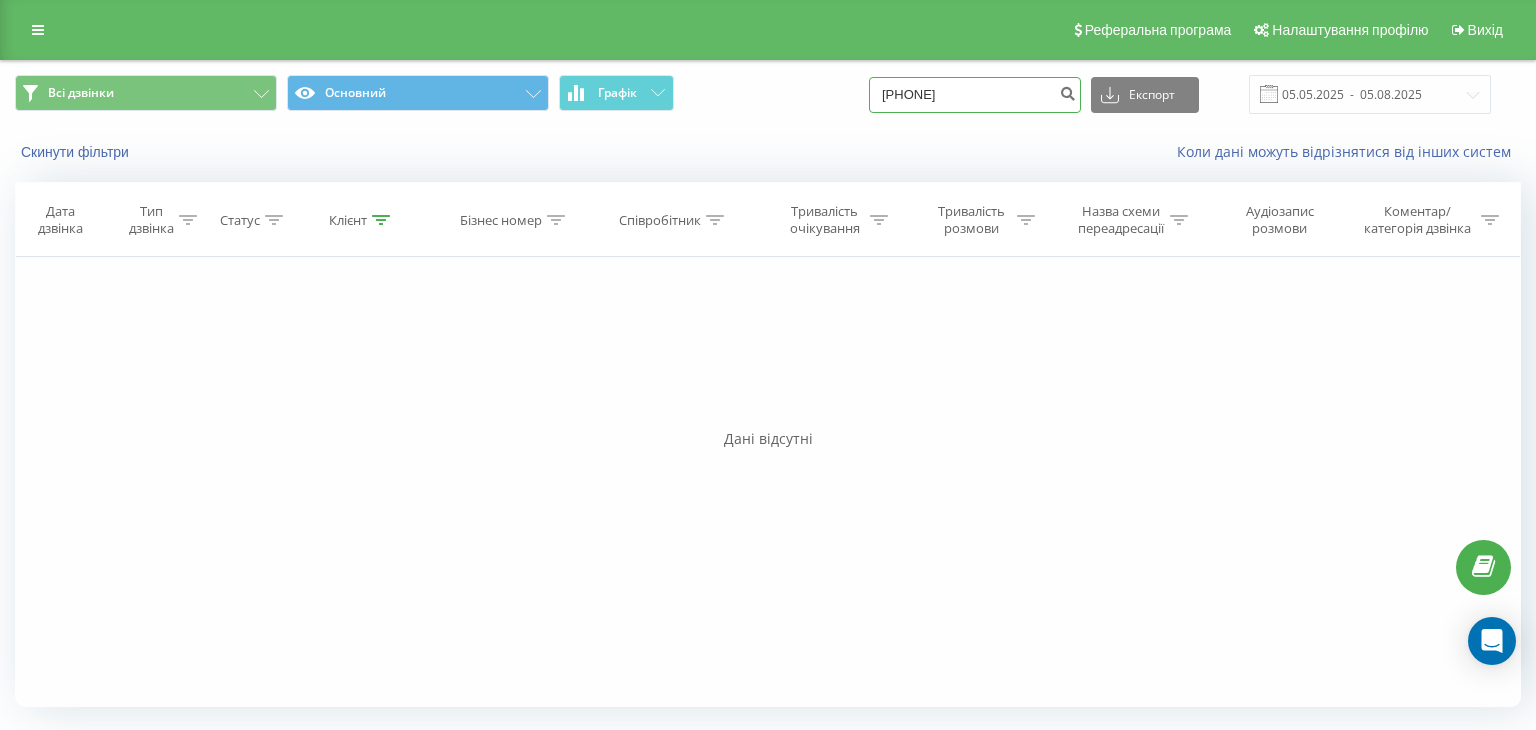 type on "0938120535" 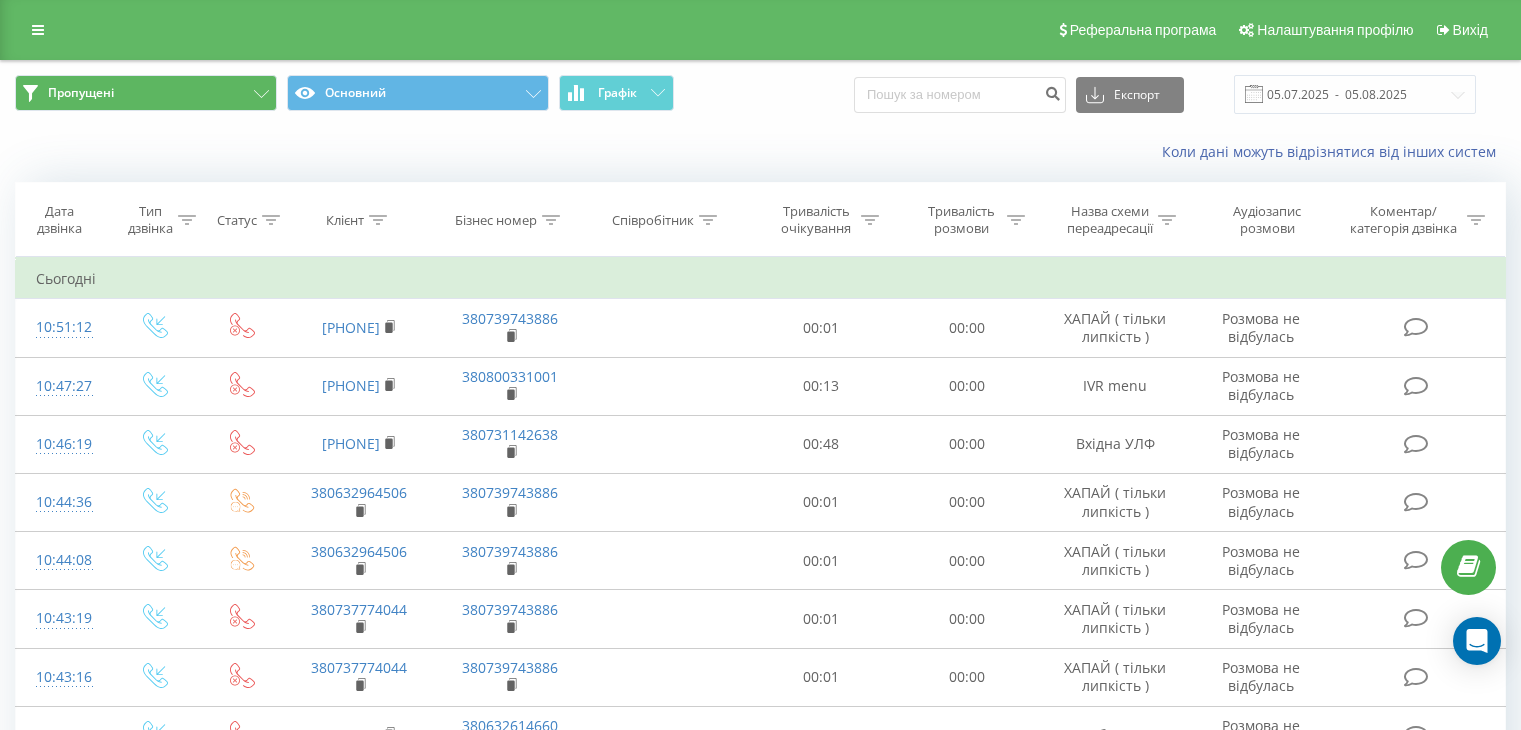 scroll, scrollTop: 96, scrollLeft: 0, axis: vertical 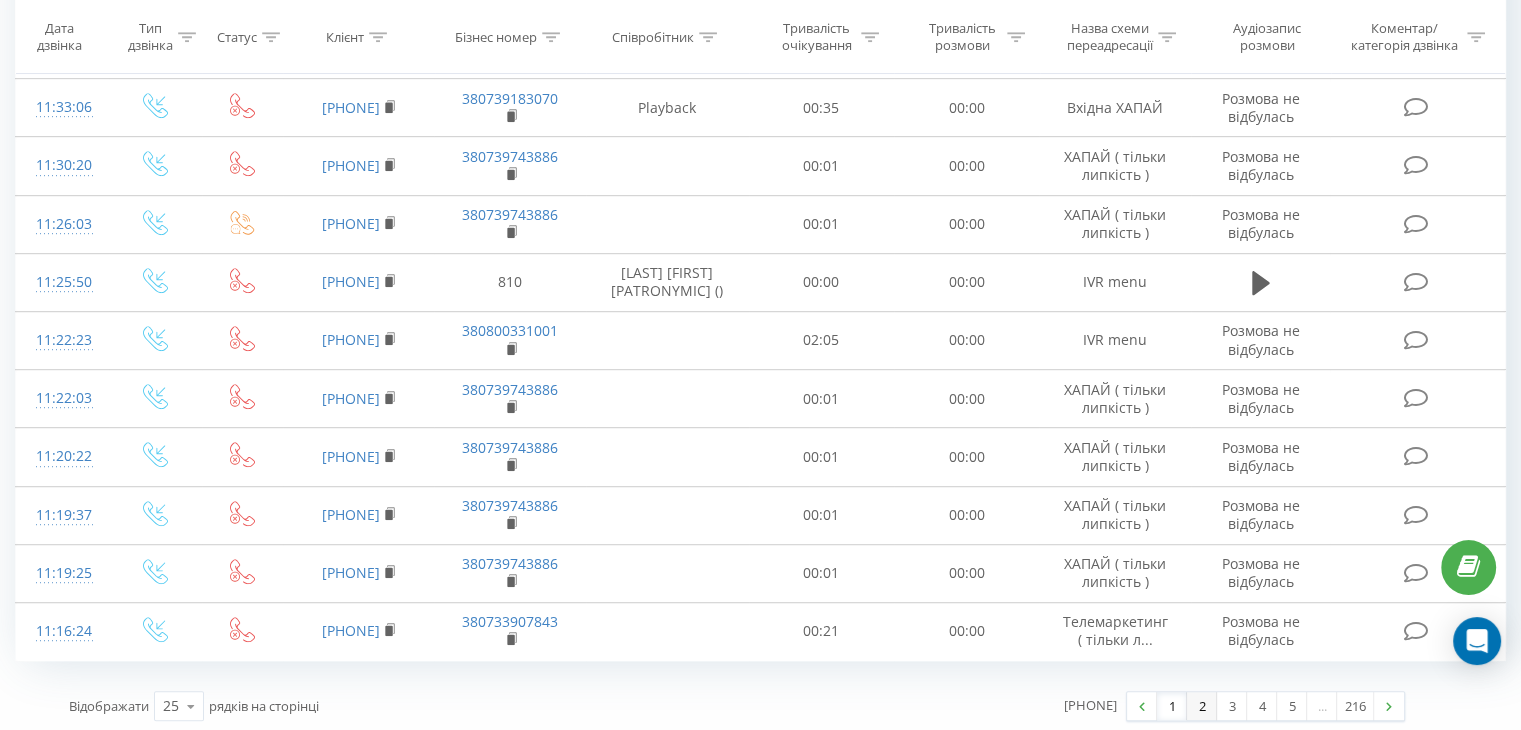 click on "2" at bounding box center [1202, 706] 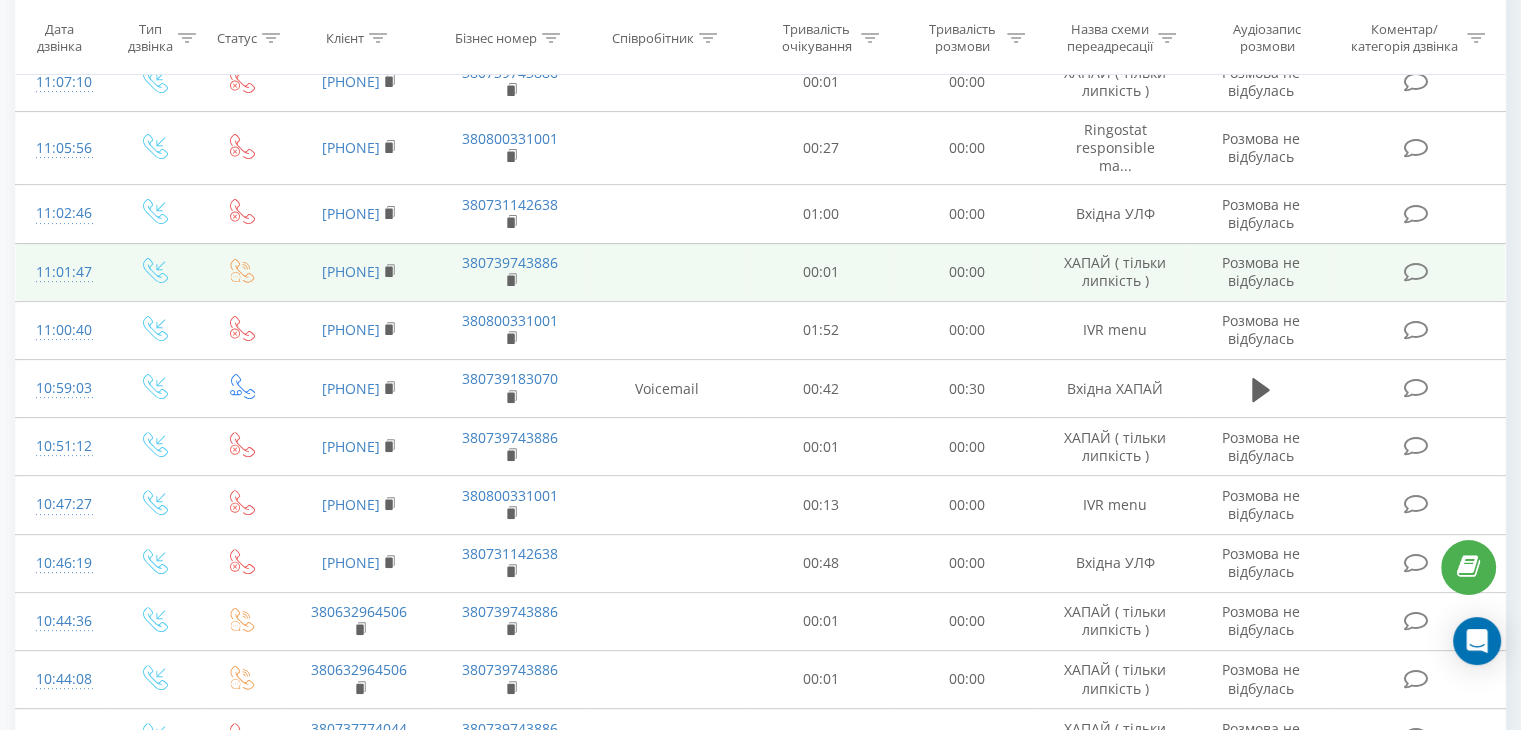 scroll, scrollTop: 524, scrollLeft: 0, axis: vertical 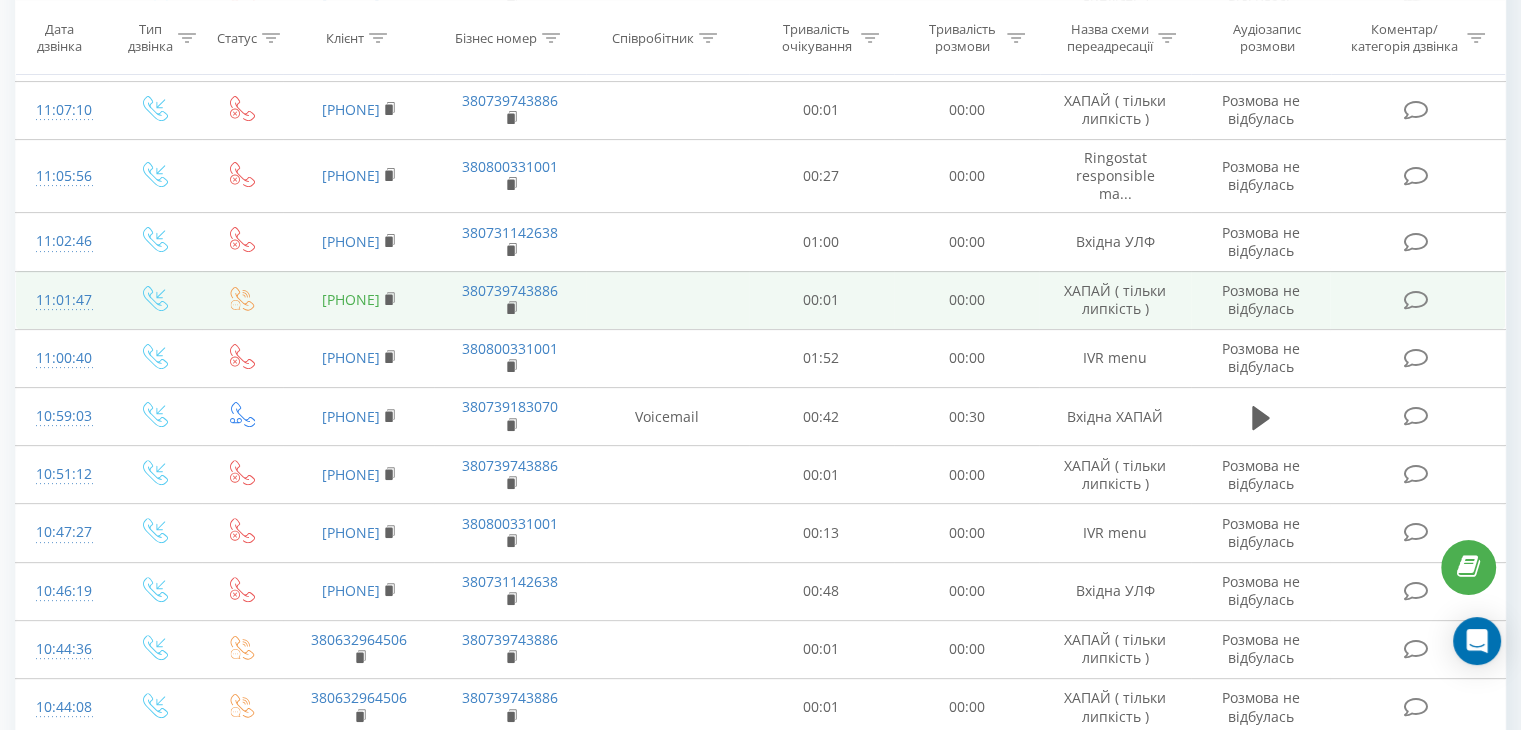 drag, startPoint x: 410, startPoint y: 286, endPoint x: 328, endPoint y: 287, distance: 82.006096 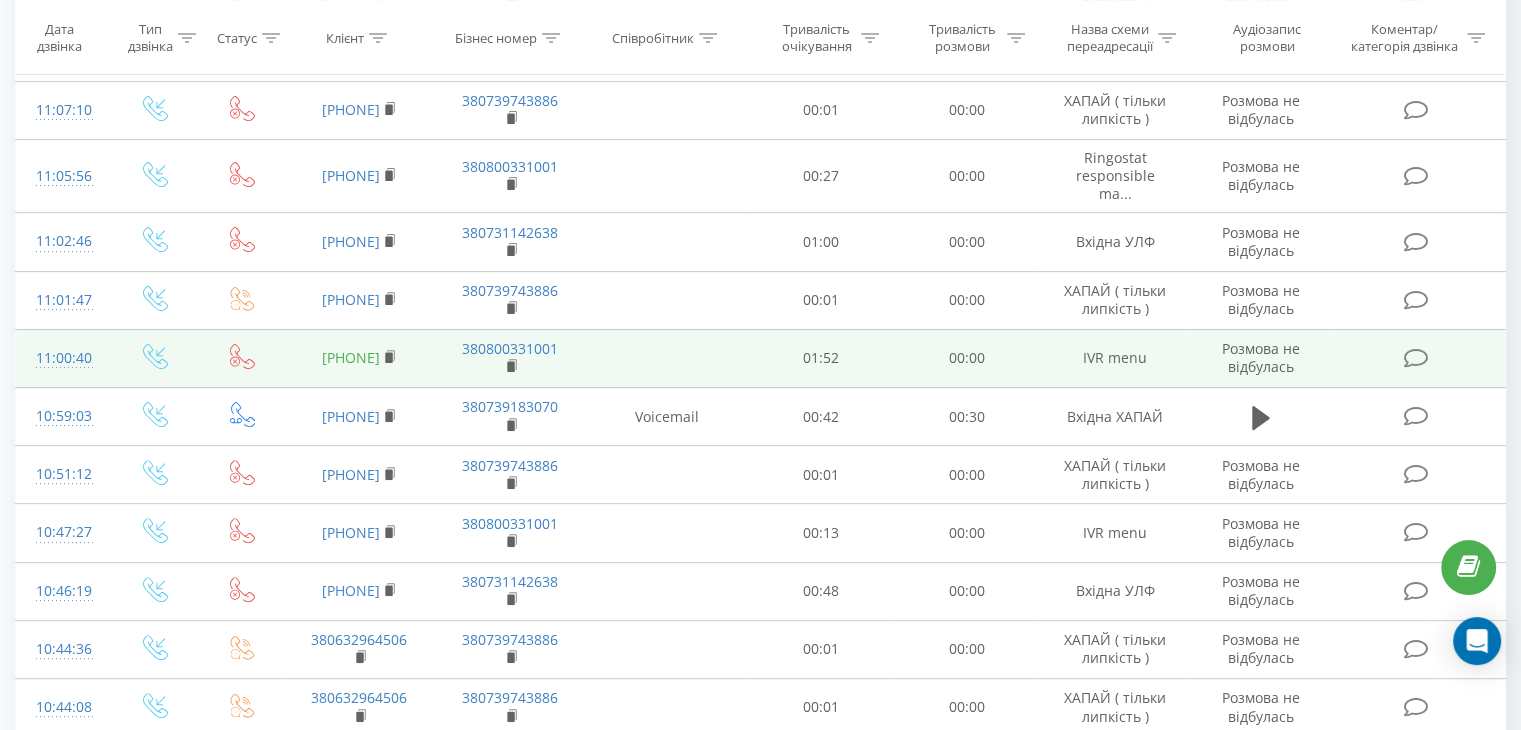 copy on "0938120535" 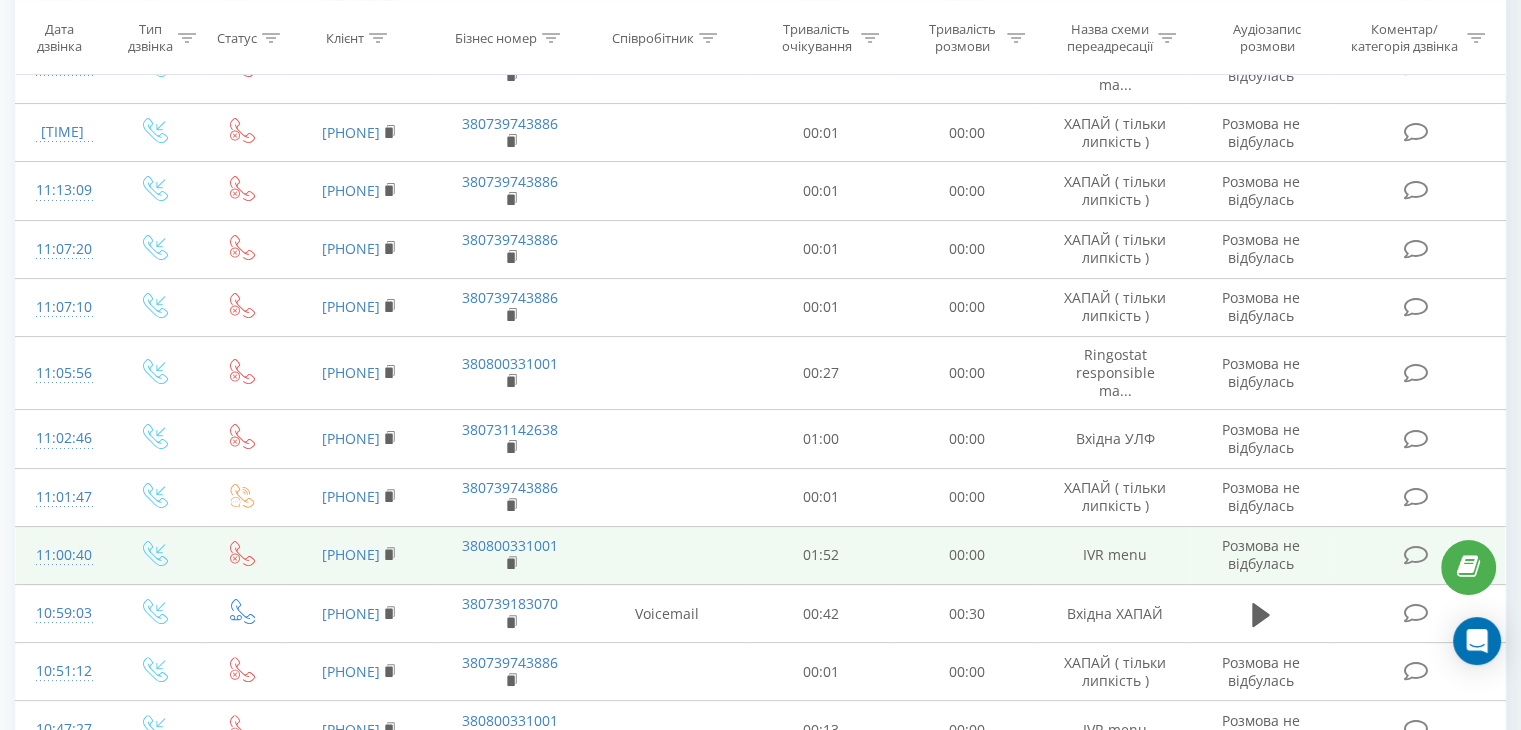 scroll, scrollTop: 324, scrollLeft: 0, axis: vertical 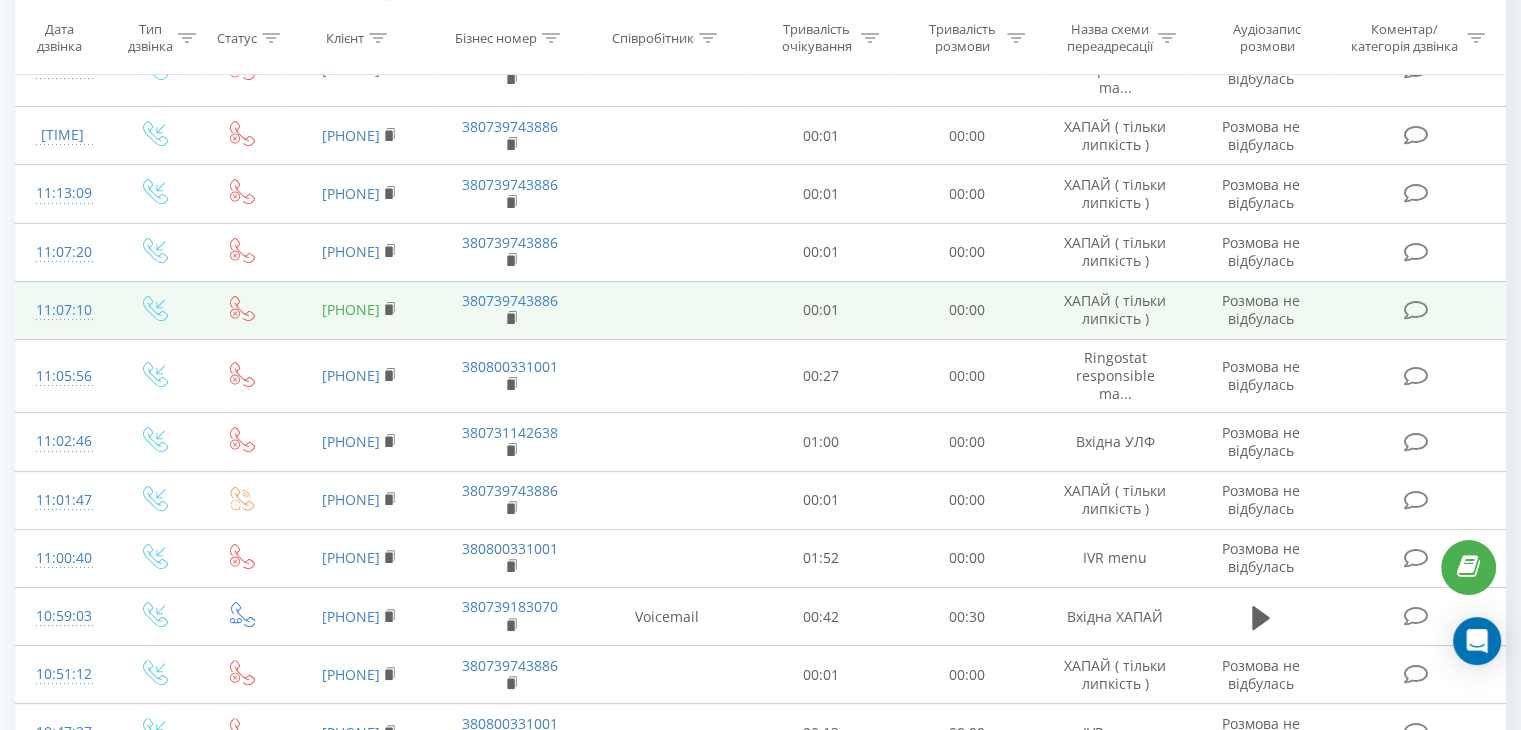 drag, startPoint x: 418, startPoint y: 297, endPoint x: 324, endPoint y: 292, distance: 94.13288 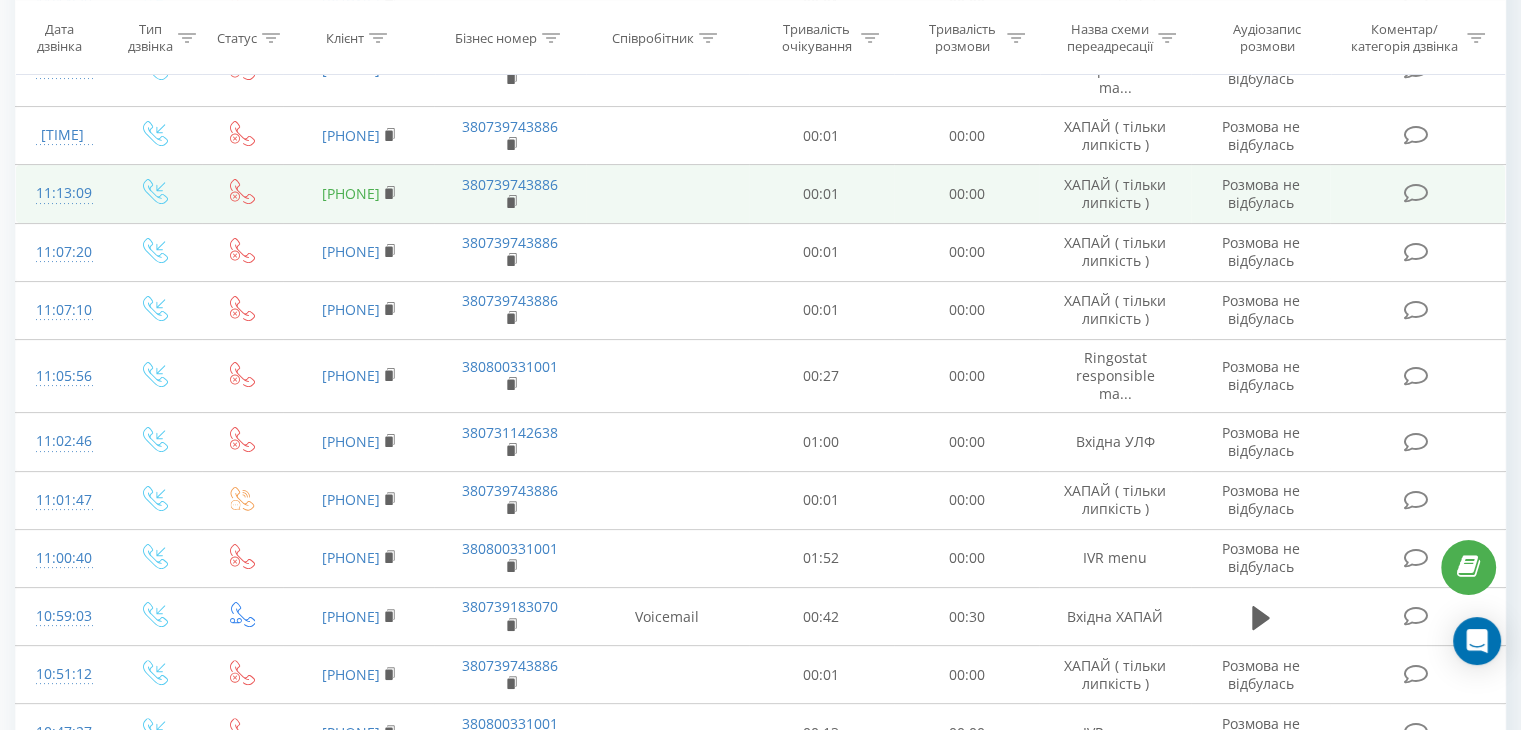 drag, startPoint x: 409, startPoint y: 181, endPoint x: 333, endPoint y: 177, distance: 76.105194 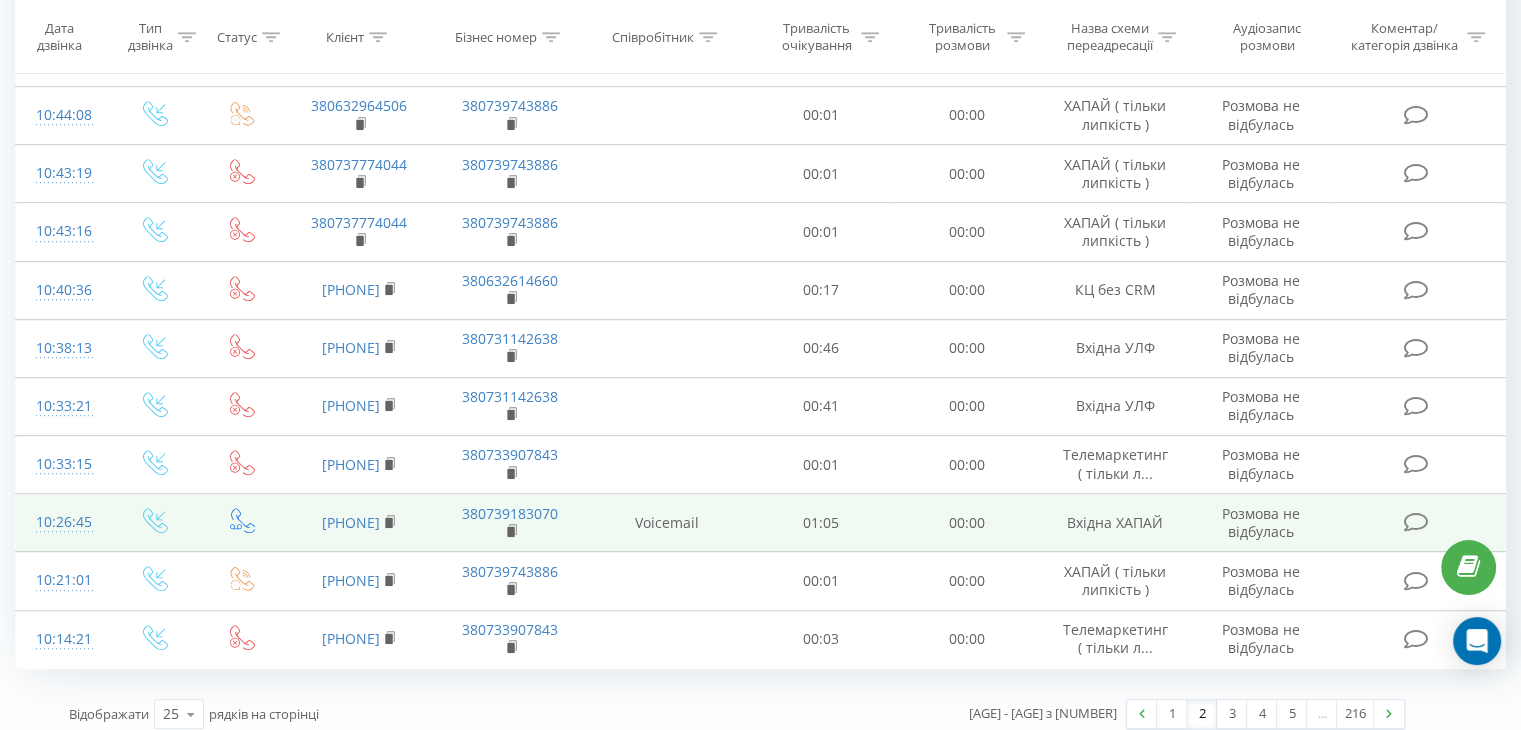 scroll, scrollTop: 1124, scrollLeft: 0, axis: vertical 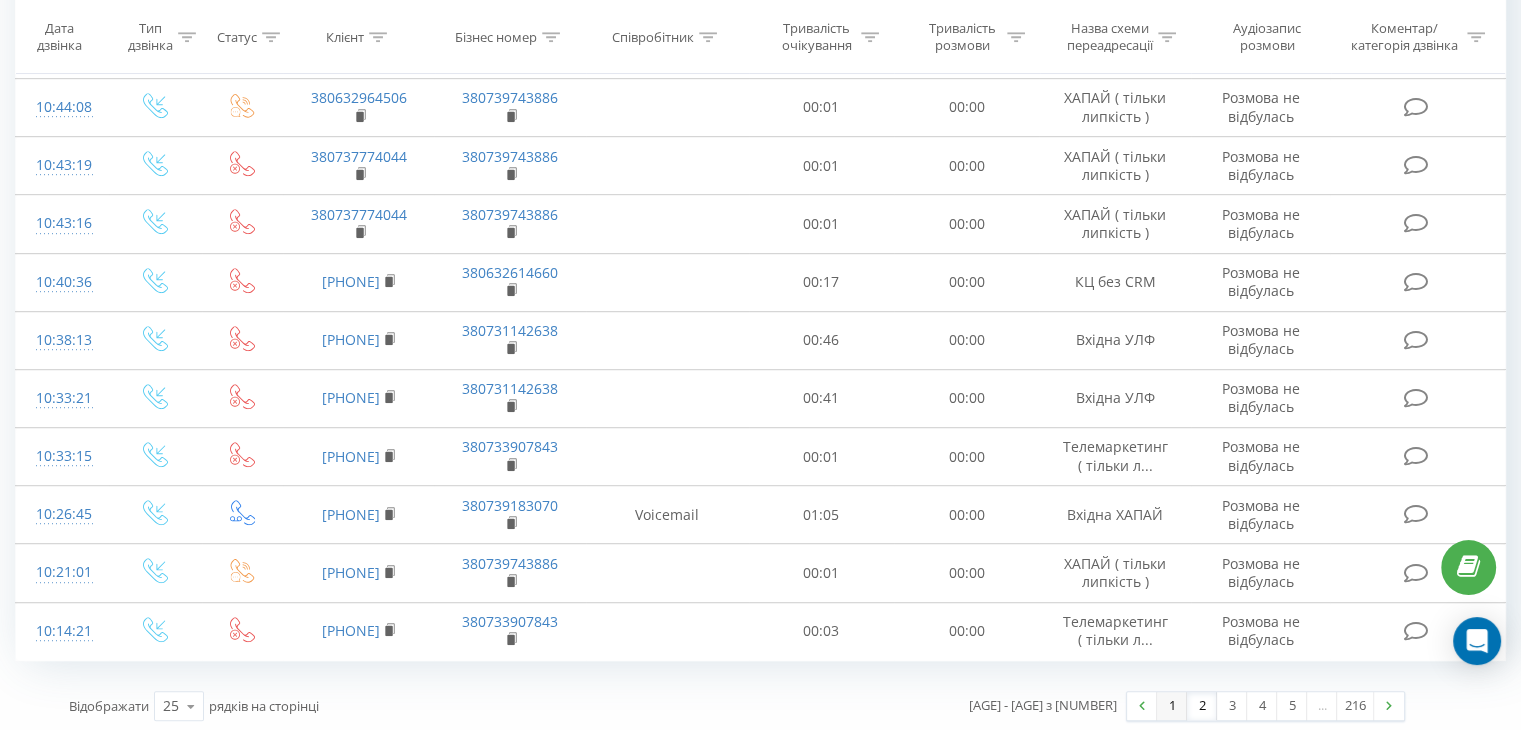 click on "1" at bounding box center [1172, 706] 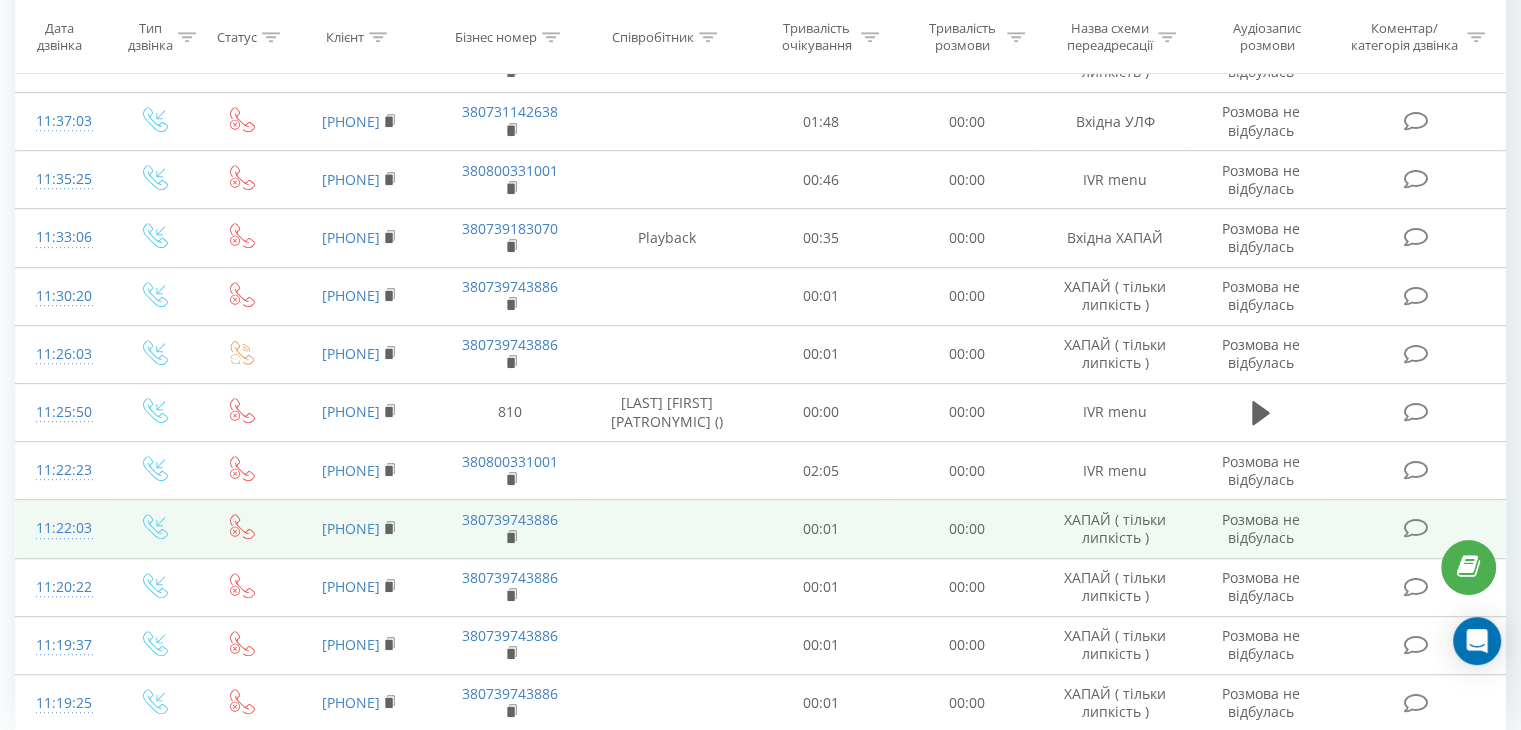 scroll, scrollTop: 1093, scrollLeft: 0, axis: vertical 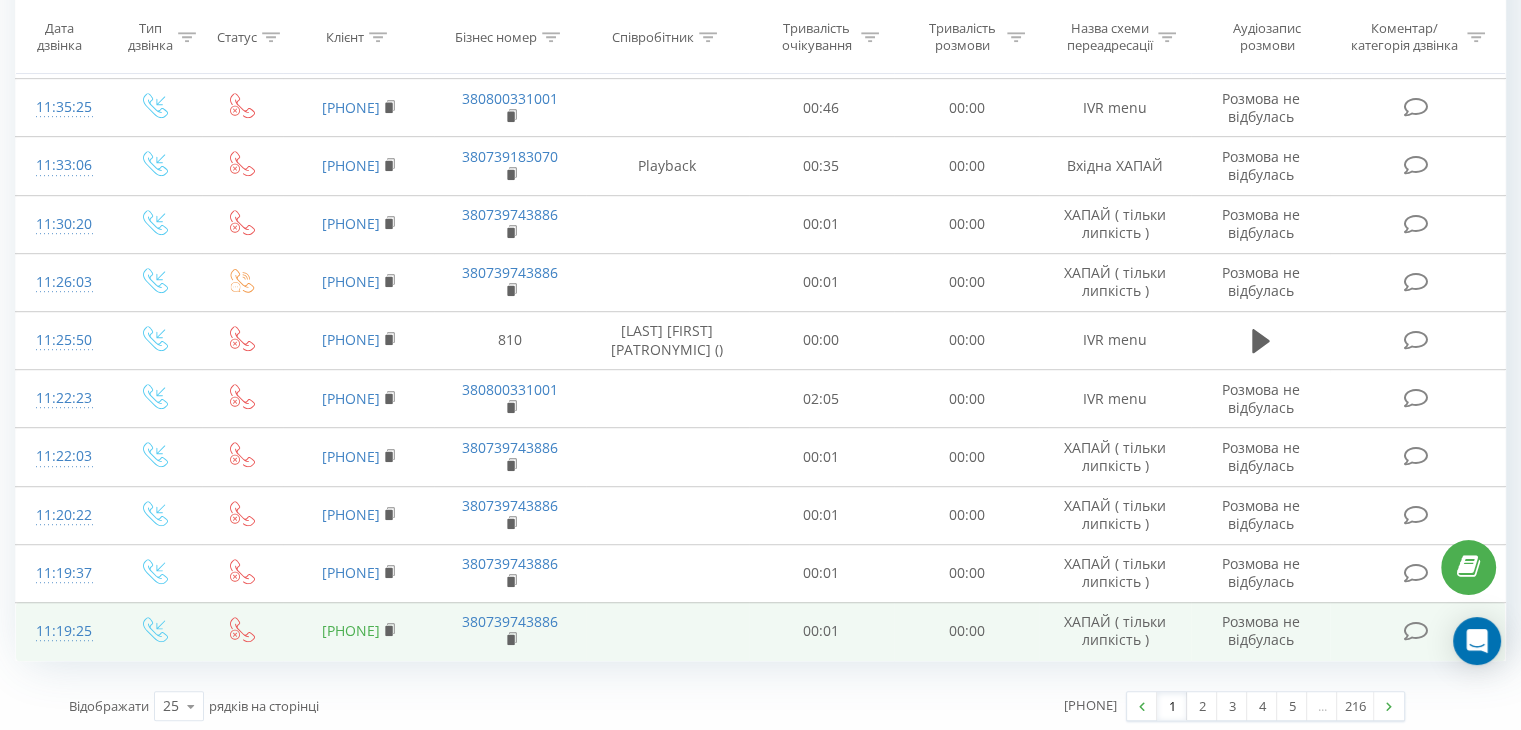 drag, startPoint x: 419, startPoint y: 617, endPoint x: 325, endPoint y: 610, distance: 94.26028 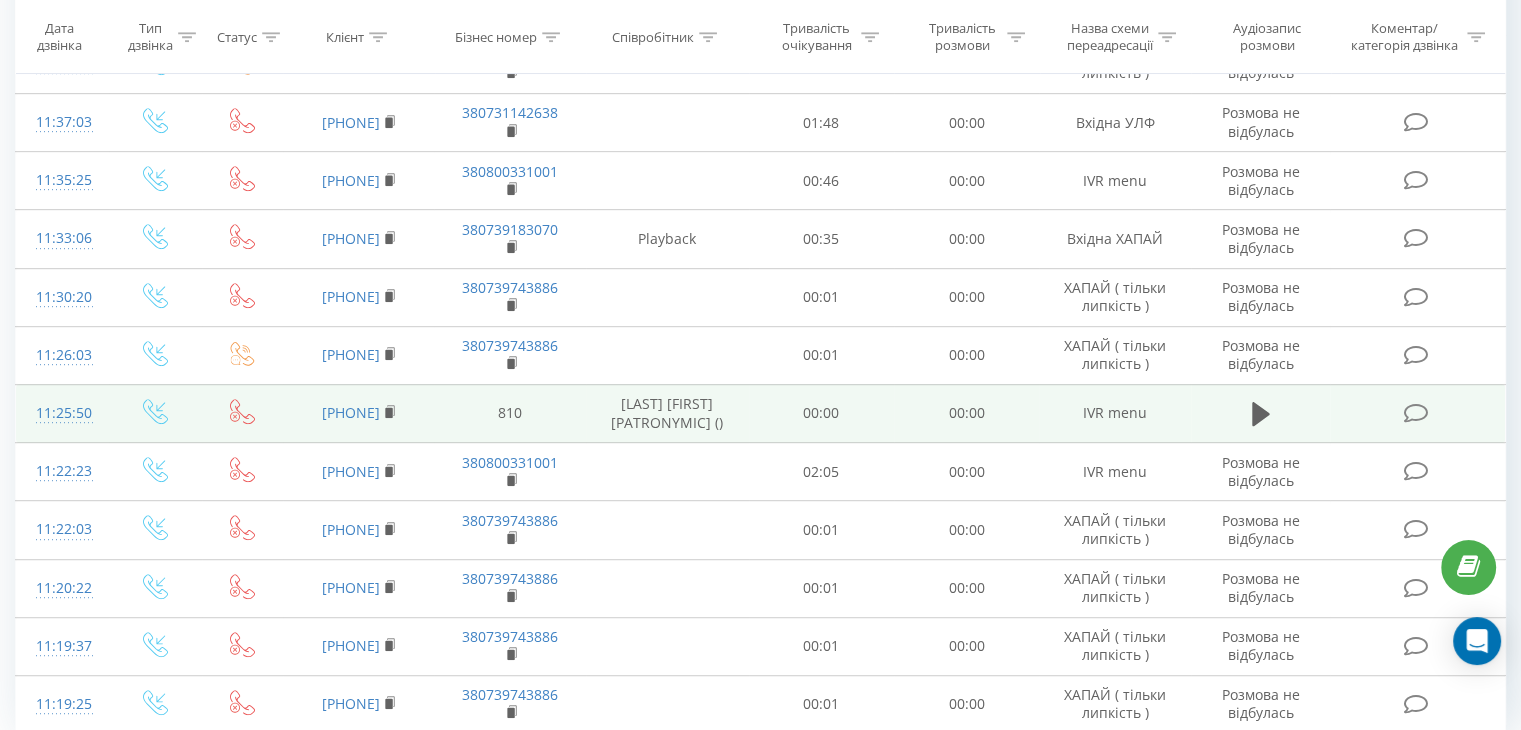 scroll, scrollTop: 993, scrollLeft: 0, axis: vertical 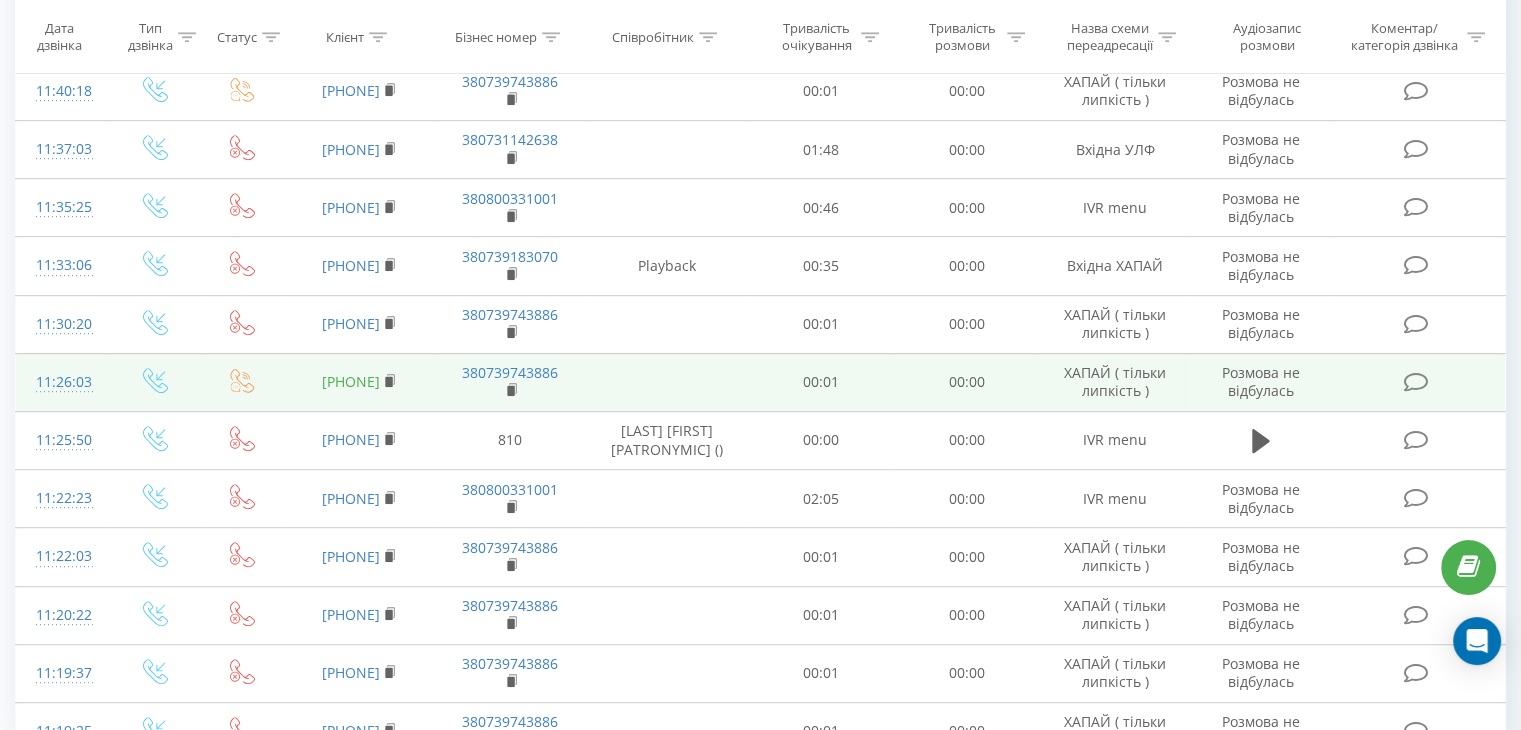 drag, startPoint x: 413, startPoint y: 360, endPoint x: 332, endPoint y: 361, distance: 81.00617 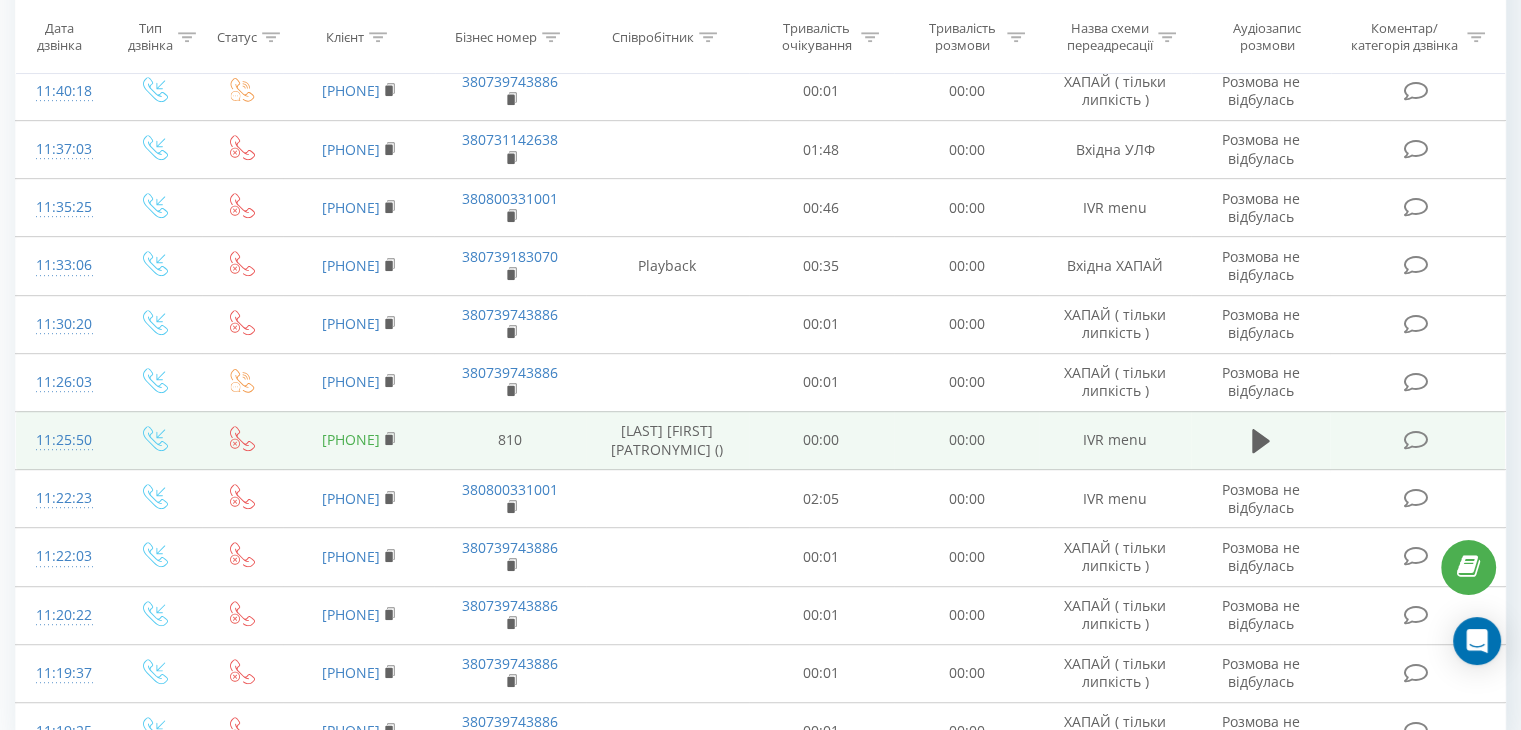 copy on "0971243737" 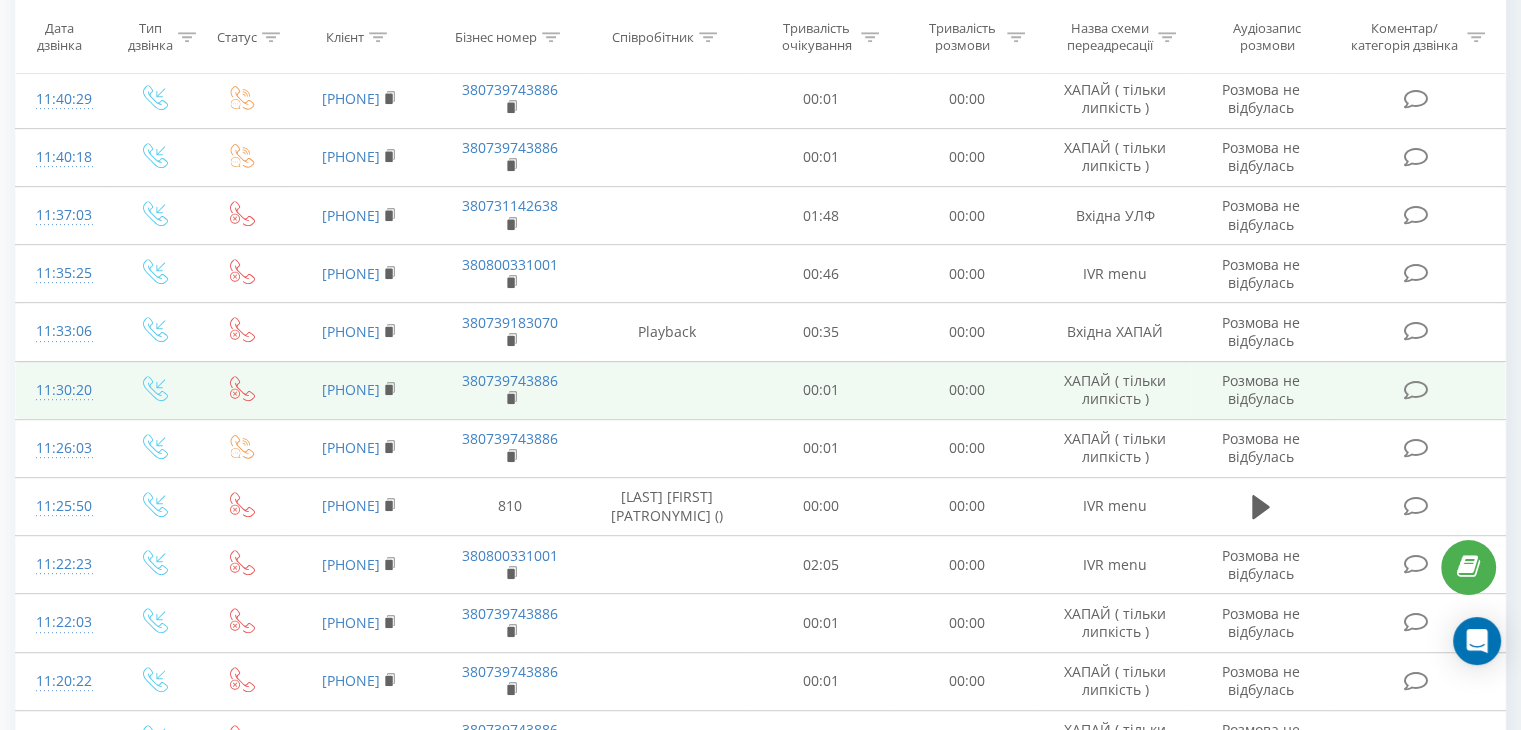 scroll, scrollTop: 893, scrollLeft: 0, axis: vertical 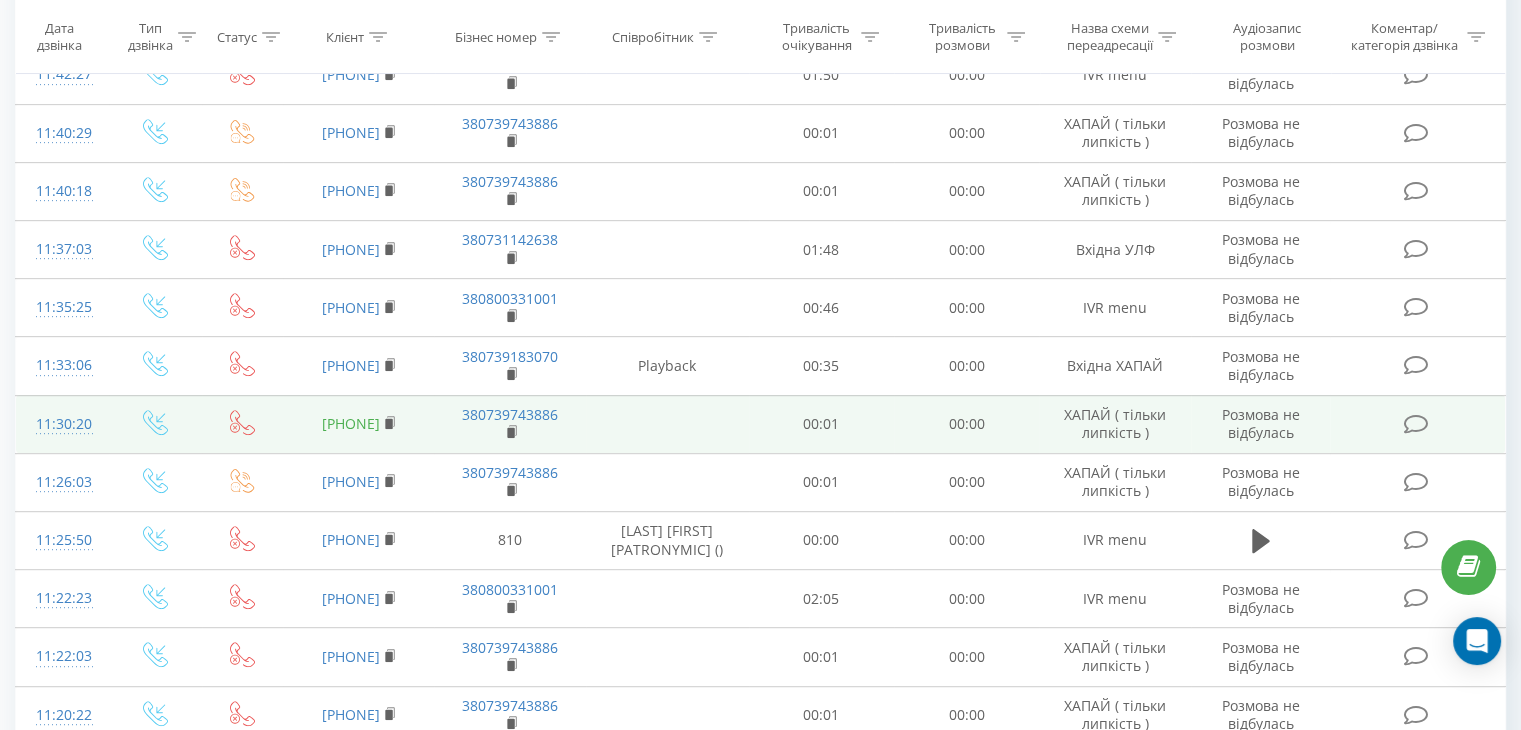 drag, startPoint x: 376, startPoint y: 415, endPoint x: 326, endPoint y: 414, distance: 50.01 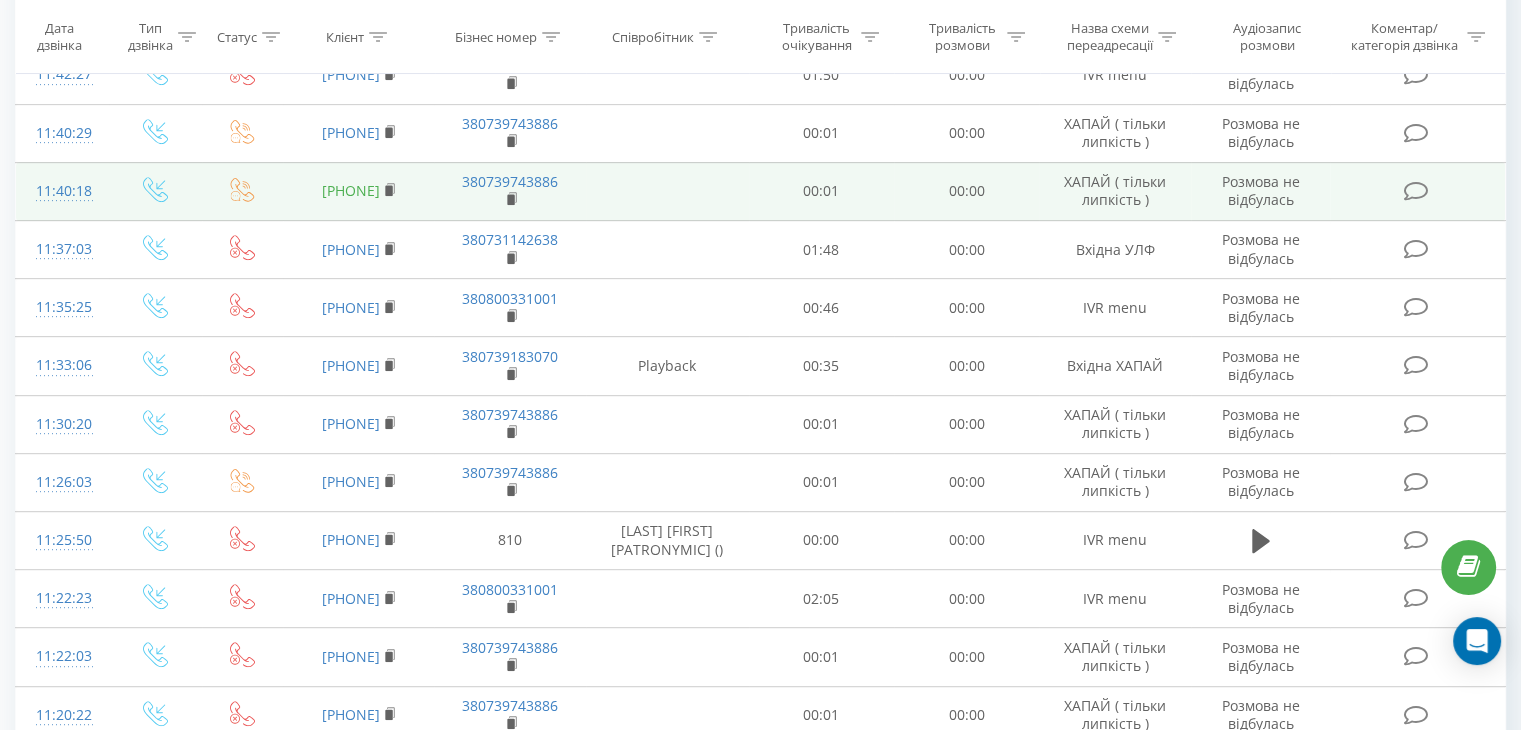 drag, startPoint x: 409, startPoint y: 176, endPoint x: 331, endPoint y: 175, distance: 78.00641 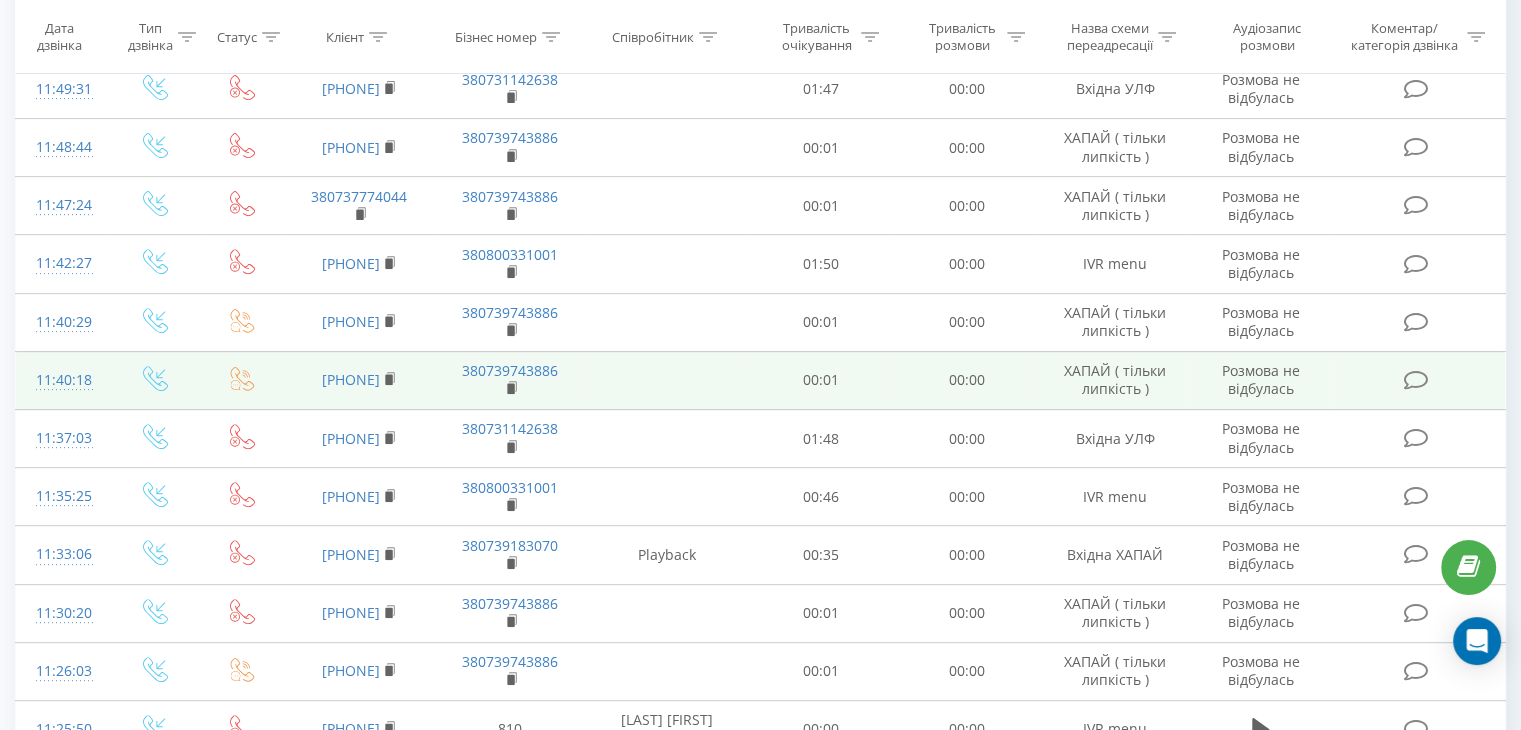 scroll, scrollTop: 693, scrollLeft: 0, axis: vertical 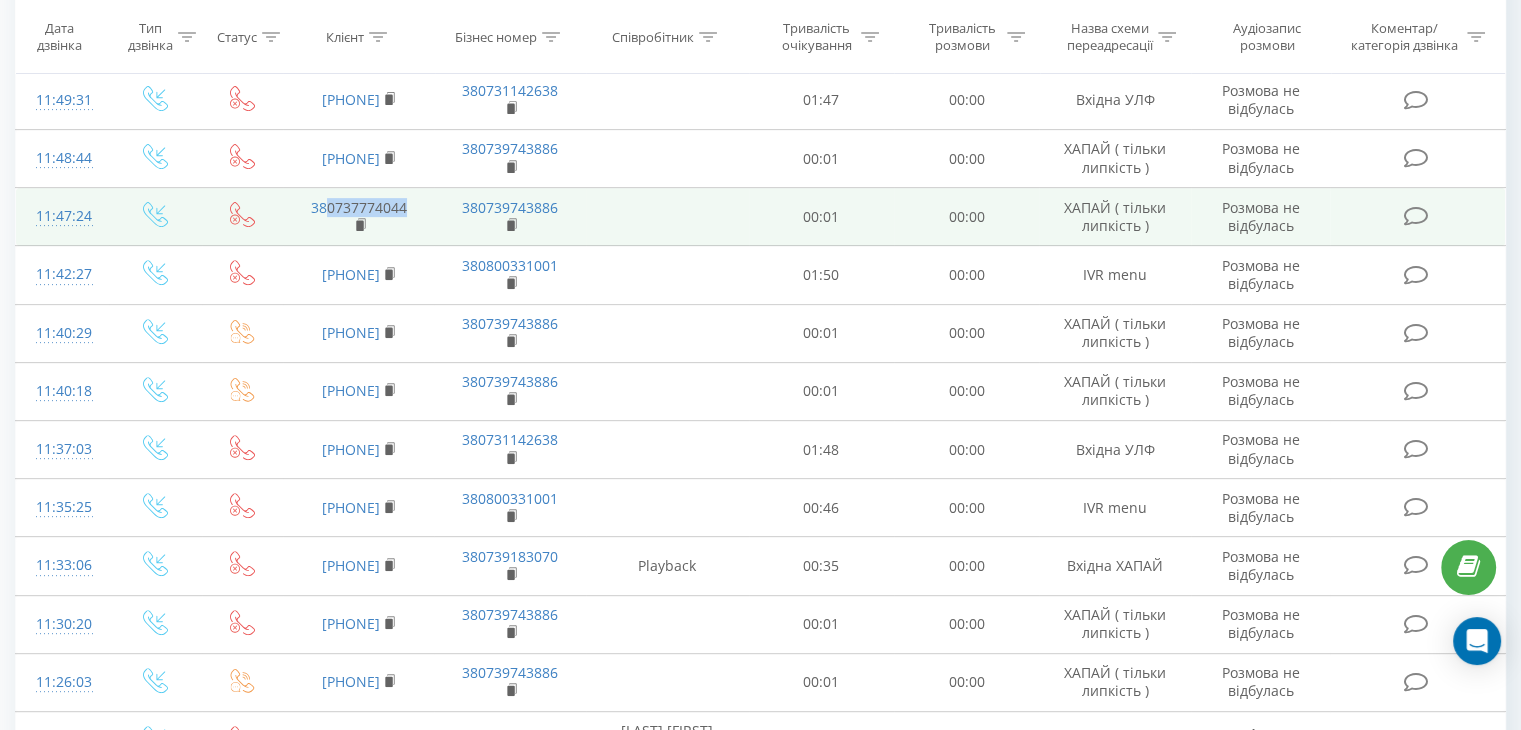drag, startPoint x: 394, startPoint y: 197, endPoint x: 329, endPoint y: 193, distance: 65.12296 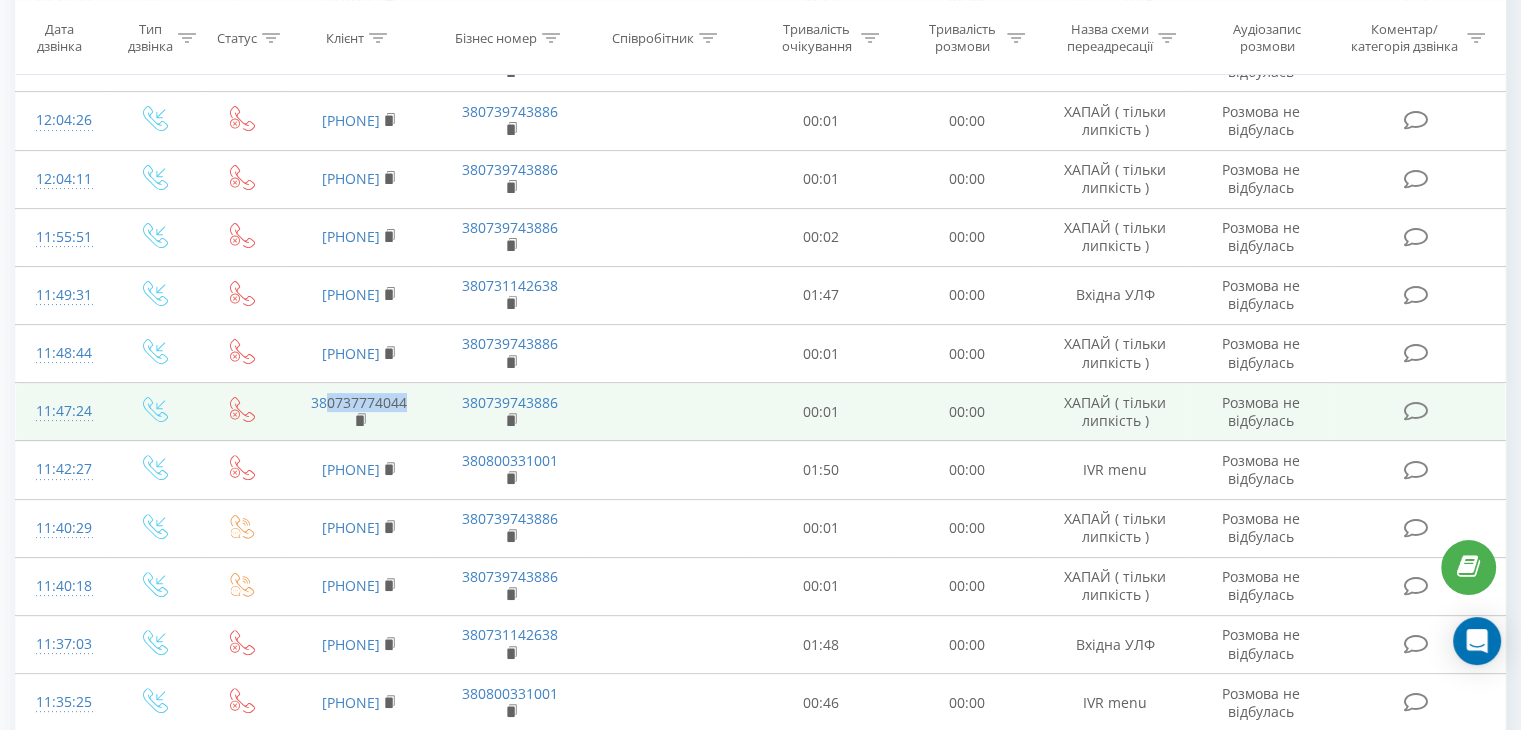 scroll, scrollTop: 493, scrollLeft: 0, axis: vertical 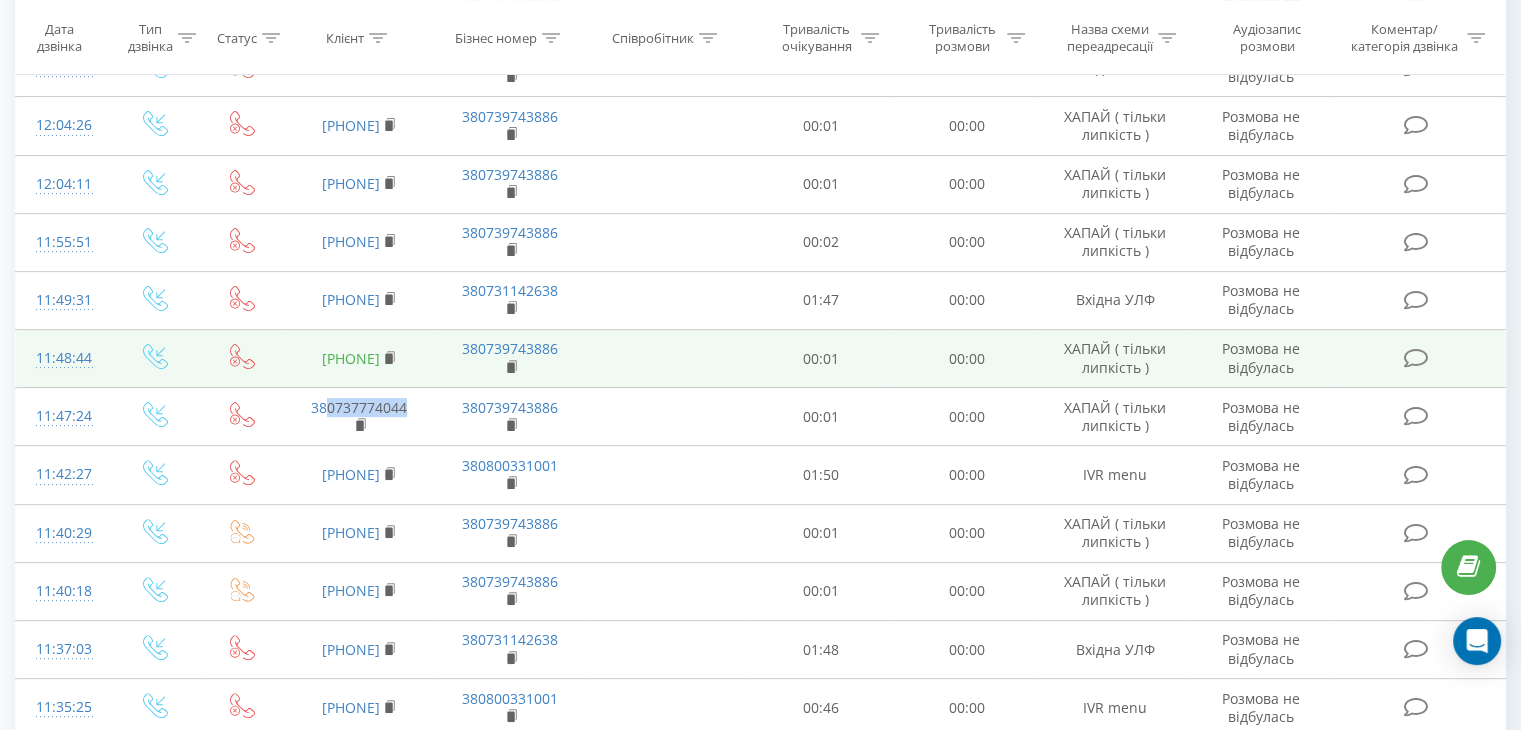 drag, startPoint x: 415, startPoint y: 345, endPoint x: 324, endPoint y: 353, distance: 91.350975 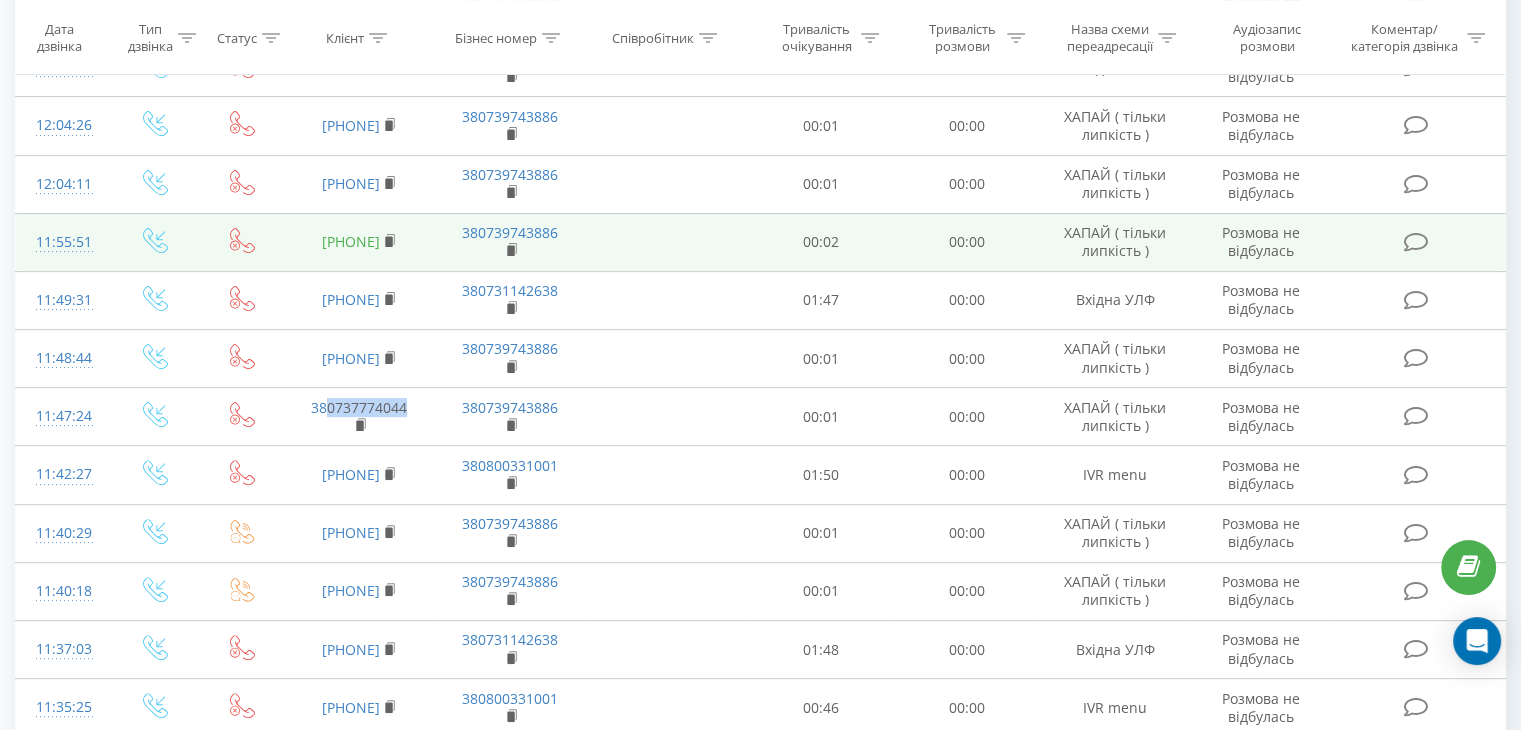 drag, startPoint x: 412, startPoint y: 225, endPoint x: 325, endPoint y: 224, distance: 87.005745 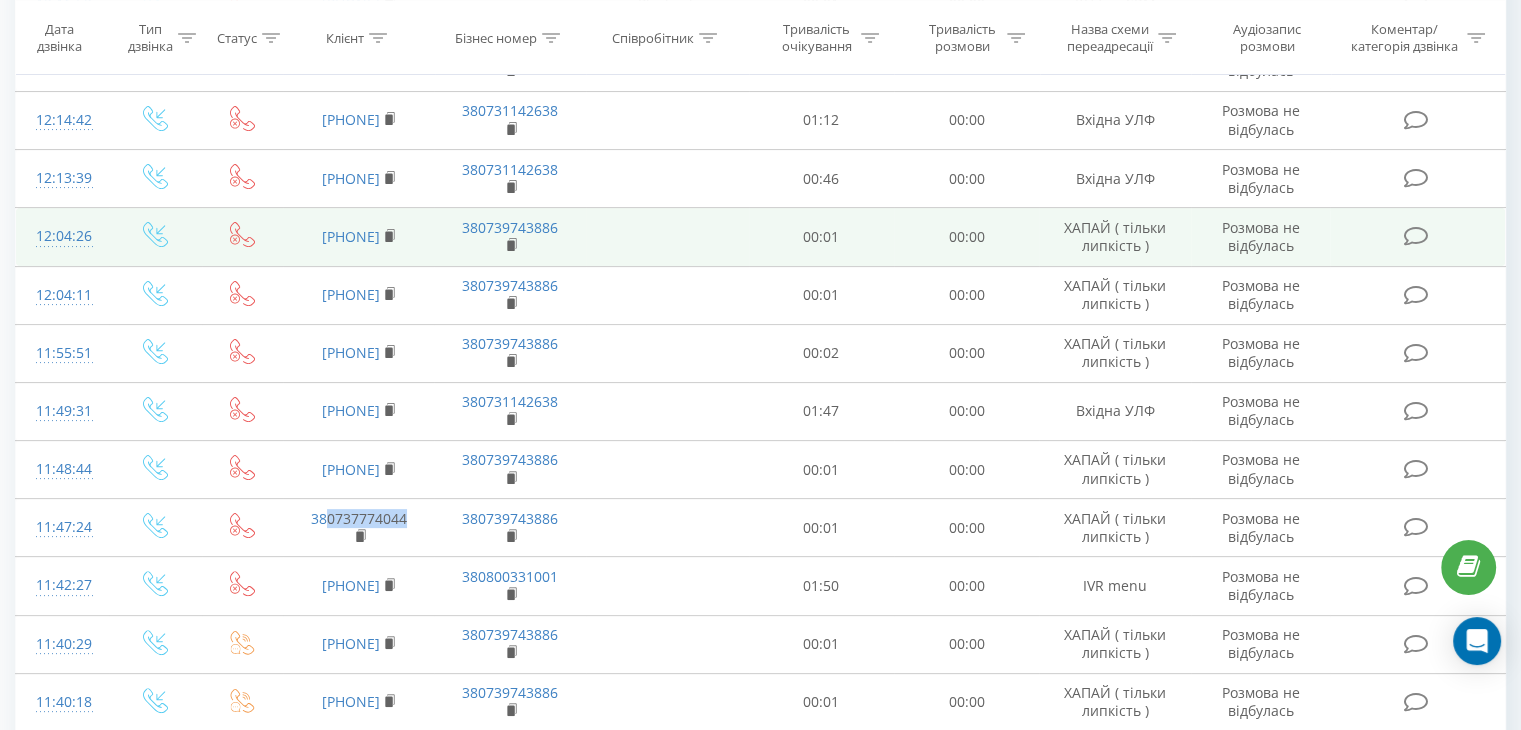 scroll, scrollTop: 293, scrollLeft: 0, axis: vertical 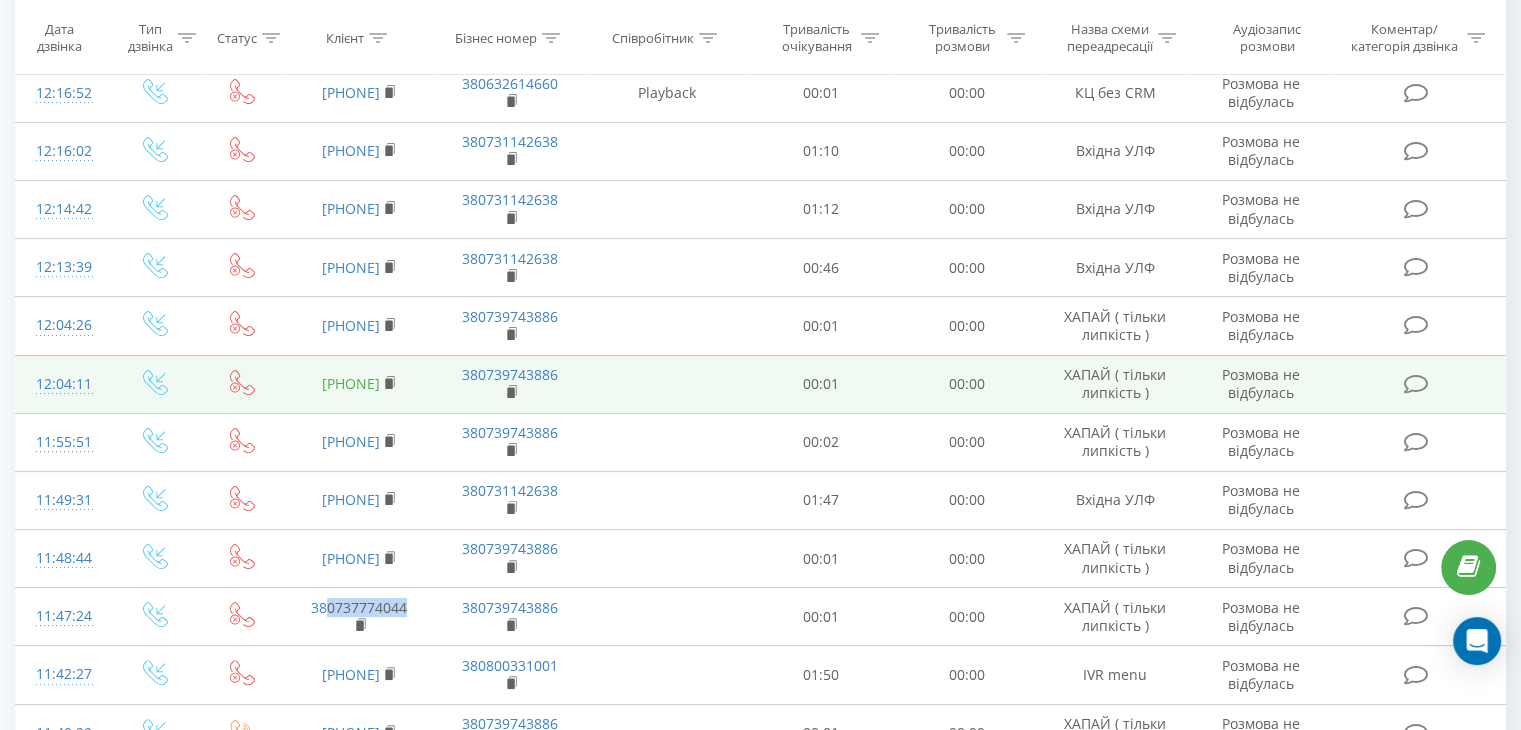drag, startPoint x: 404, startPoint y: 372, endPoint x: 325, endPoint y: 370, distance: 79.025314 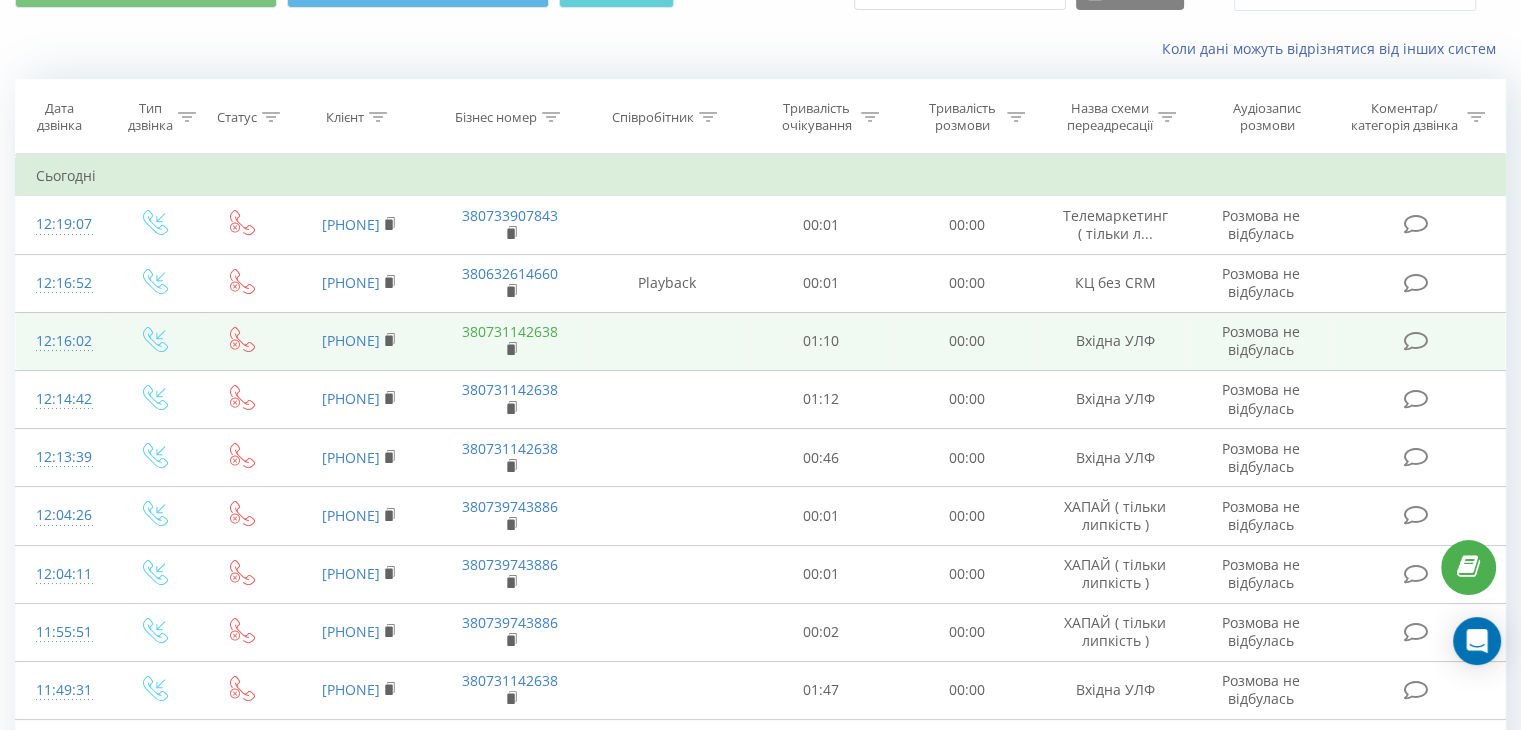 scroll, scrollTop: 93, scrollLeft: 0, axis: vertical 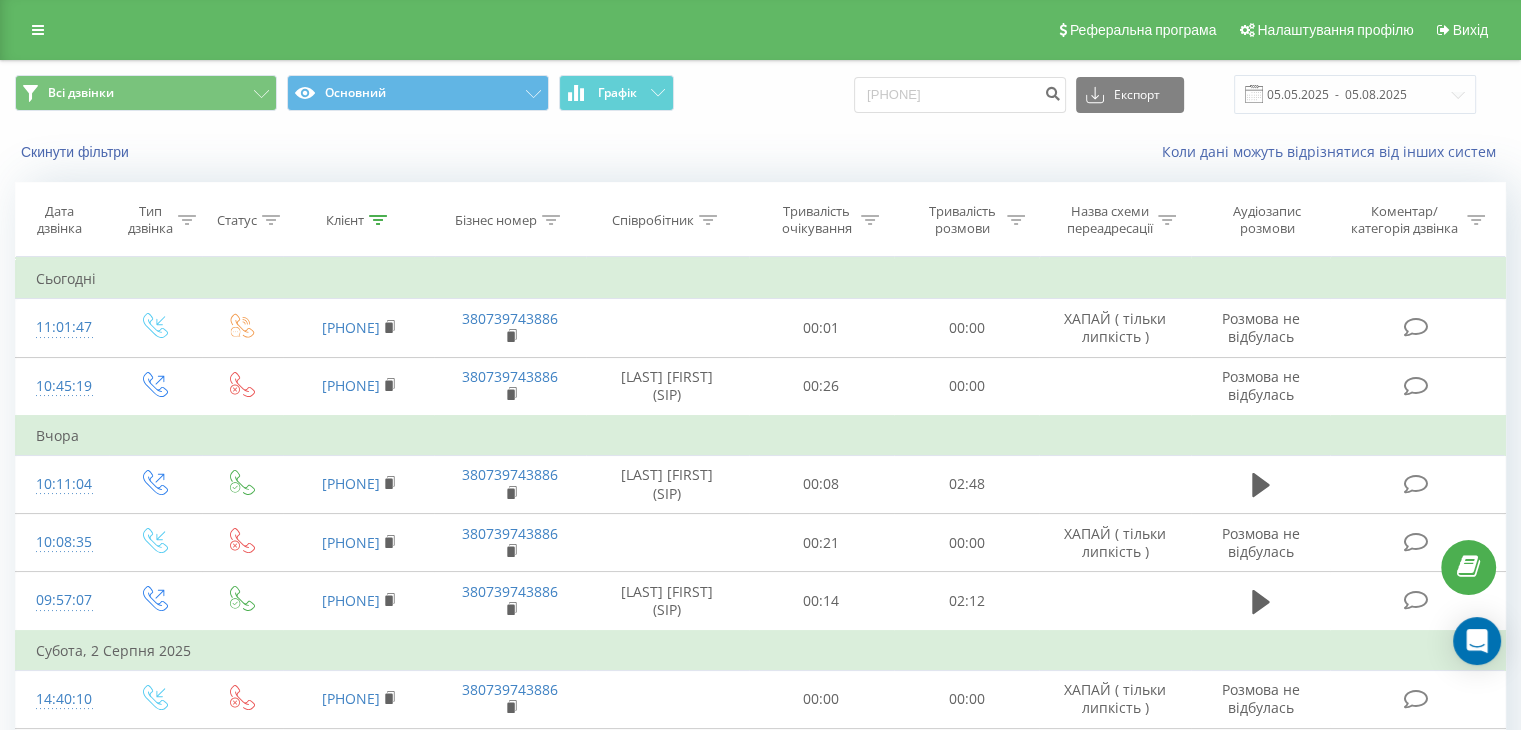 drag, startPoint x: 832, startPoint y: 37, endPoint x: 906, endPoint y: 0, distance: 82.73451 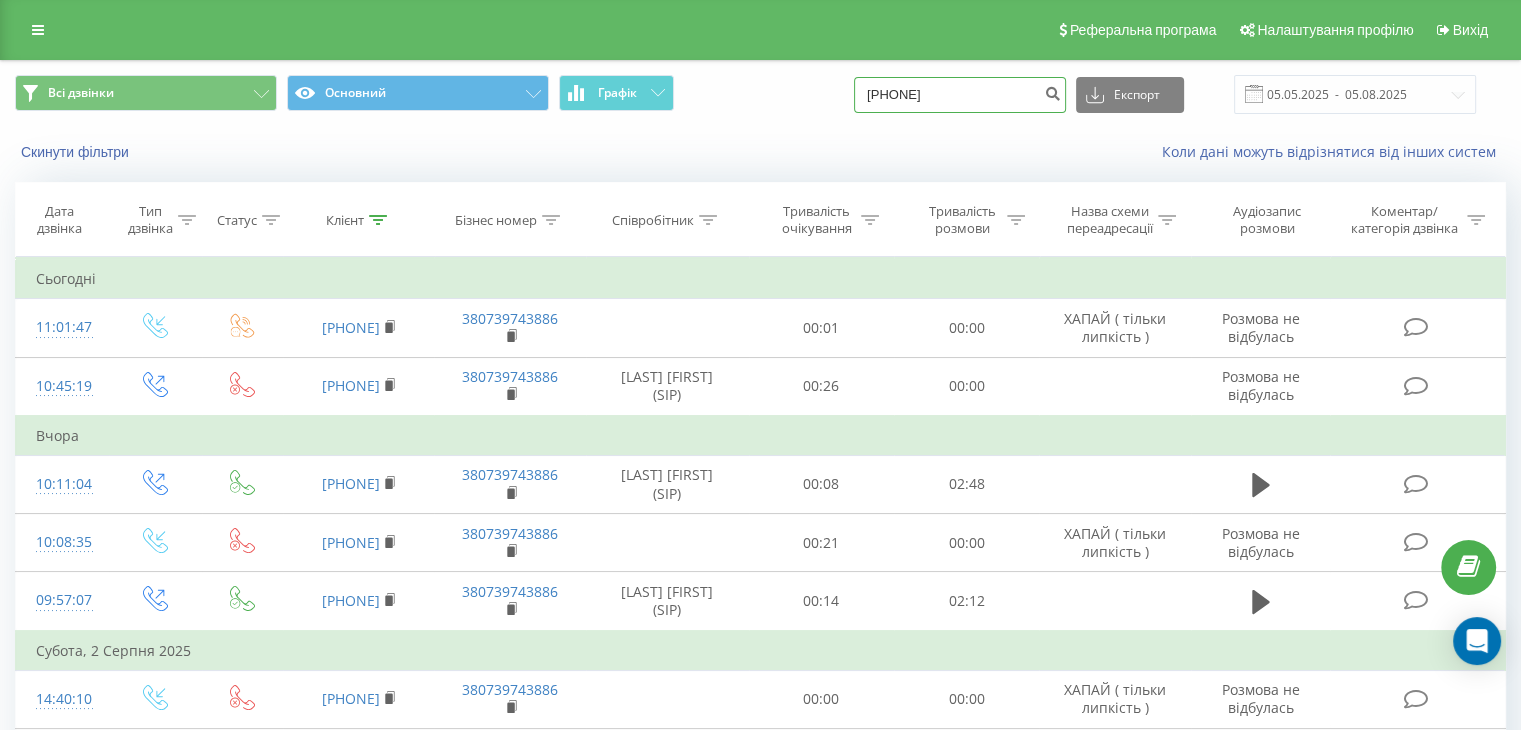 drag, startPoint x: 976, startPoint y: 94, endPoint x: 584, endPoint y: 119, distance: 392.7964 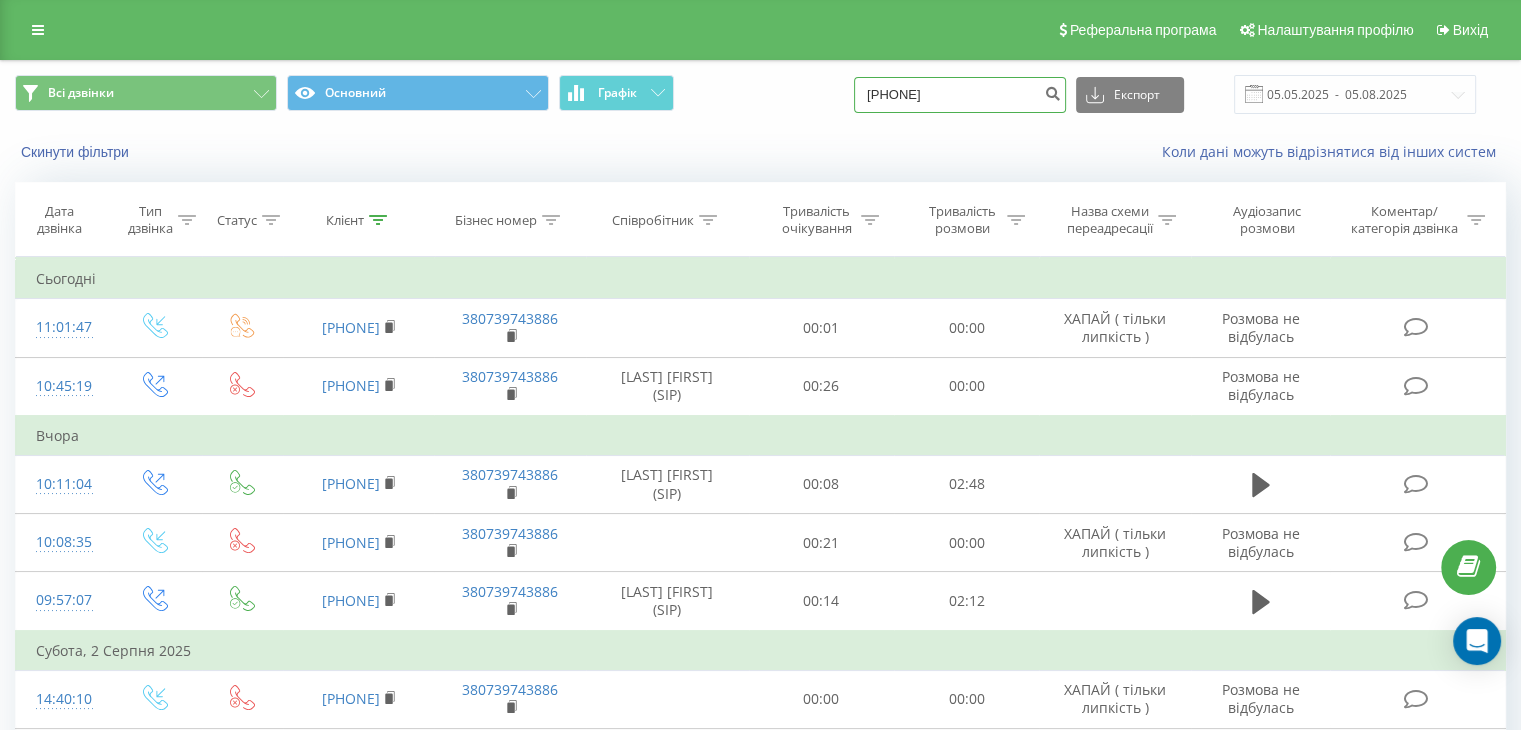 type on "0688691882" 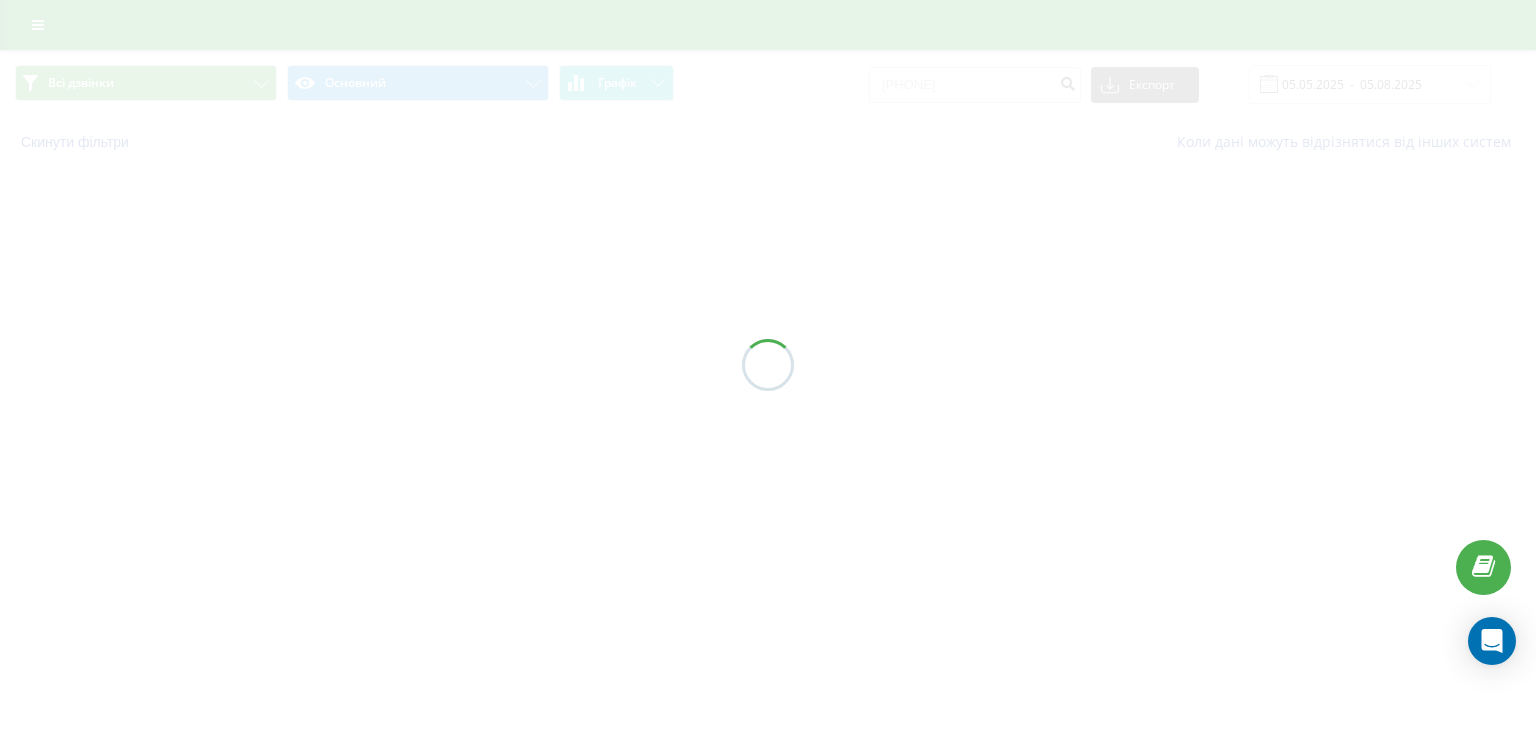 scroll, scrollTop: 0, scrollLeft: 0, axis: both 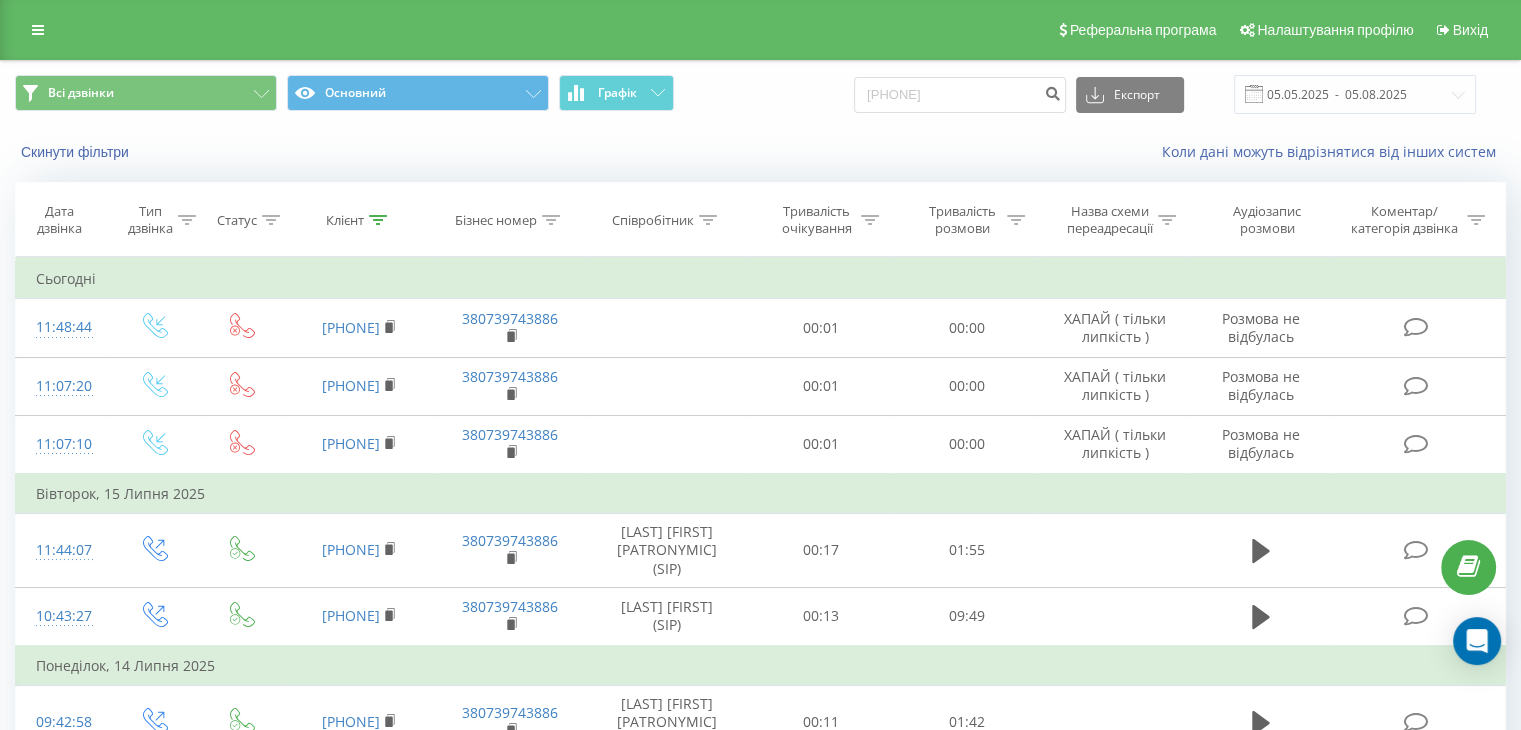 click on "Реферальна програма Налаштування профілю Вихід" at bounding box center (760, 30) 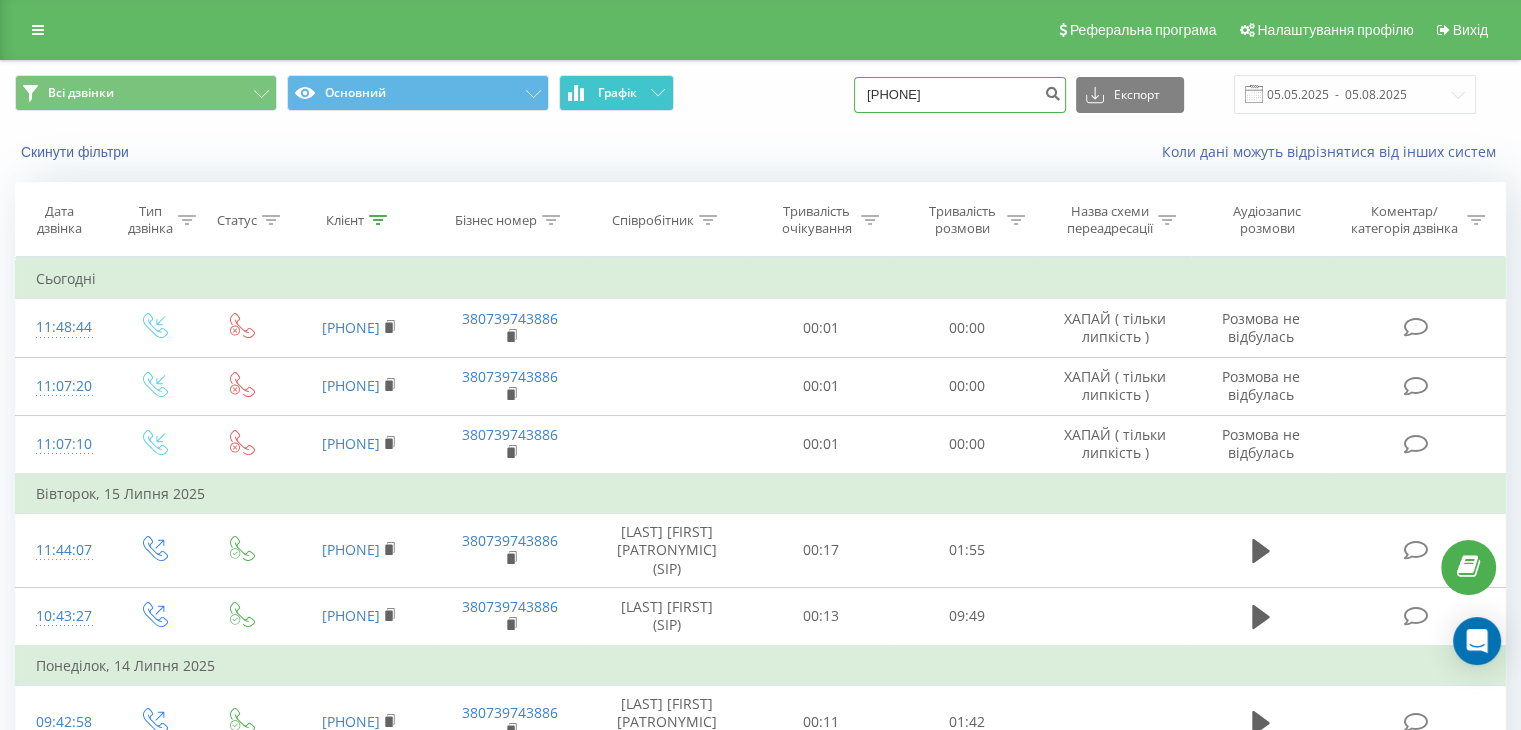 drag, startPoint x: 999, startPoint y: 100, endPoint x: 590, endPoint y: 95, distance: 409.03055 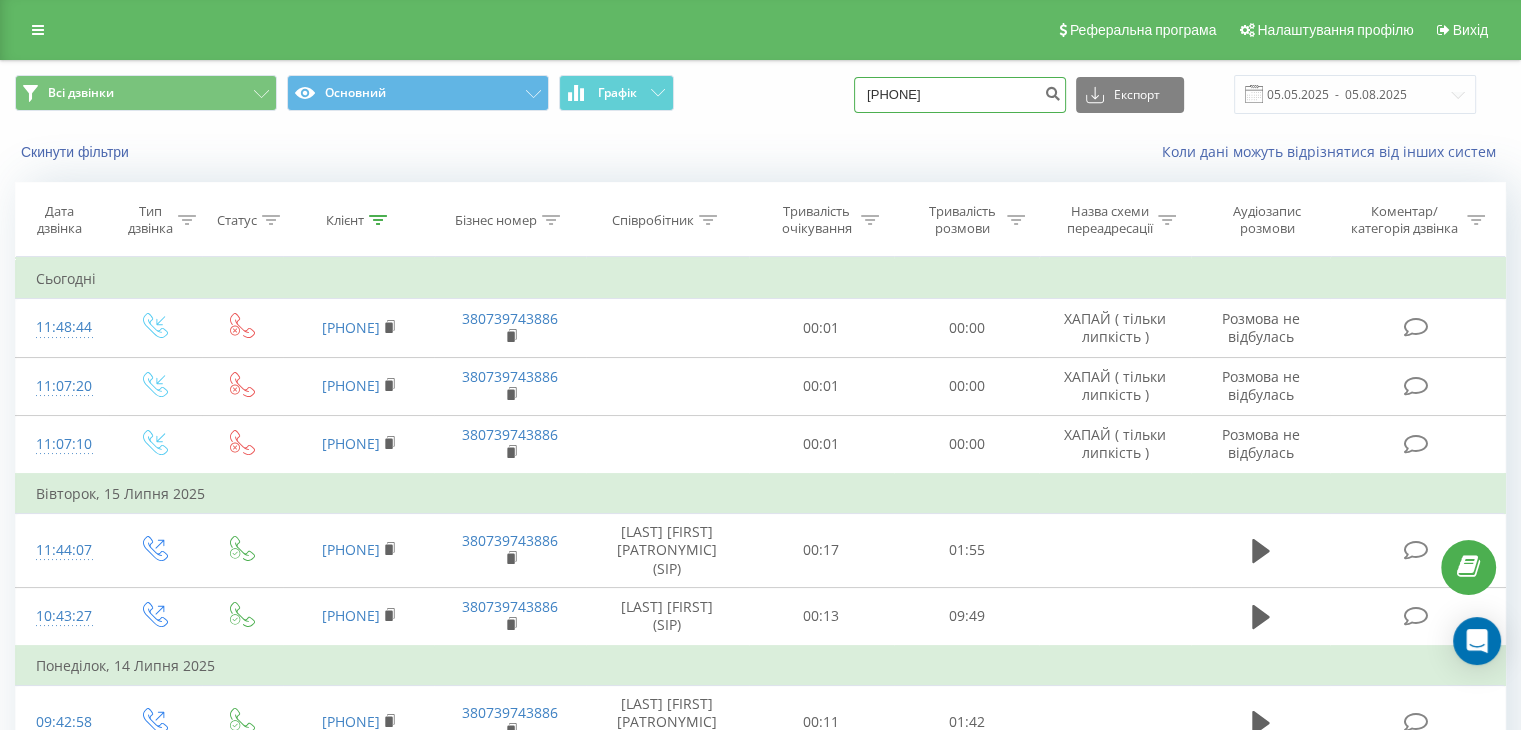 type on "[PHONE]" 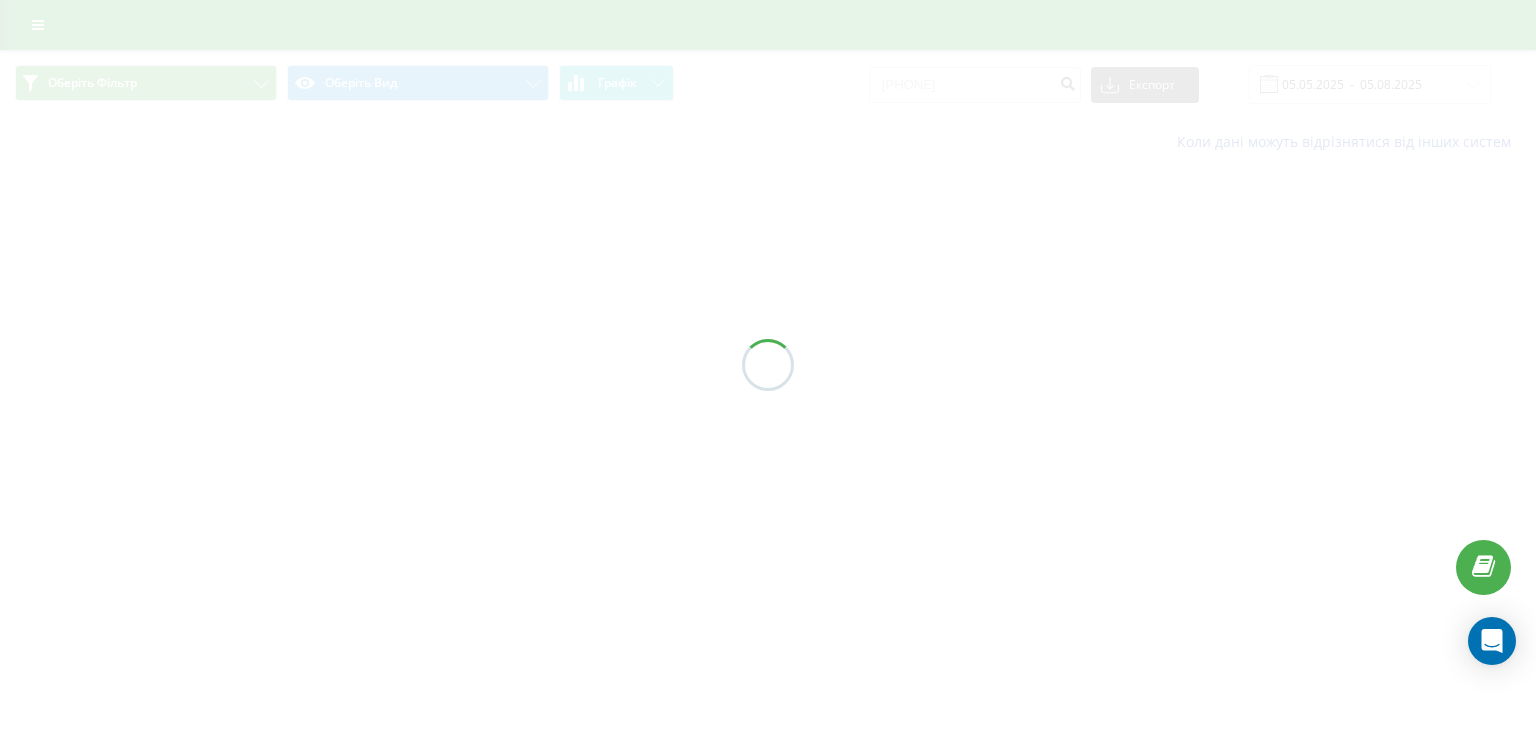 scroll, scrollTop: 0, scrollLeft: 0, axis: both 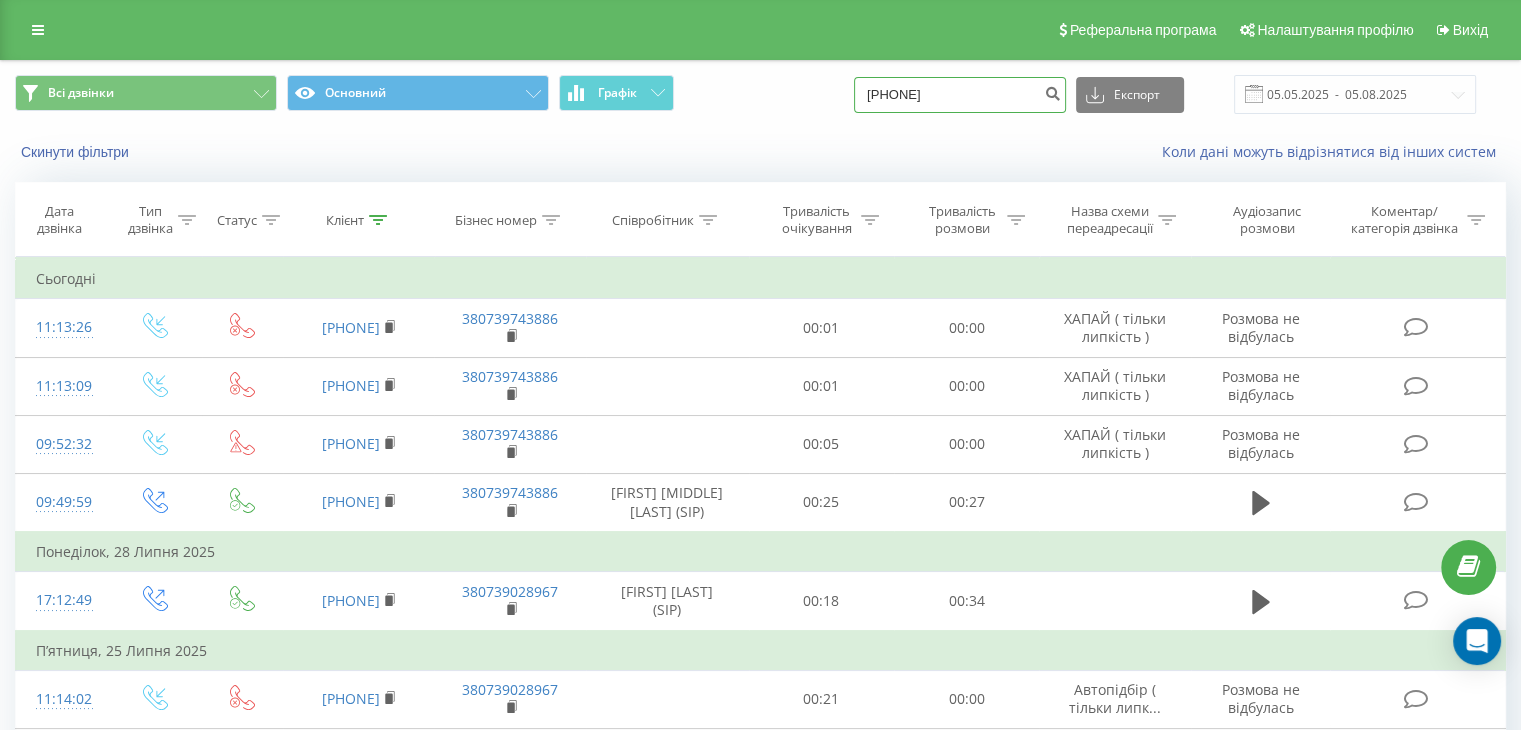 drag, startPoint x: 1001, startPoint y: 84, endPoint x: 584, endPoint y: 111, distance: 417.8732 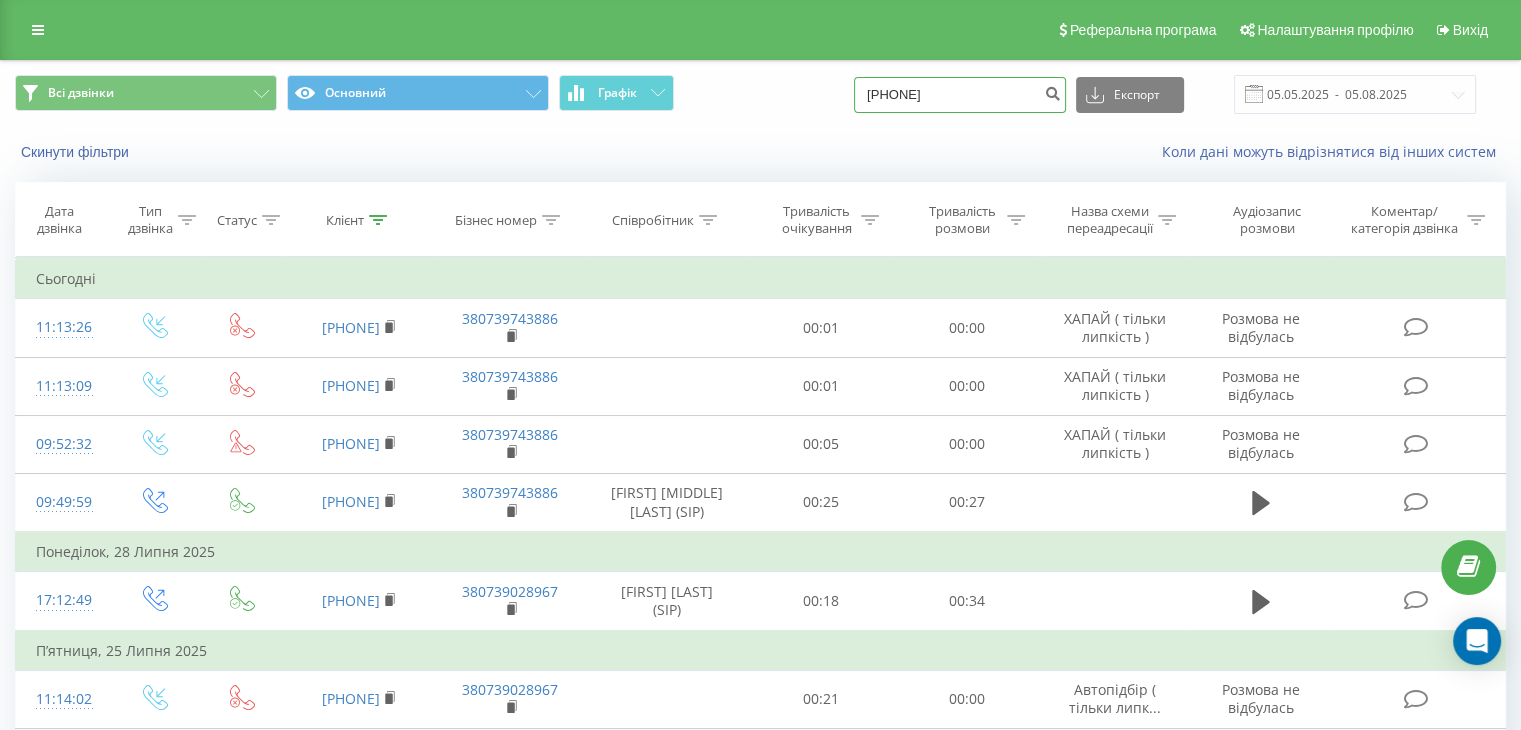 type on "[PHONE]" 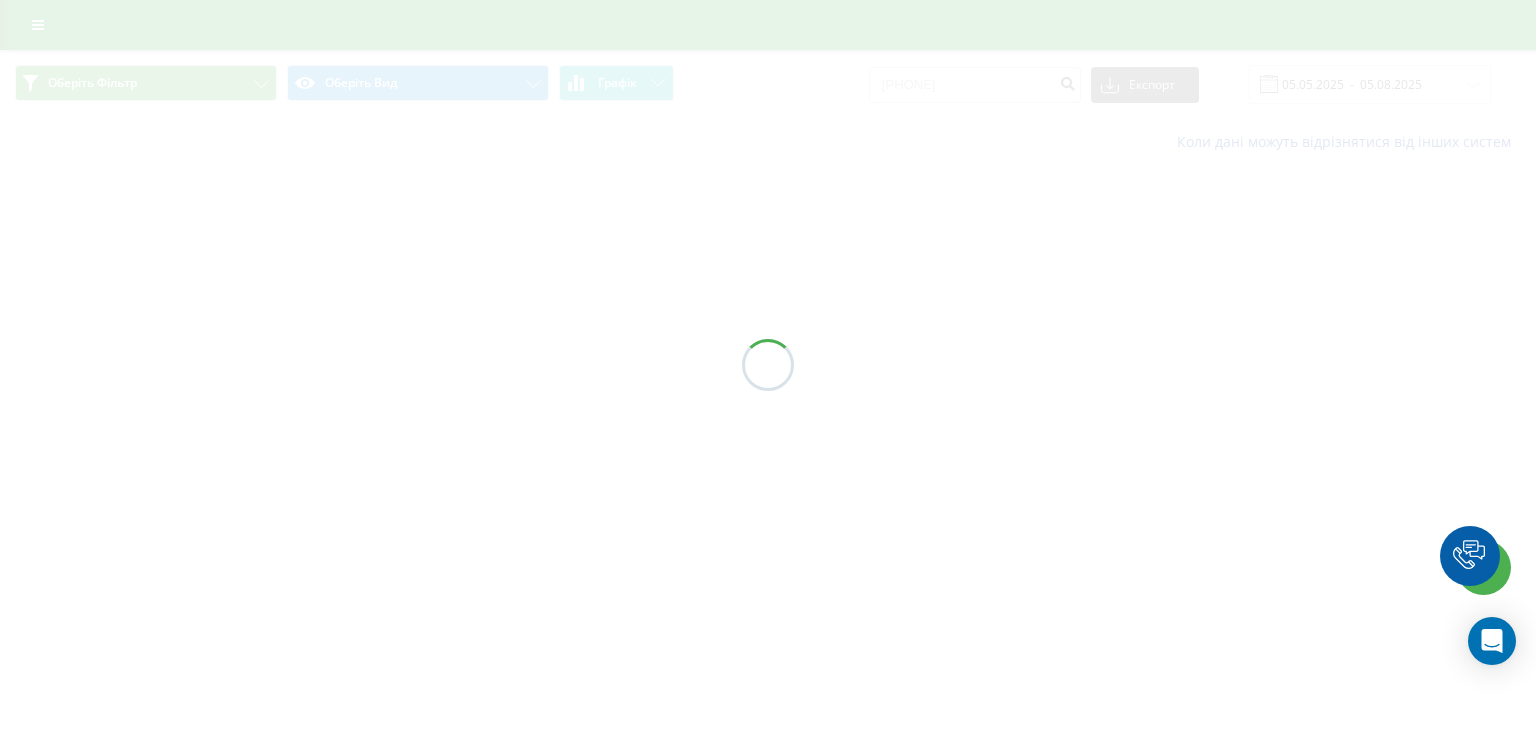 scroll, scrollTop: 0, scrollLeft: 0, axis: both 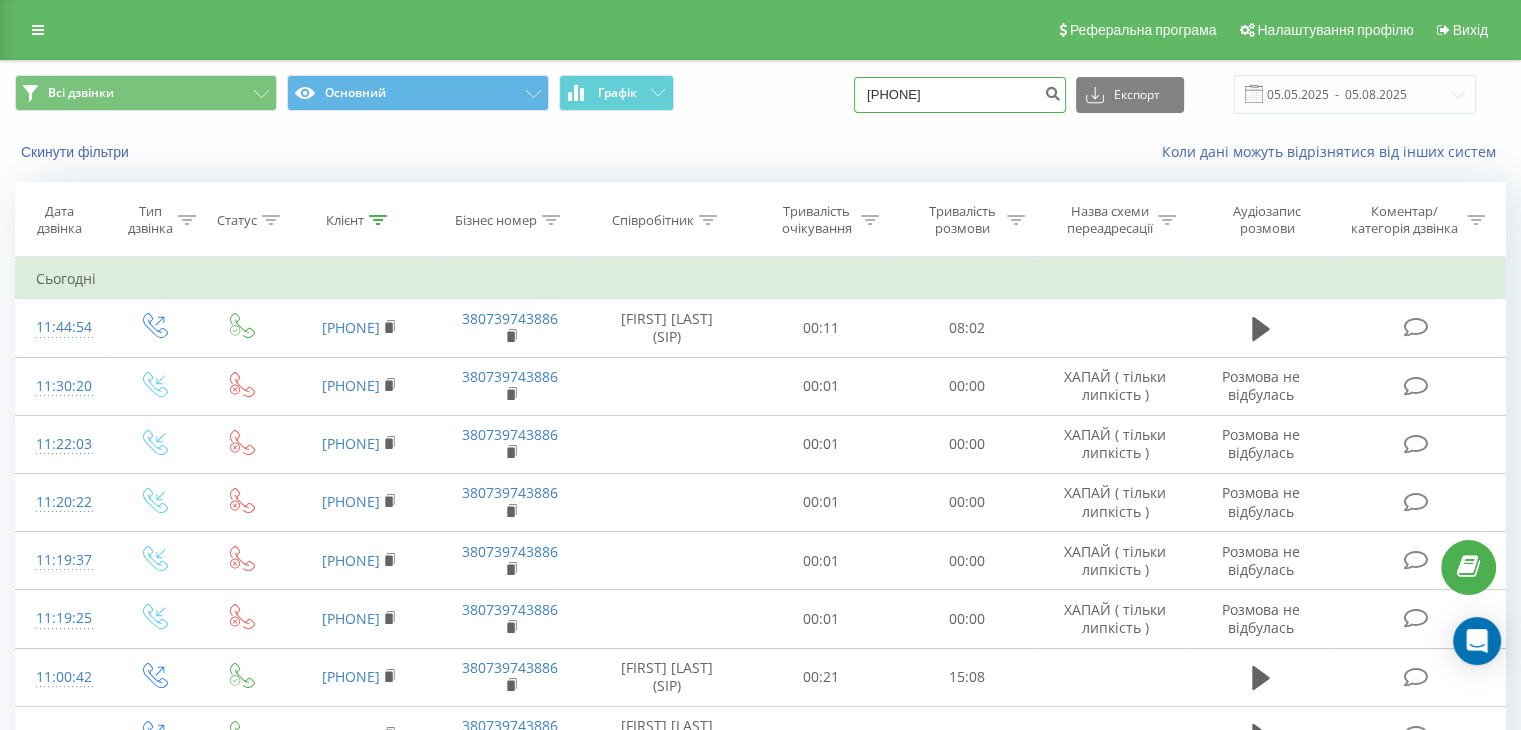 drag, startPoint x: 686, startPoint y: 79, endPoint x: 606, endPoint y: 71, distance: 80.399 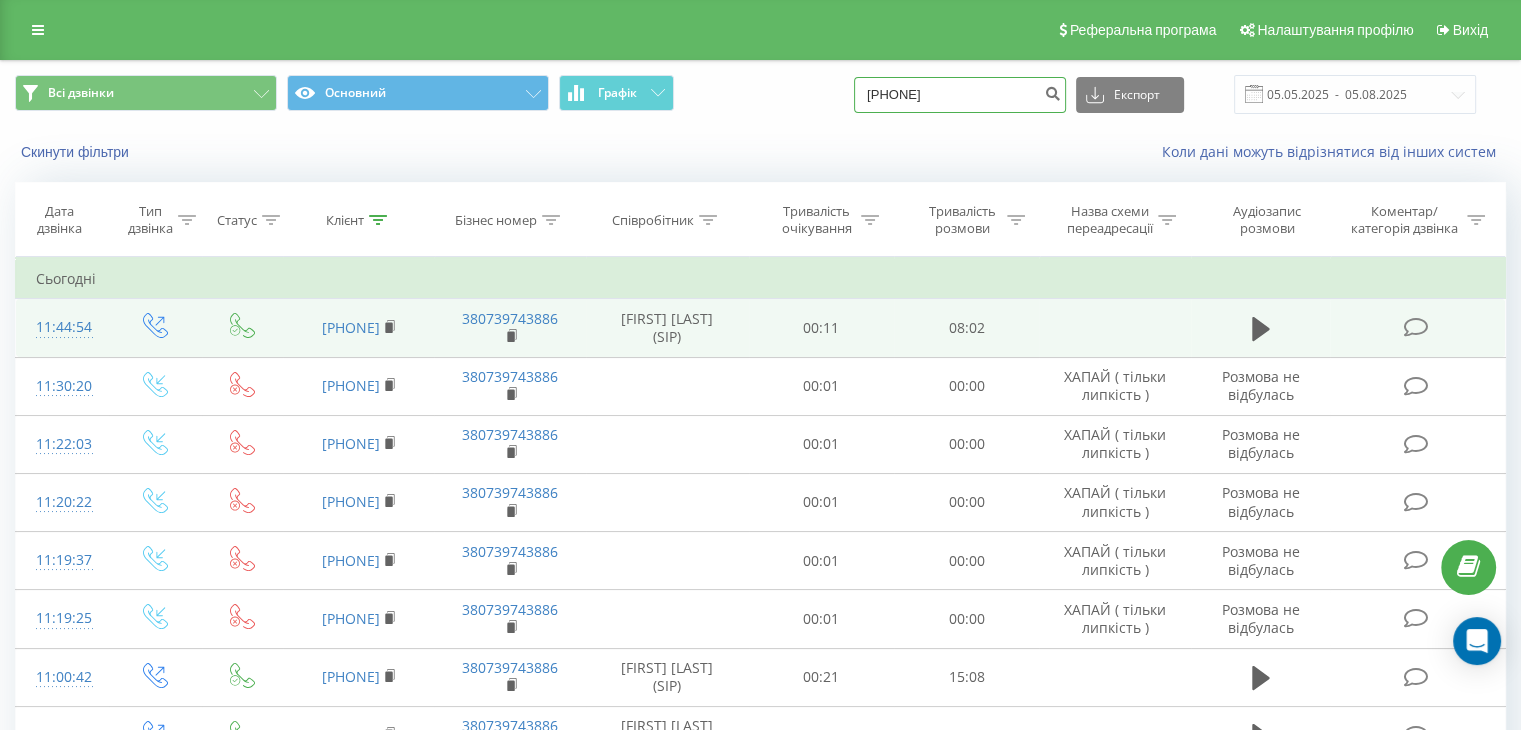 type on "[PHONE]" 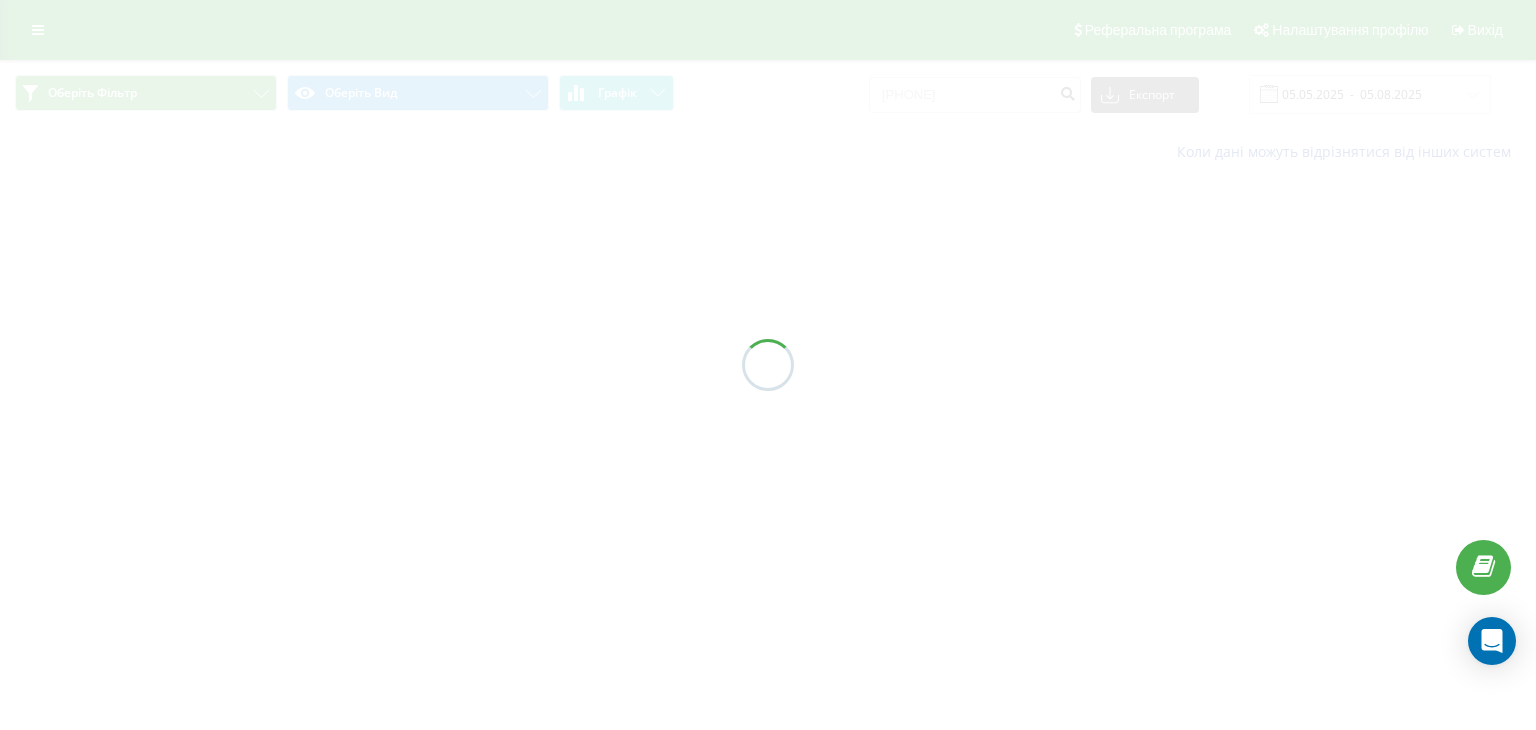scroll, scrollTop: 0, scrollLeft: 0, axis: both 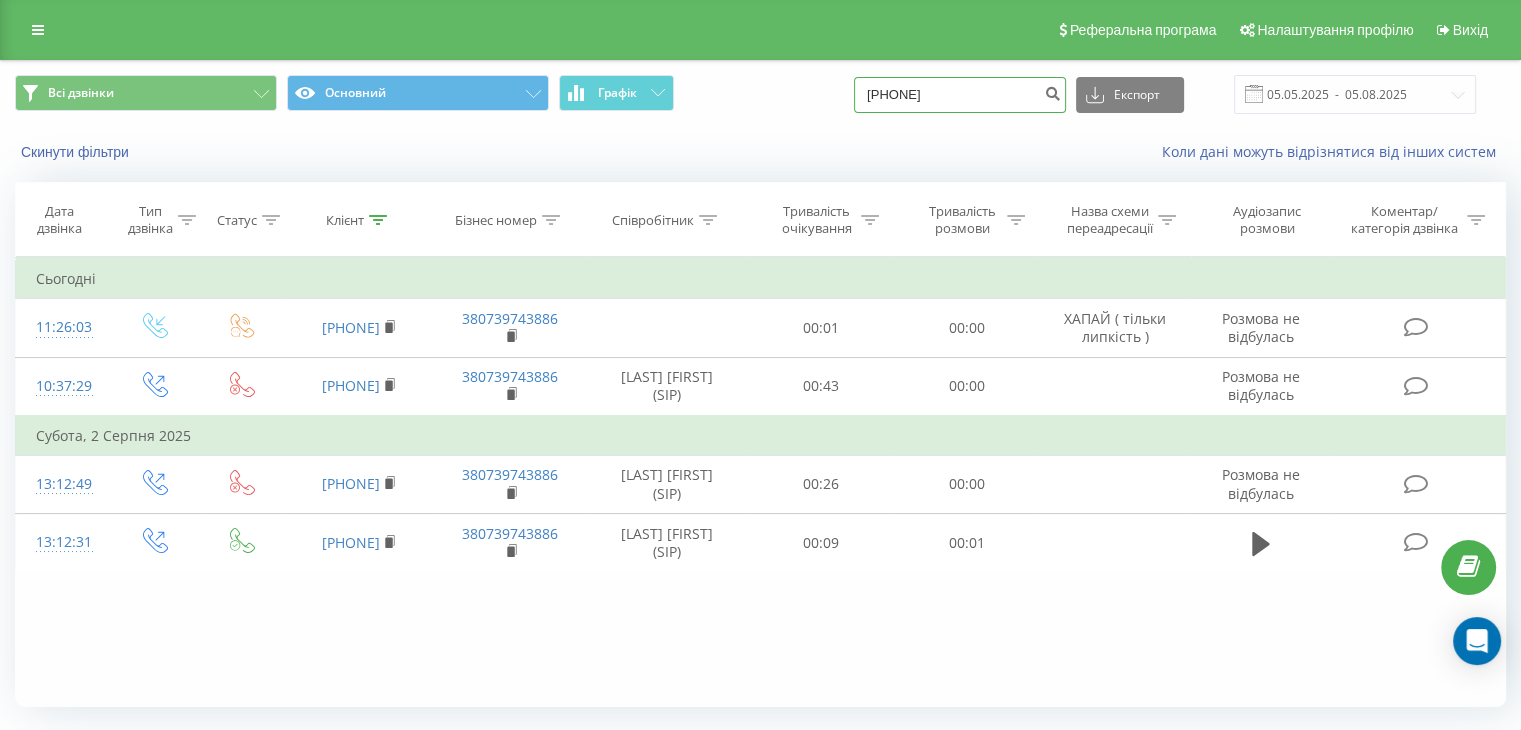 drag, startPoint x: 647, startPoint y: 111, endPoint x: 636, endPoint y: 111, distance: 11 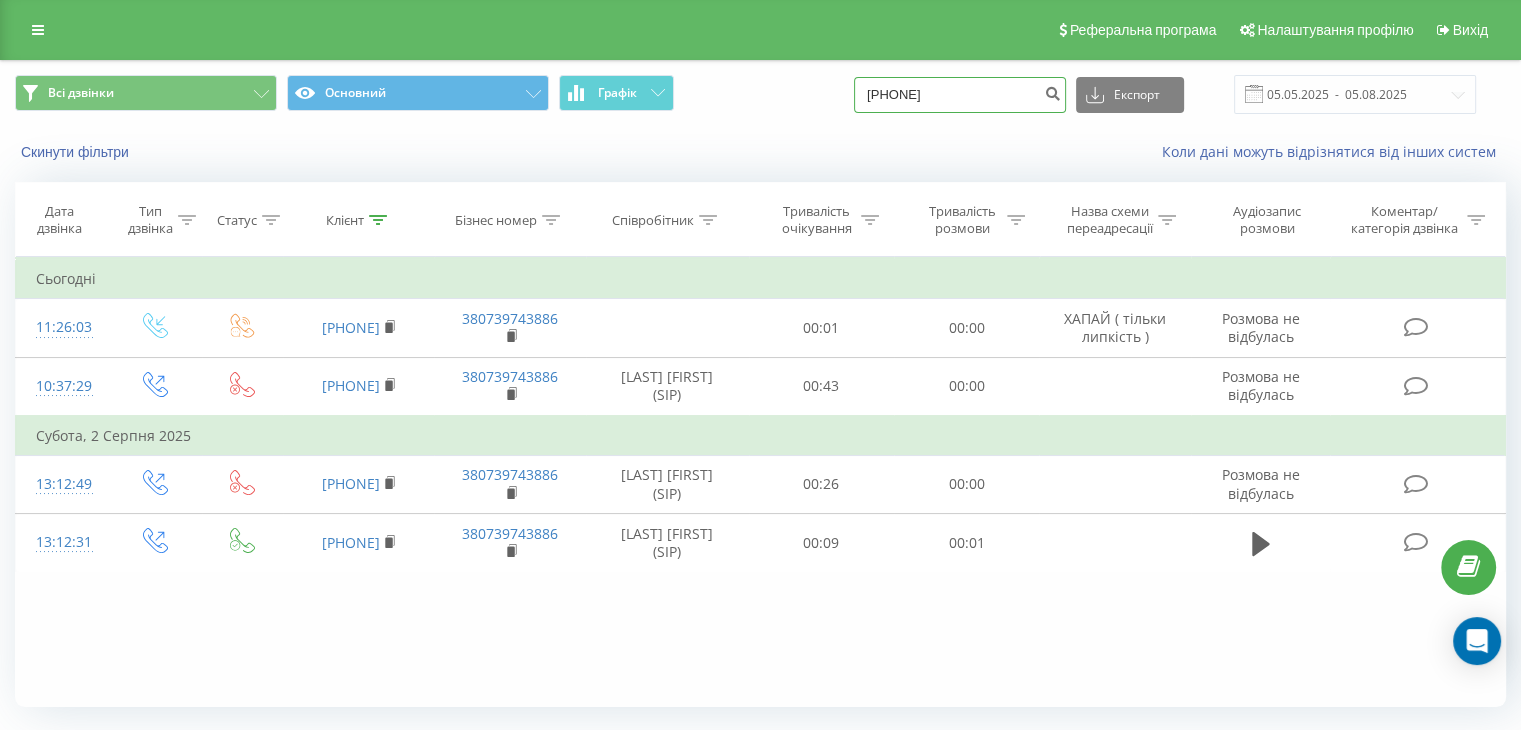 type on "[PHONE]" 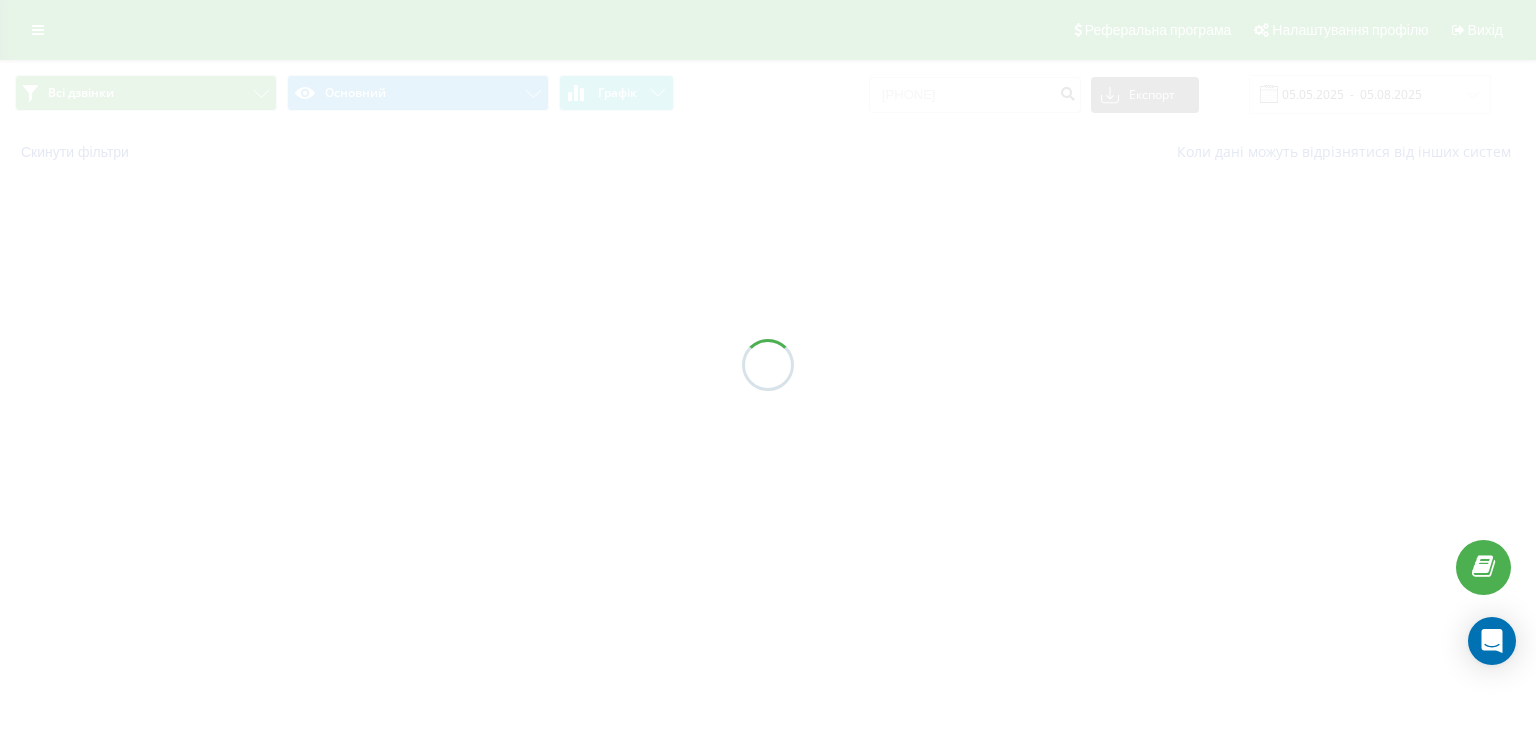 scroll, scrollTop: 0, scrollLeft: 0, axis: both 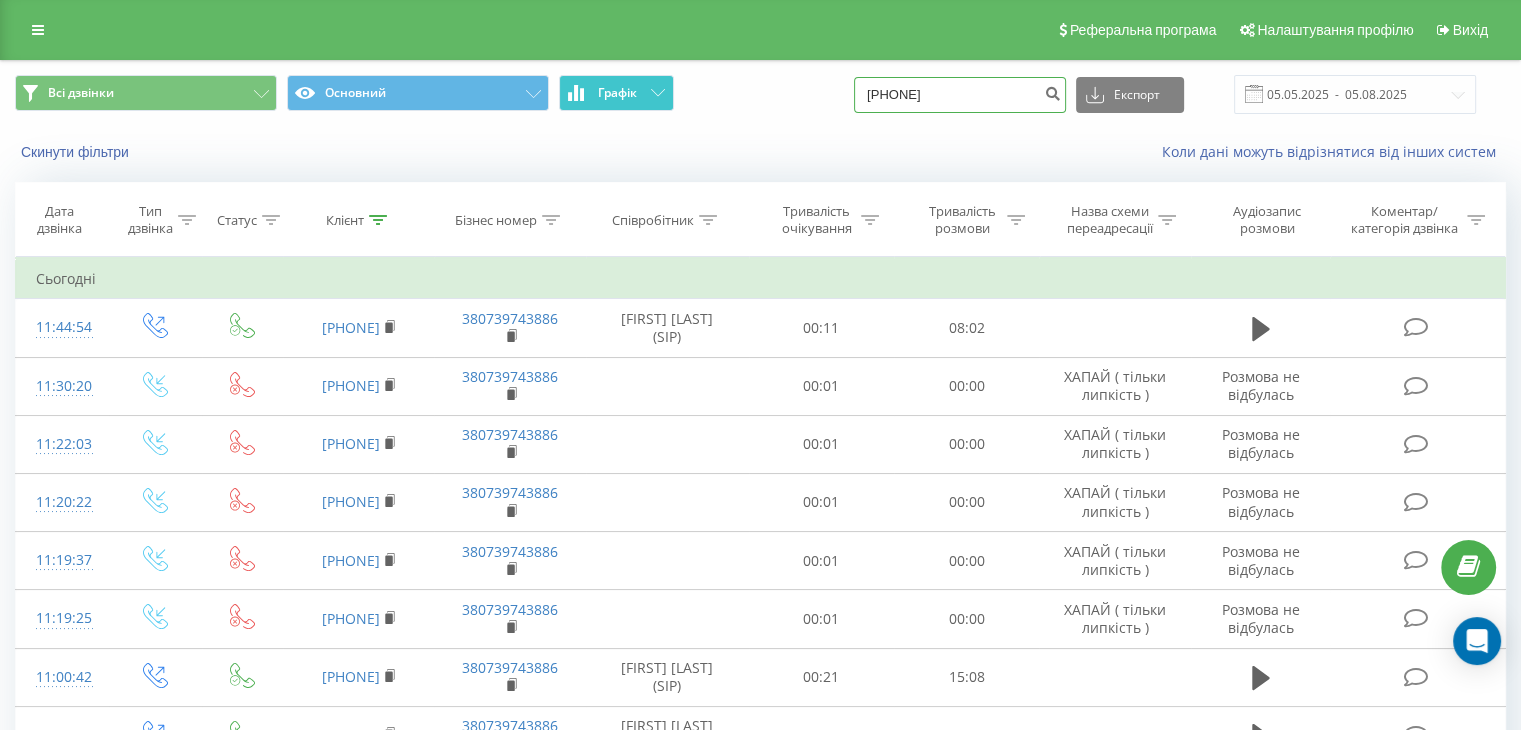 drag, startPoint x: 992, startPoint y: 99, endPoint x: 640, endPoint y: 103, distance: 352.02274 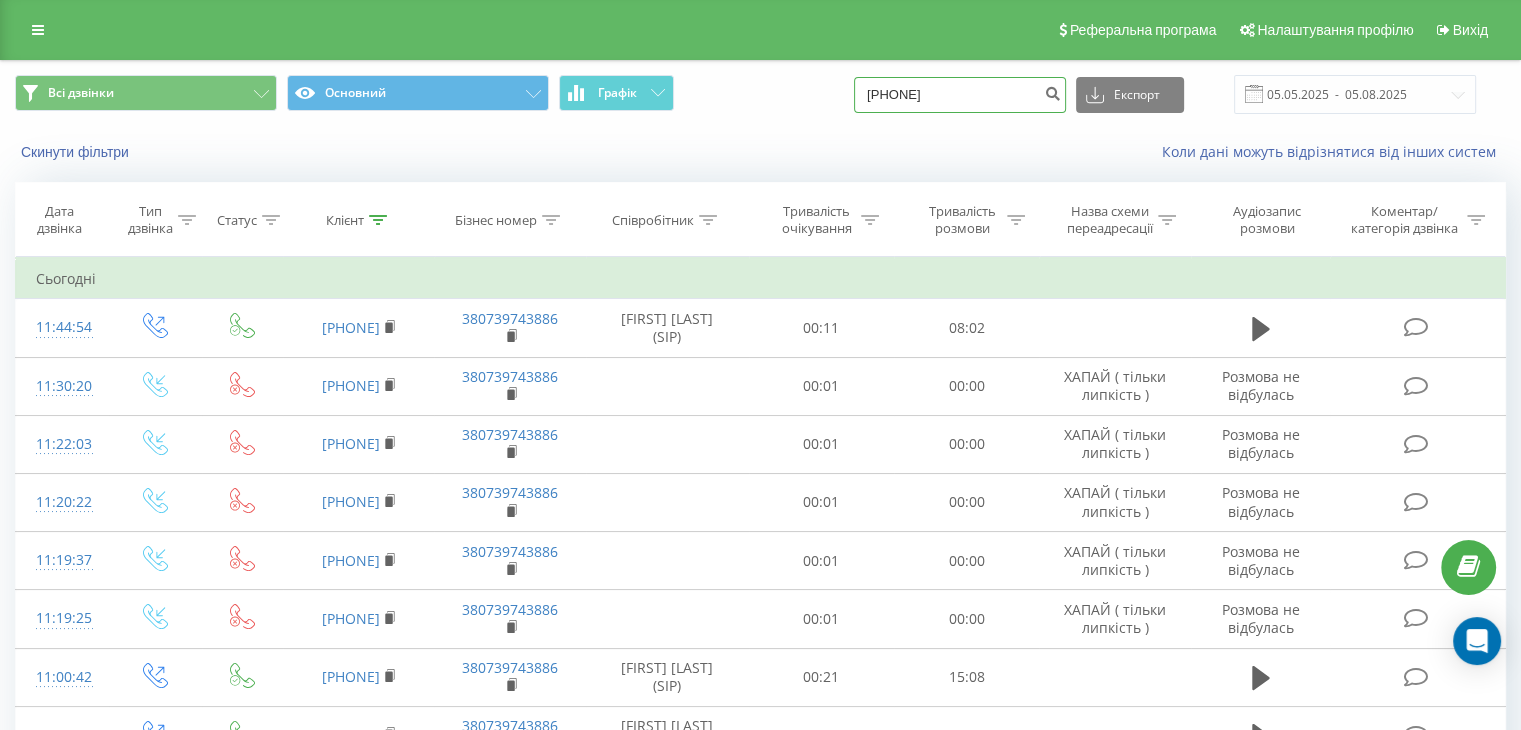 type on "666126000" 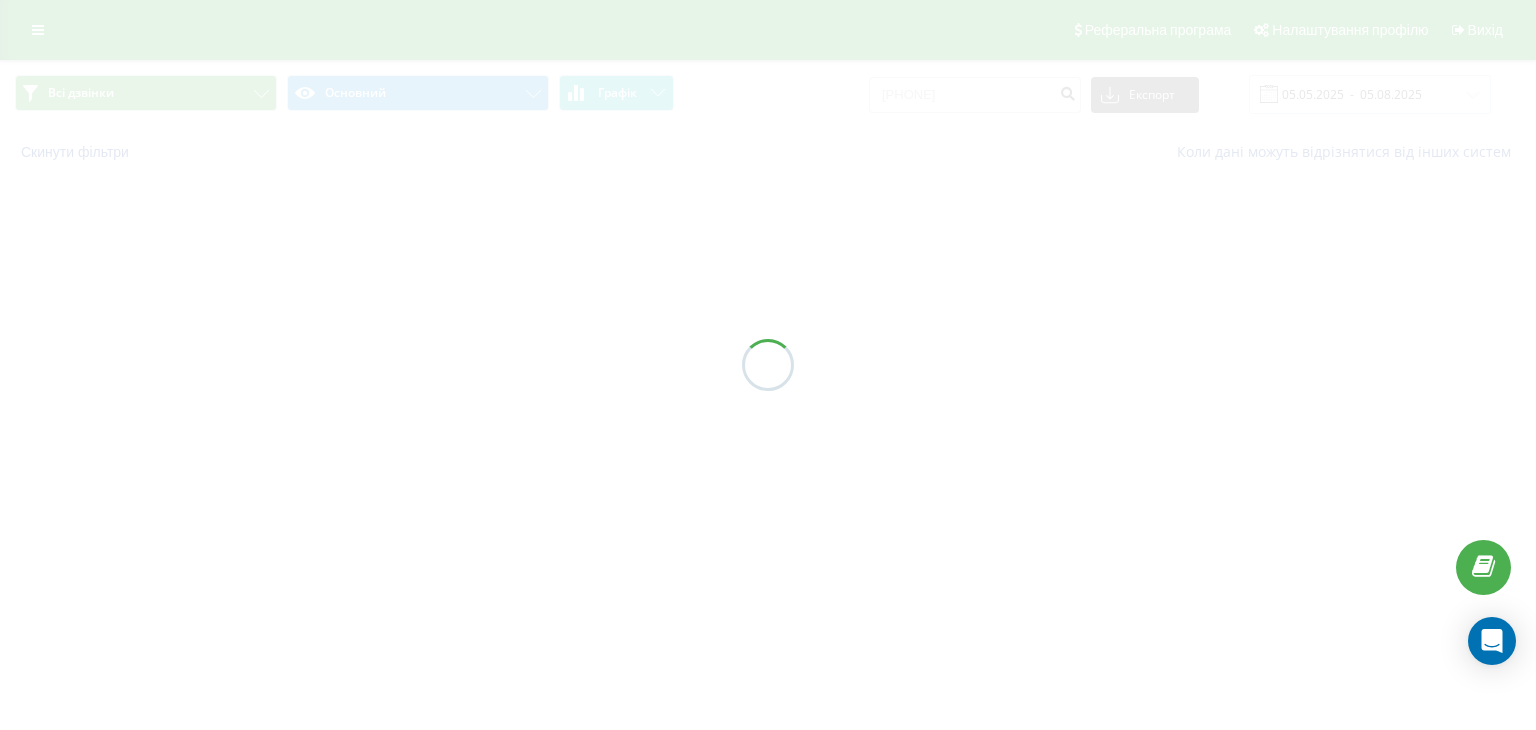 scroll, scrollTop: 0, scrollLeft: 0, axis: both 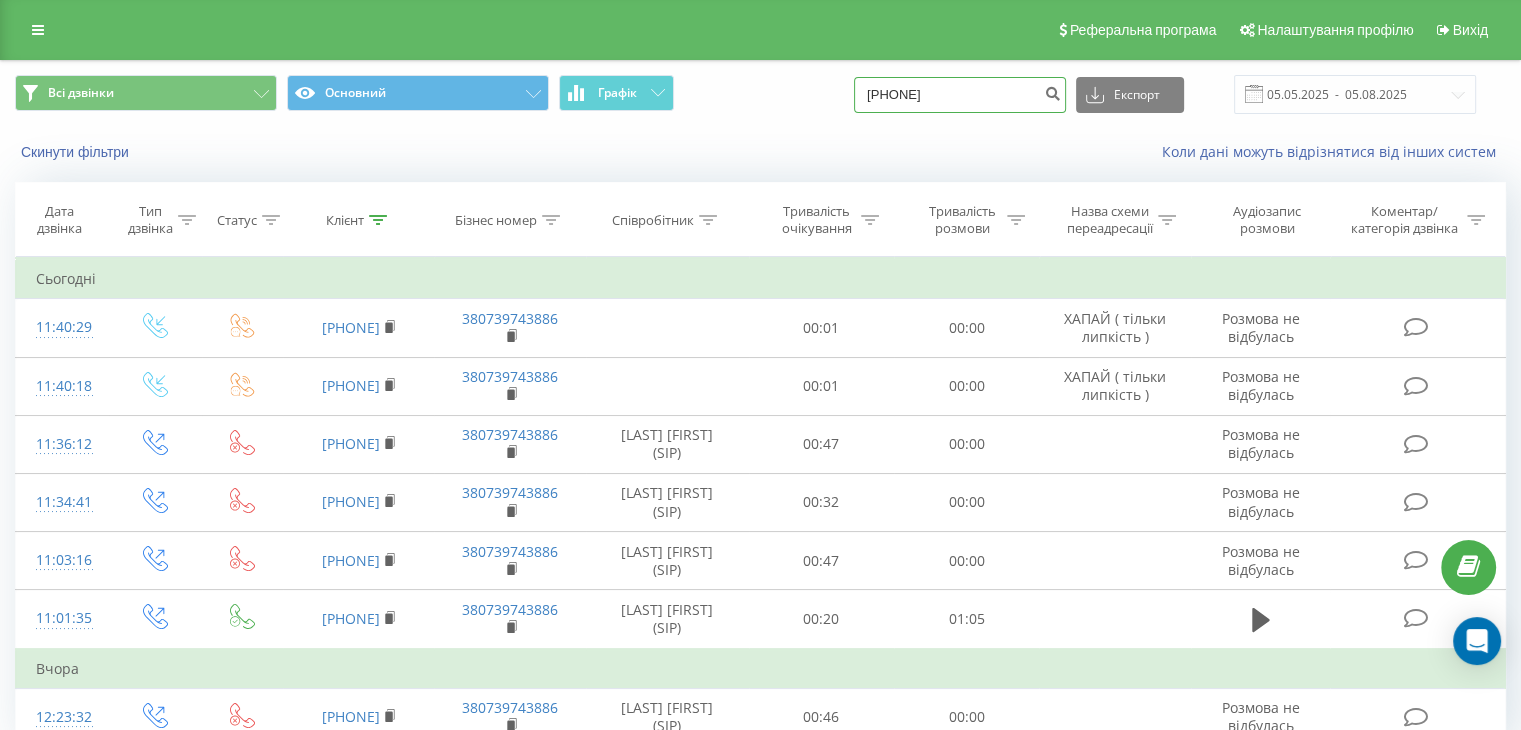 drag, startPoint x: 776, startPoint y: 114, endPoint x: 778, endPoint y: 145, distance: 31.06445 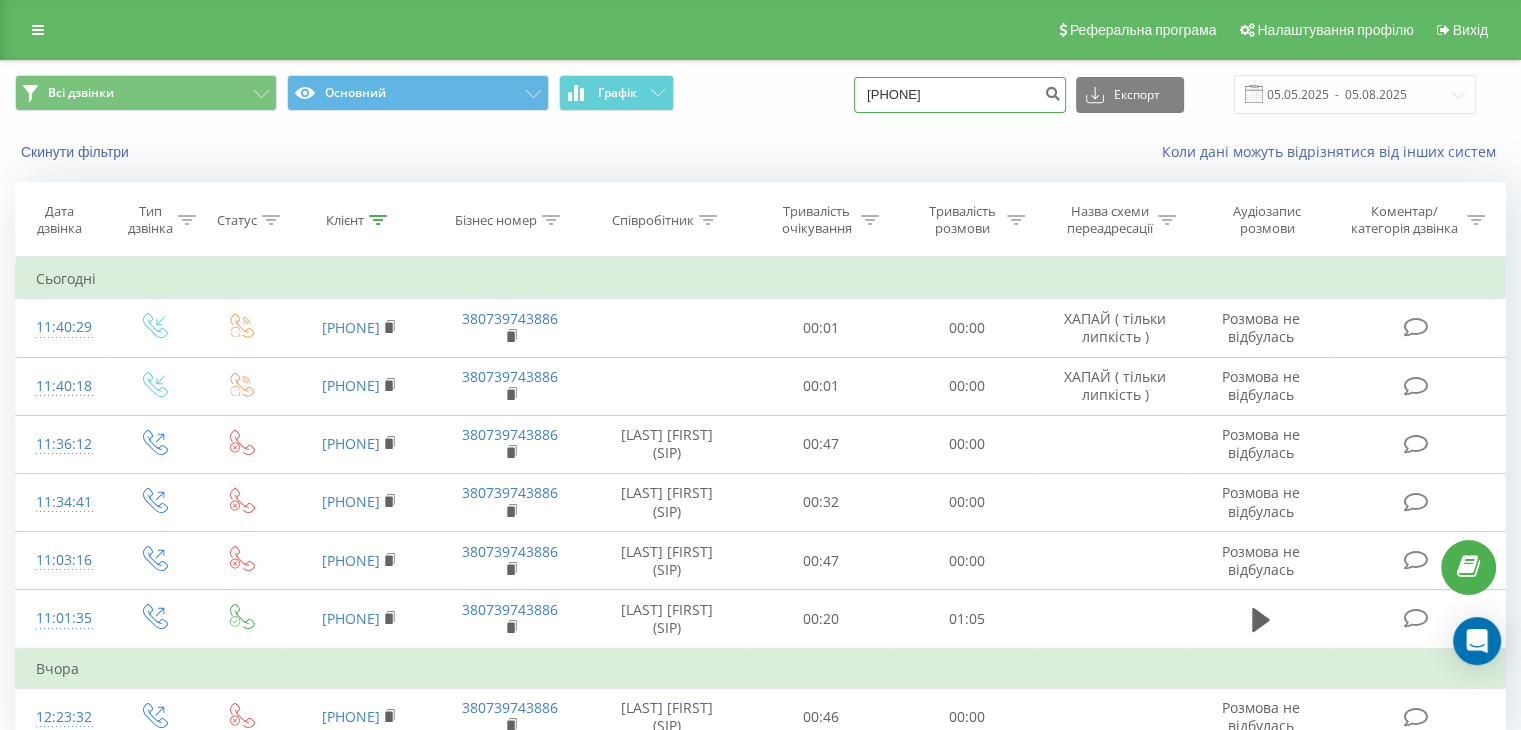 type on "[PHONE]" 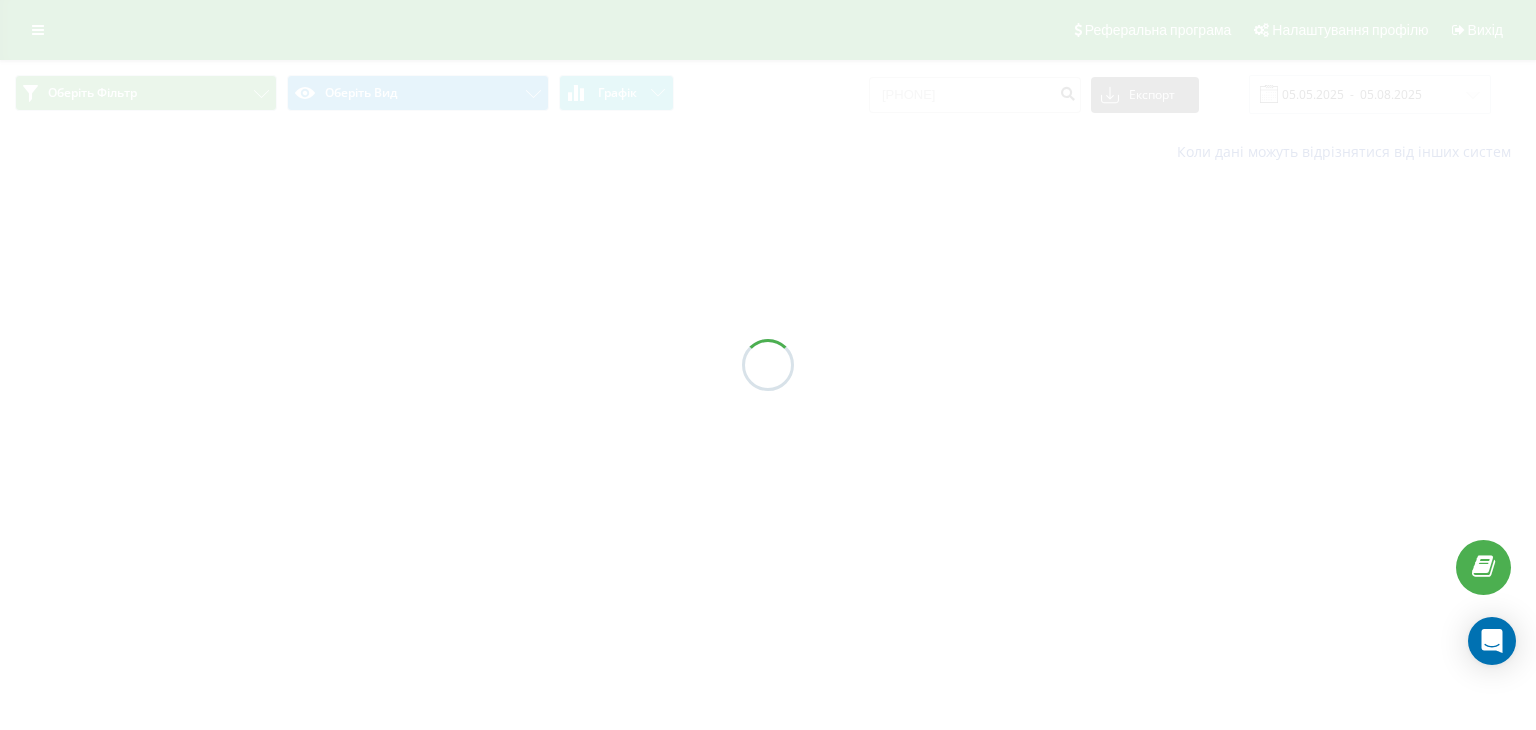 scroll, scrollTop: 0, scrollLeft: 0, axis: both 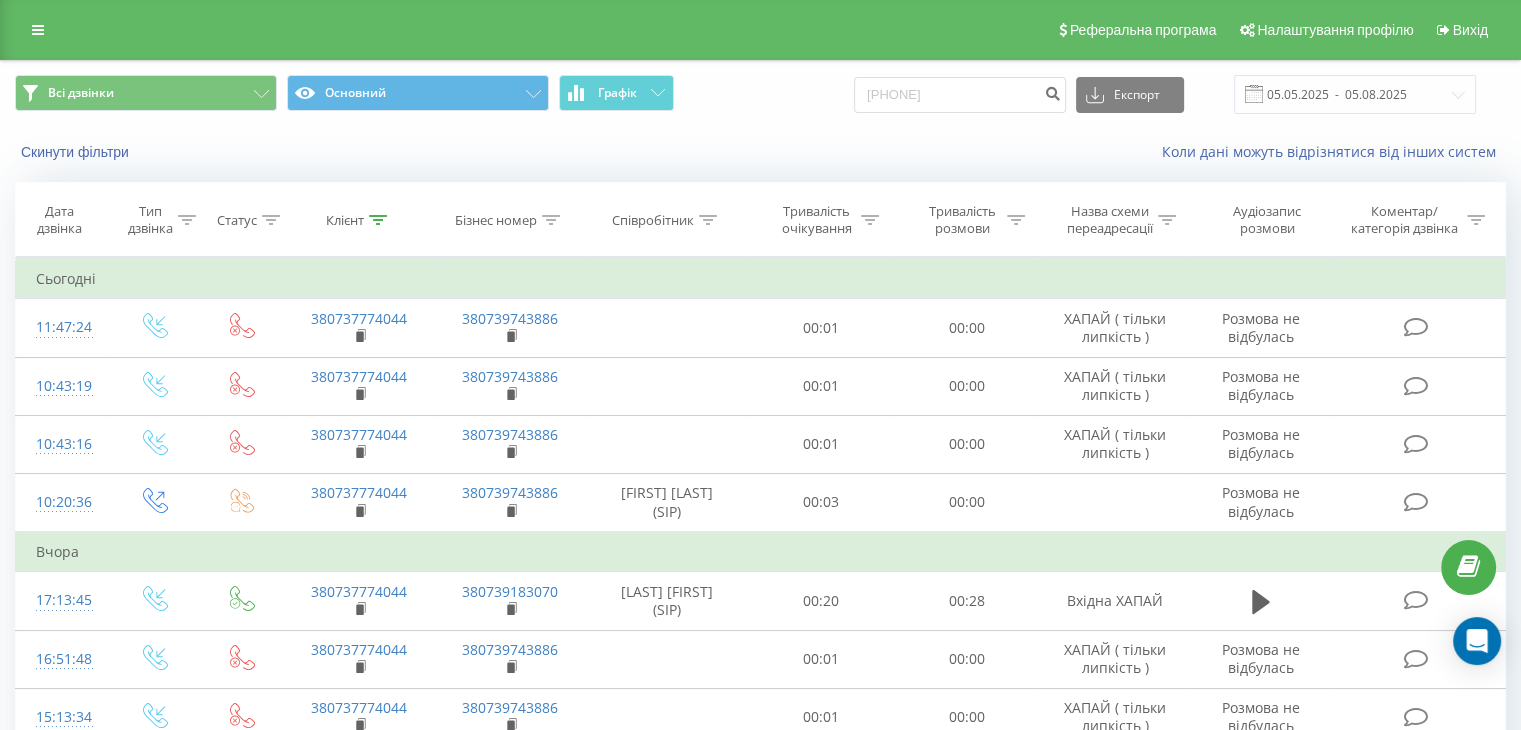 click on "Всі дзвінки Основний Графік" at bounding box center [380, 94] 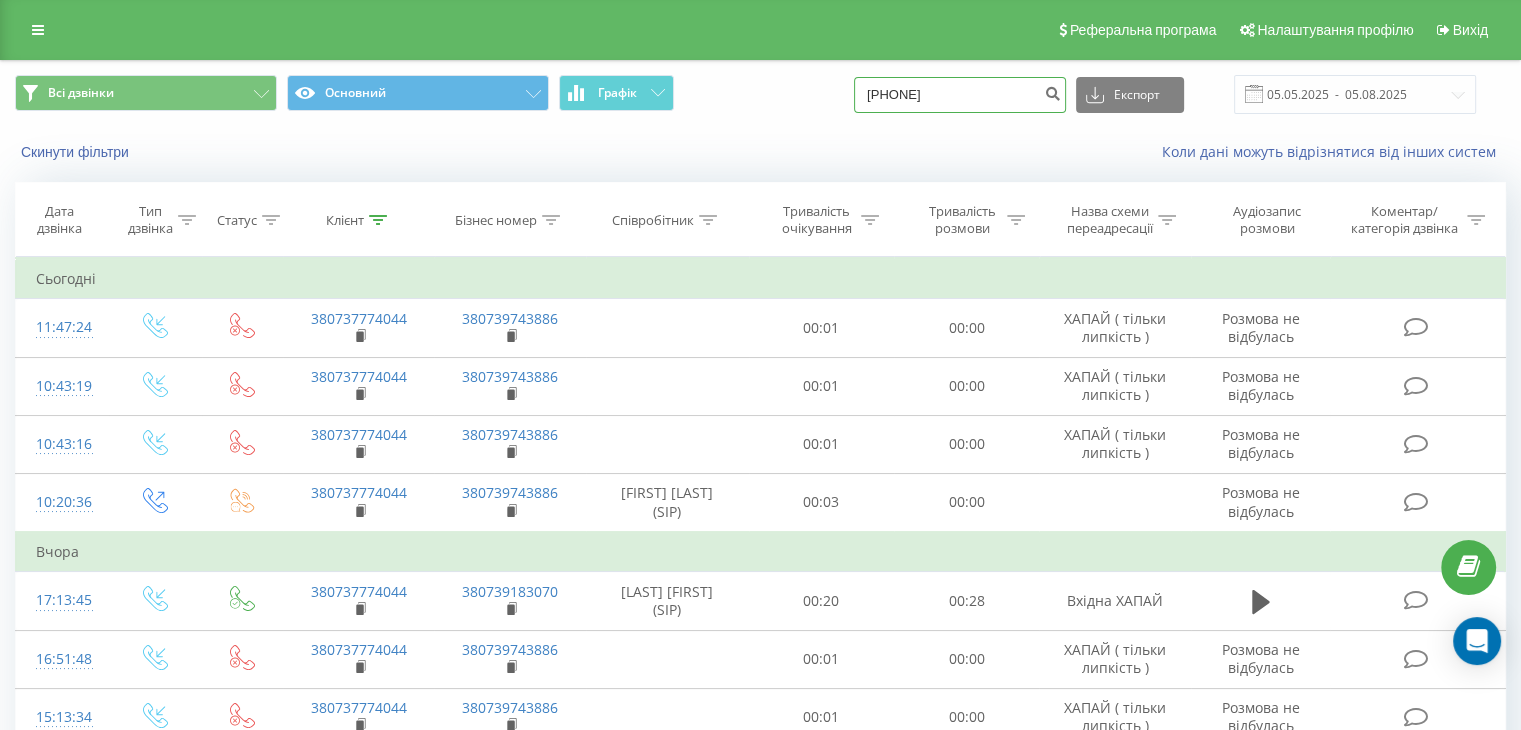 paste on "[PHONE]" 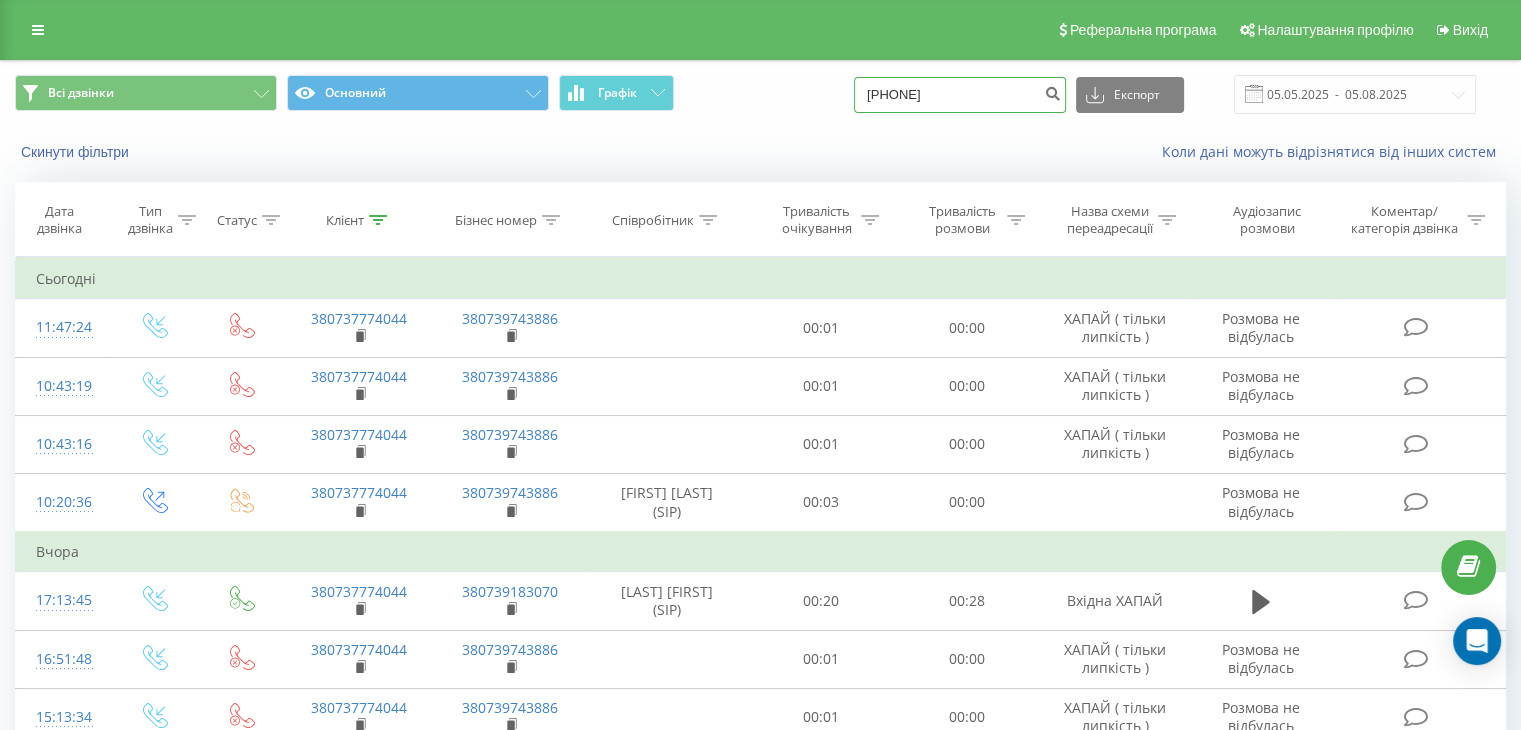 type on "[PHONE]" 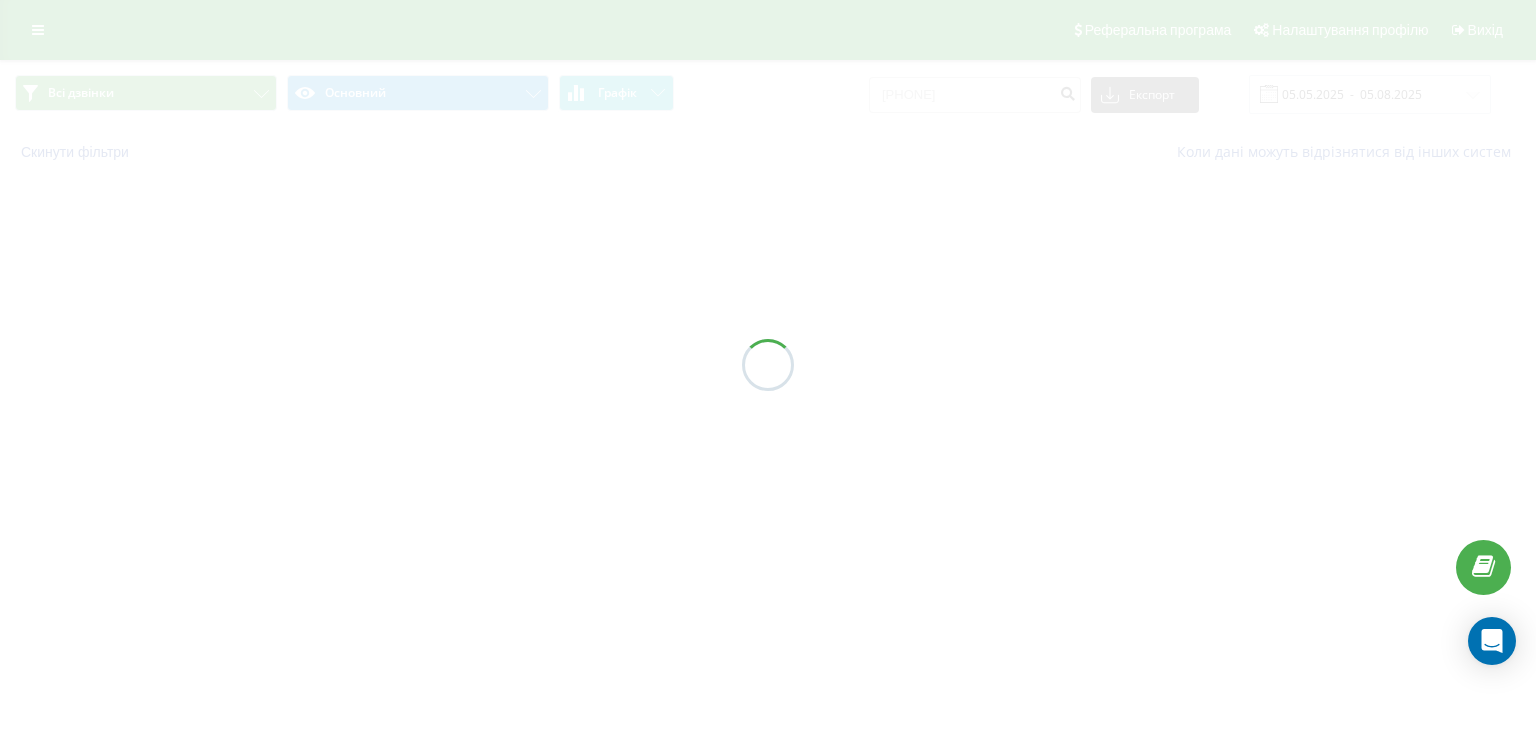 scroll, scrollTop: 0, scrollLeft: 0, axis: both 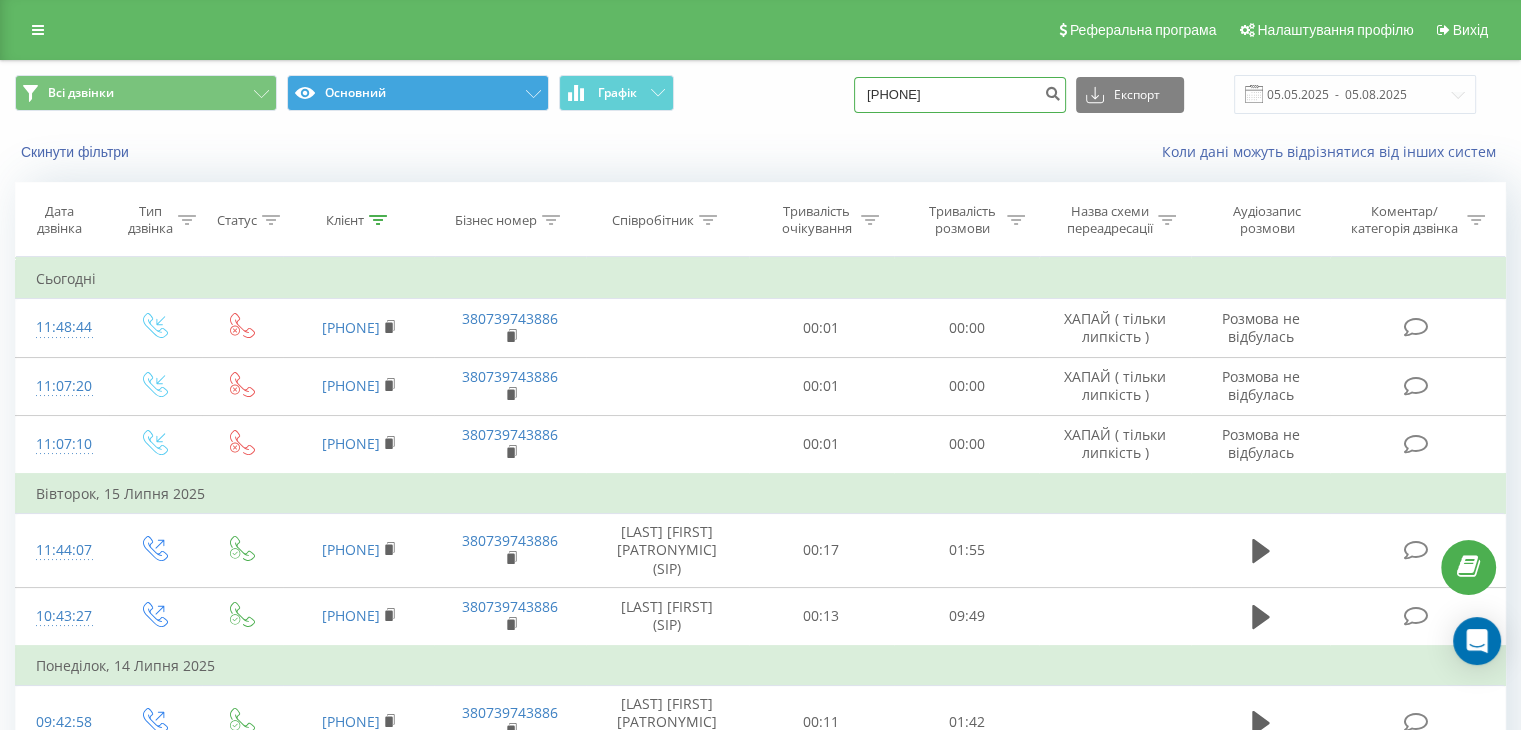 click on "Всі дзвінки Основний Графік 0688691882 Експорт .csv .xls .xlsx 05.05.2025  -  05.08.2025" at bounding box center [760, 94] 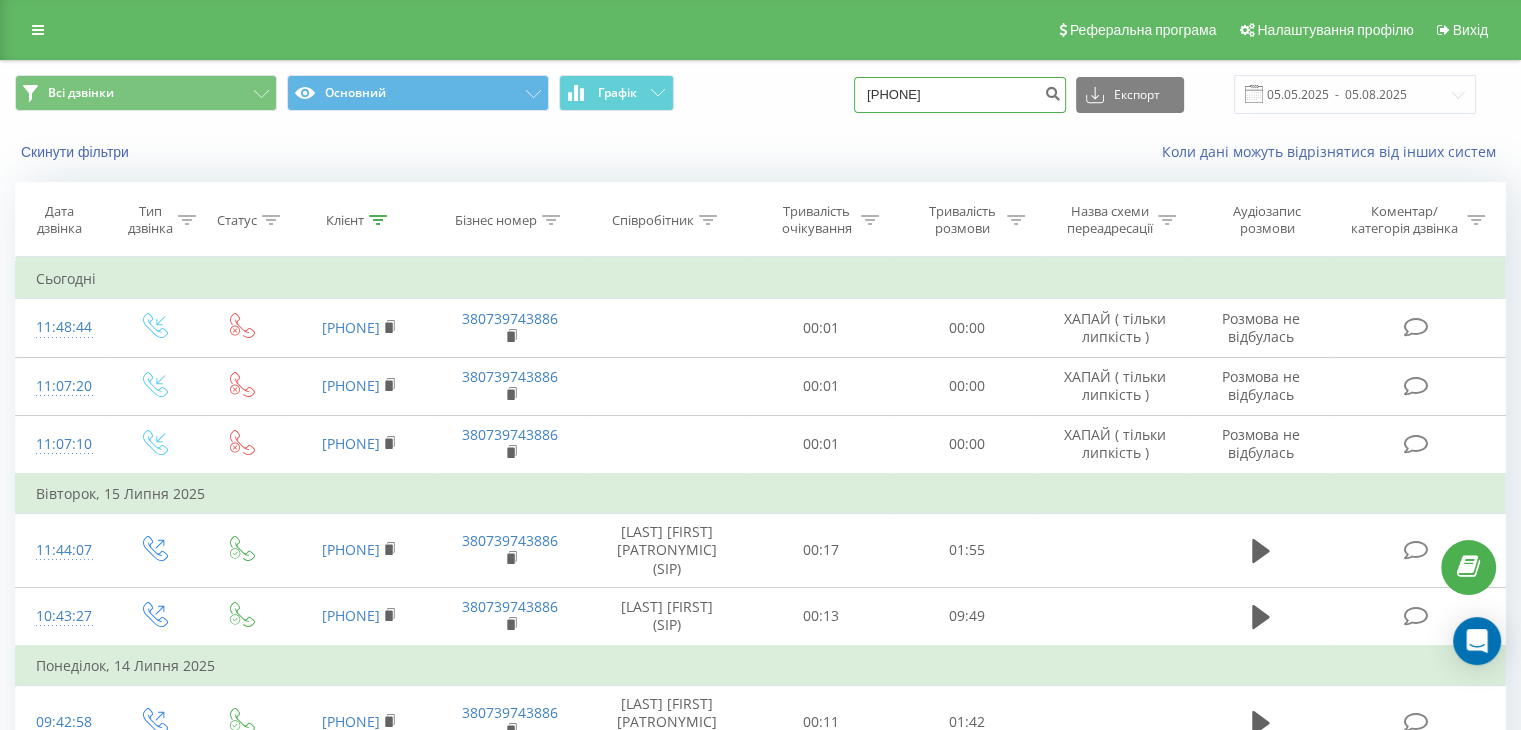 type on "0671000601" 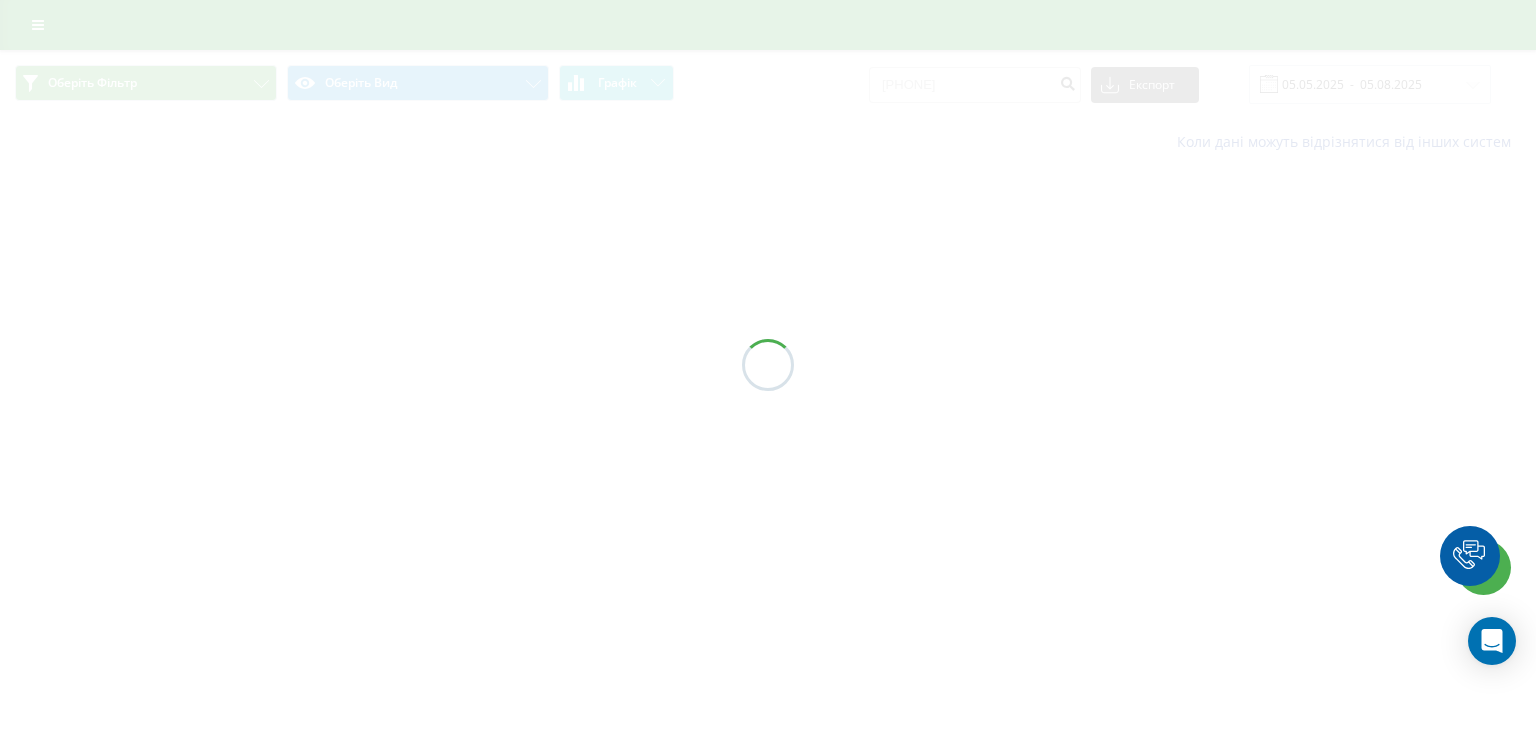 scroll, scrollTop: 0, scrollLeft: 0, axis: both 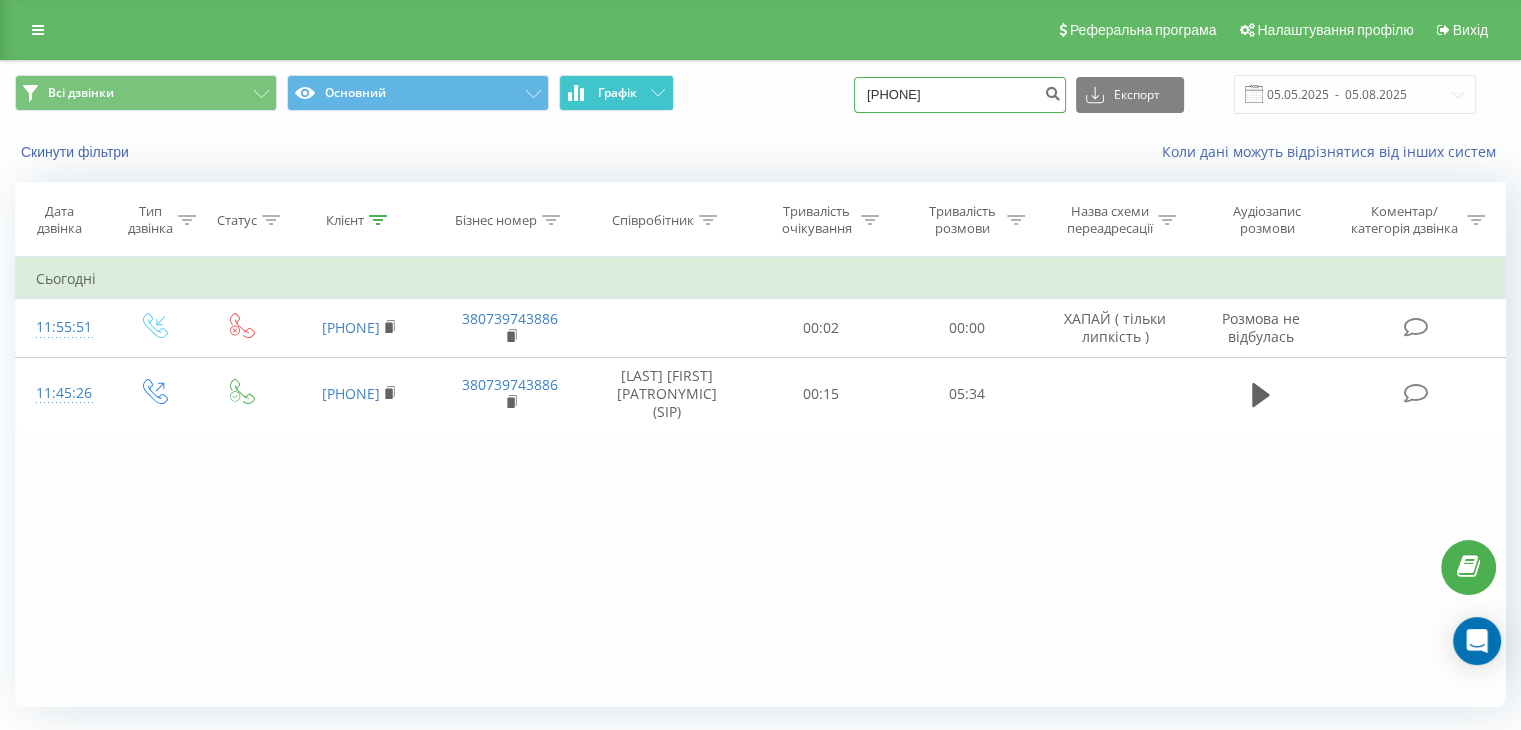 drag, startPoint x: 860, startPoint y: 94, endPoint x: 610, endPoint y: 97, distance: 250.018 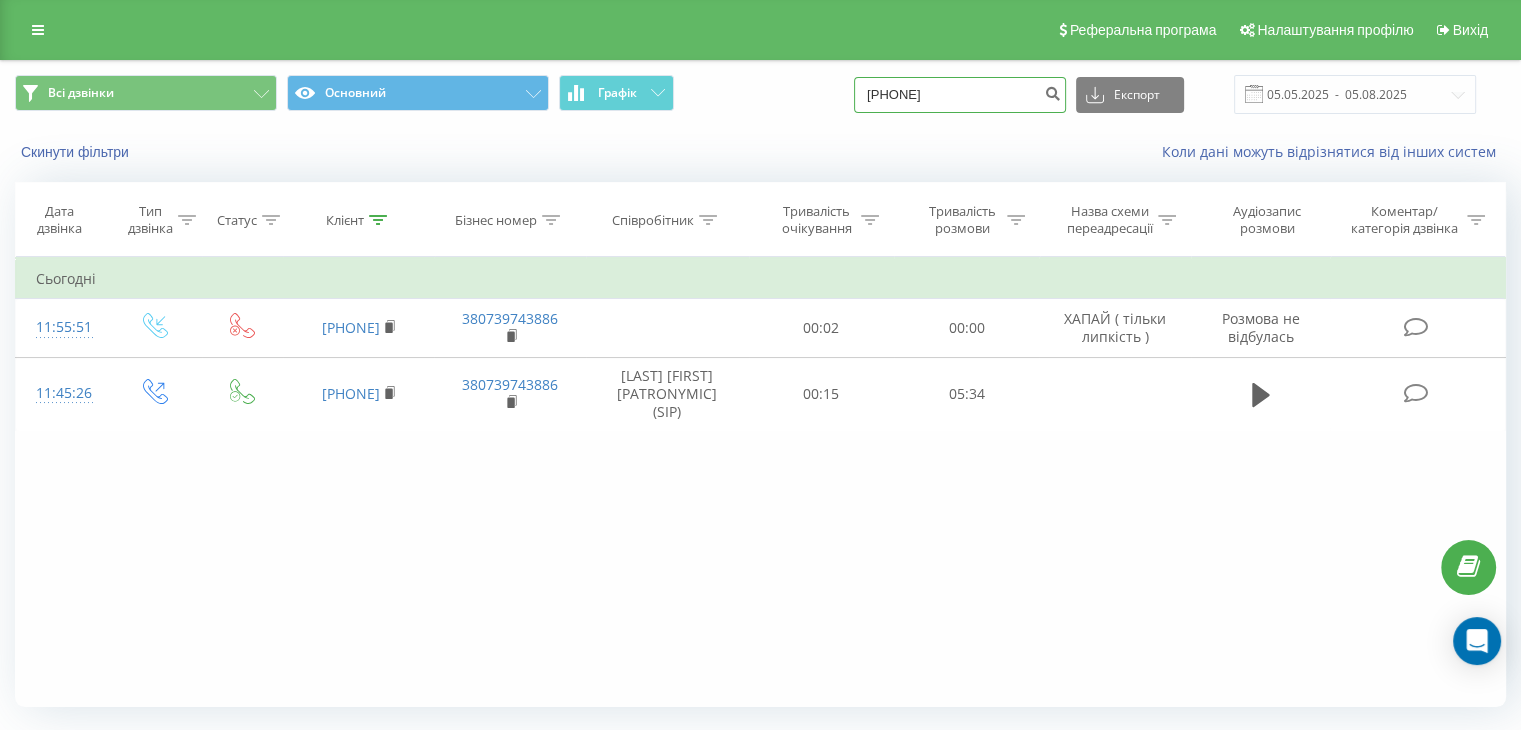 type on "[PHONE]" 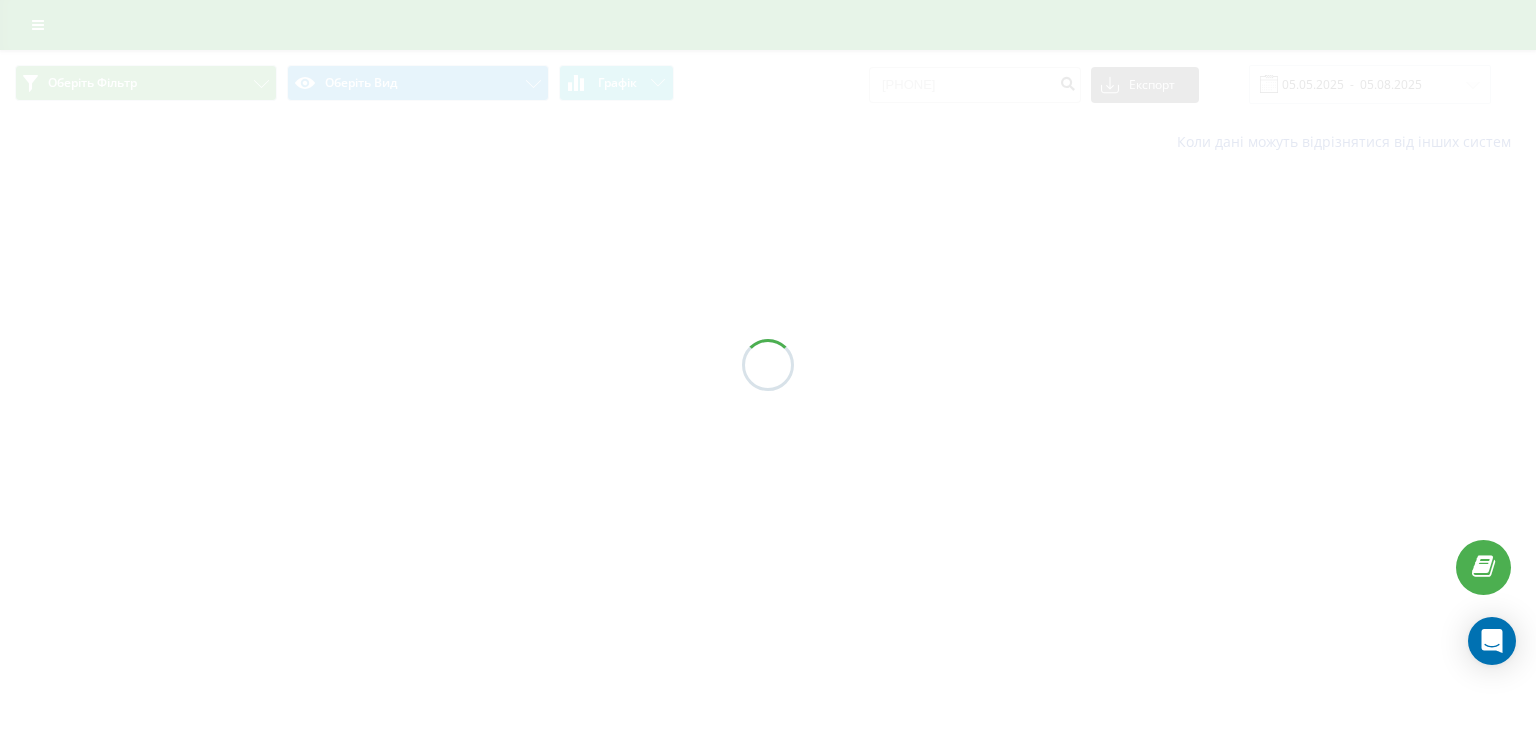 scroll, scrollTop: 0, scrollLeft: 0, axis: both 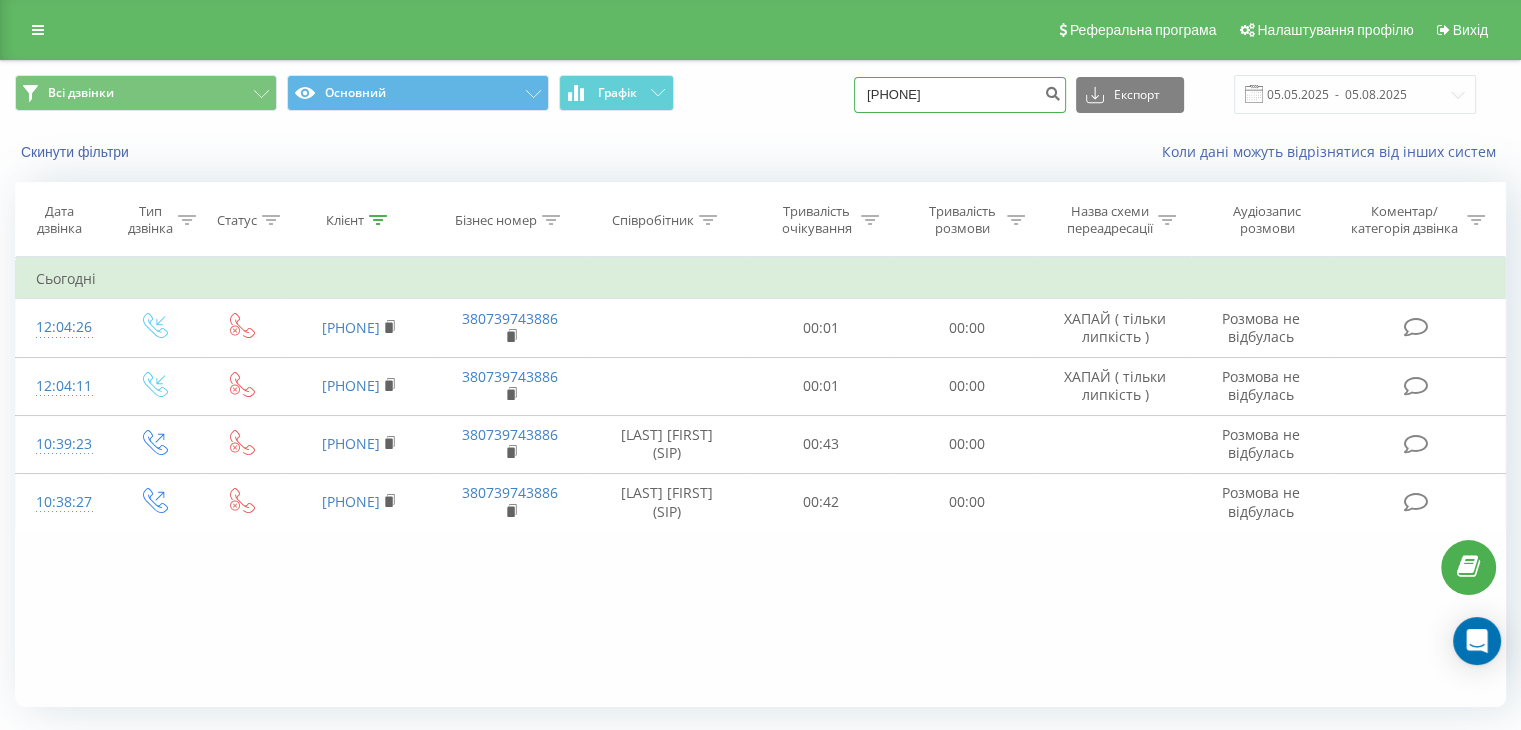 drag, startPoint x: 754, startPoint y: 104, endPoint x: 623, endPoint y: 129, distance: 133.36417 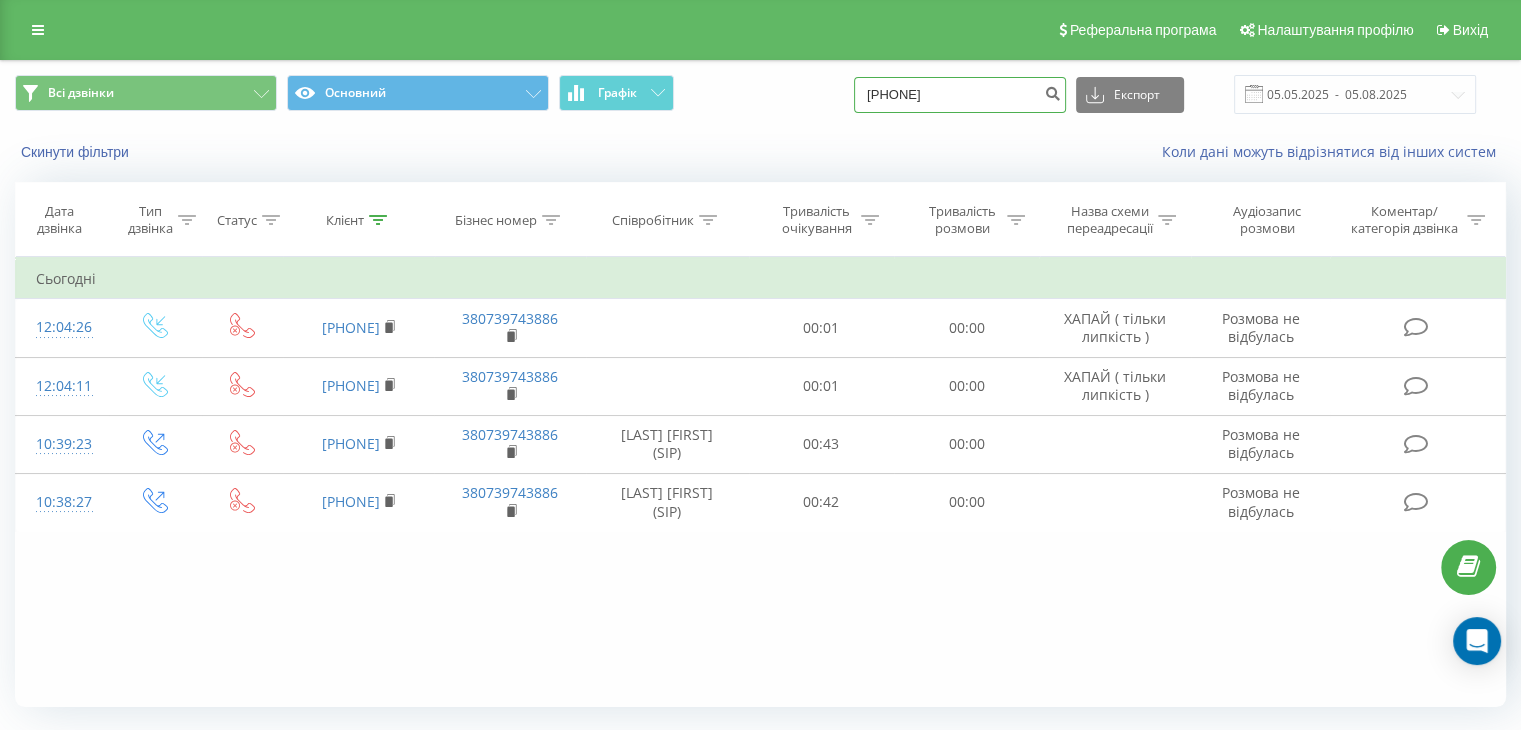 type on "[PHONE]" 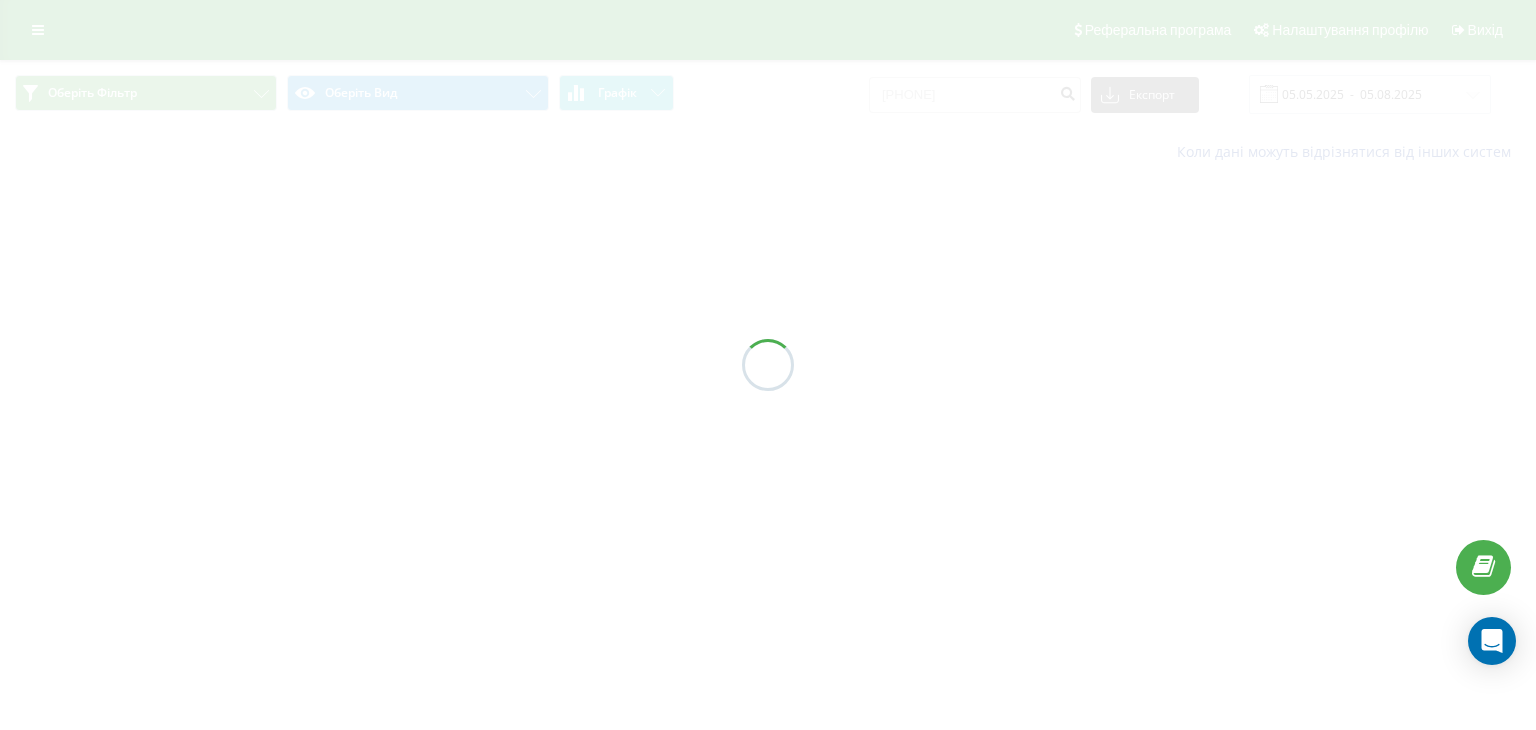 scroll, scrollTop: 0, scrollLeft: 0, axis: both 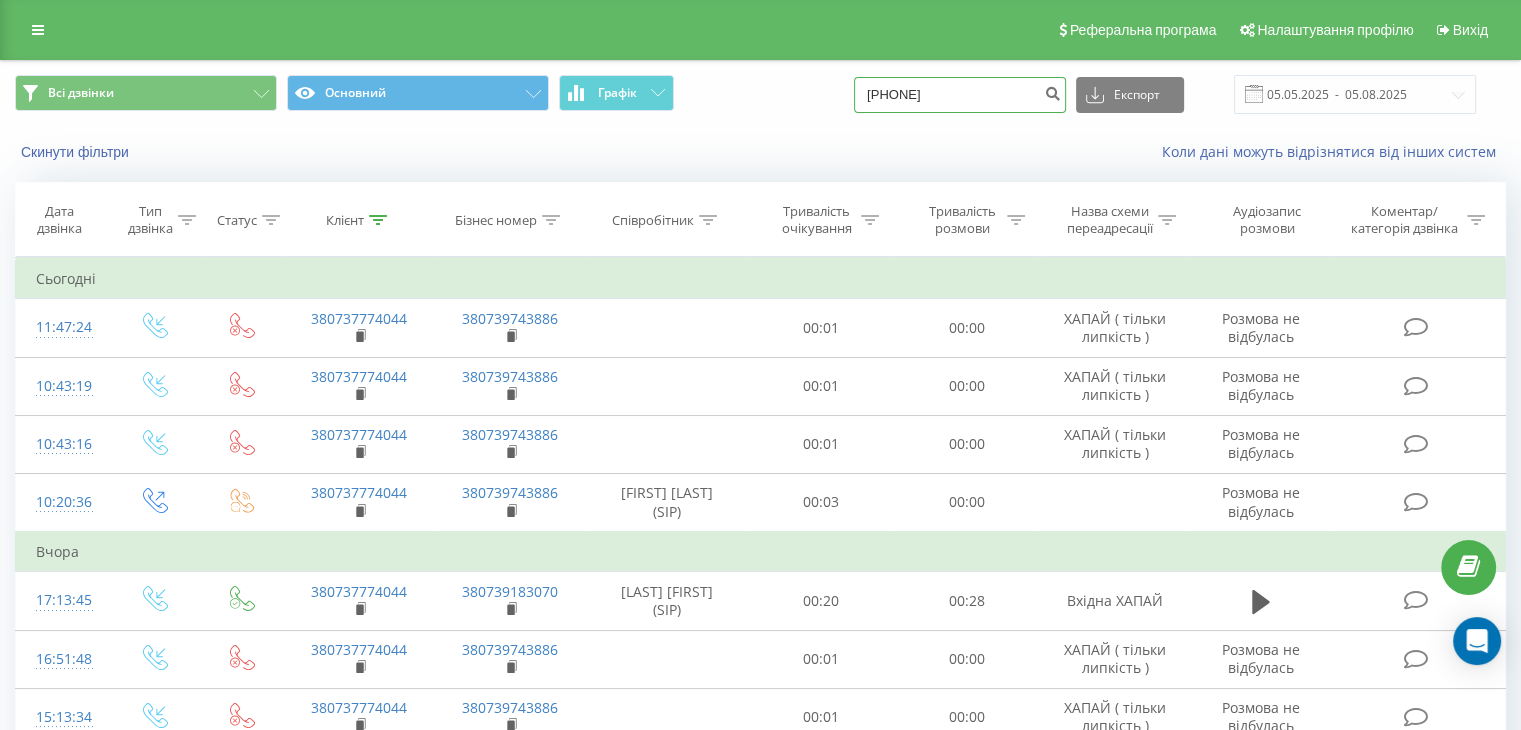 drag, startPoint x: 996, startPoint y: 85, endPoint x: 839, endPoint y: 73, distance: 157.45793 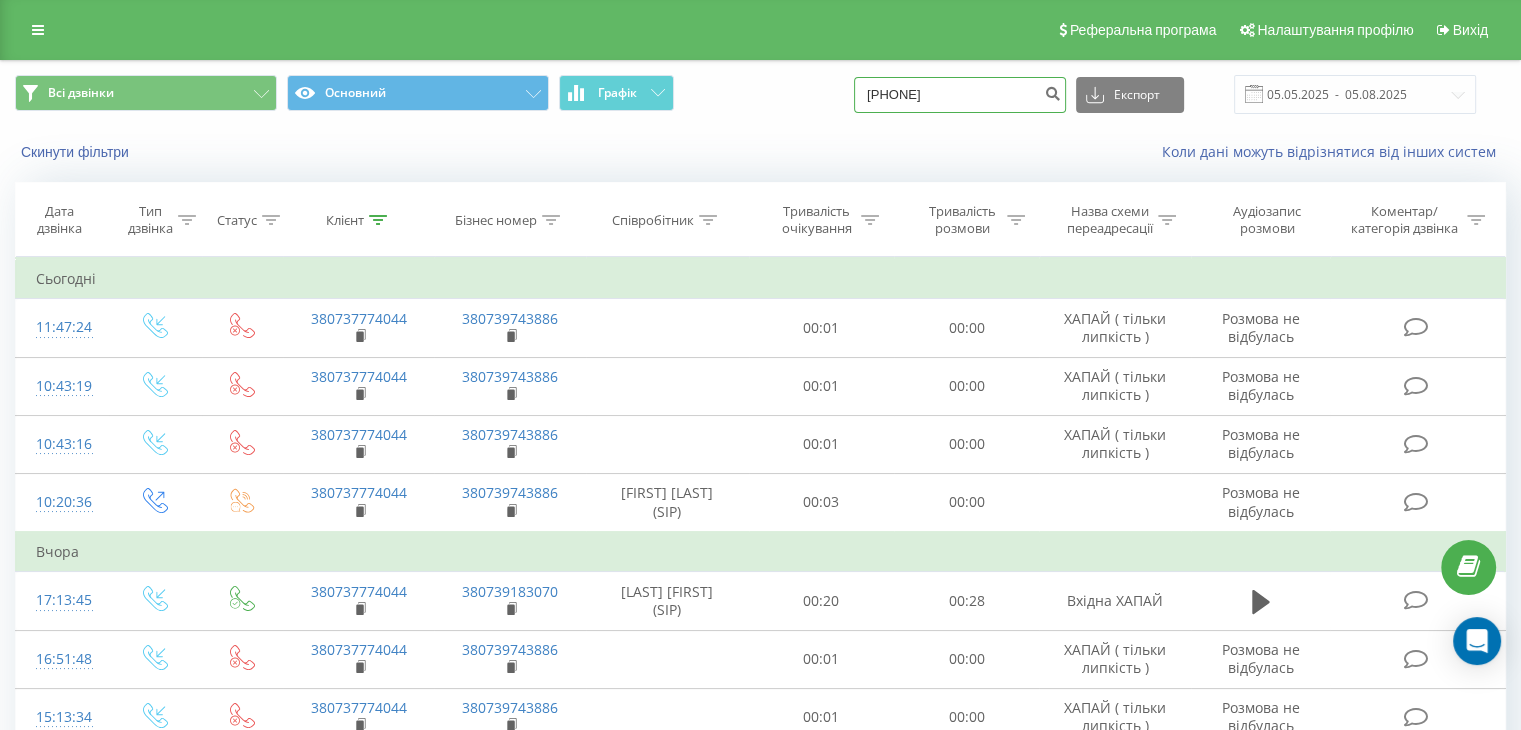type on "0672084508" 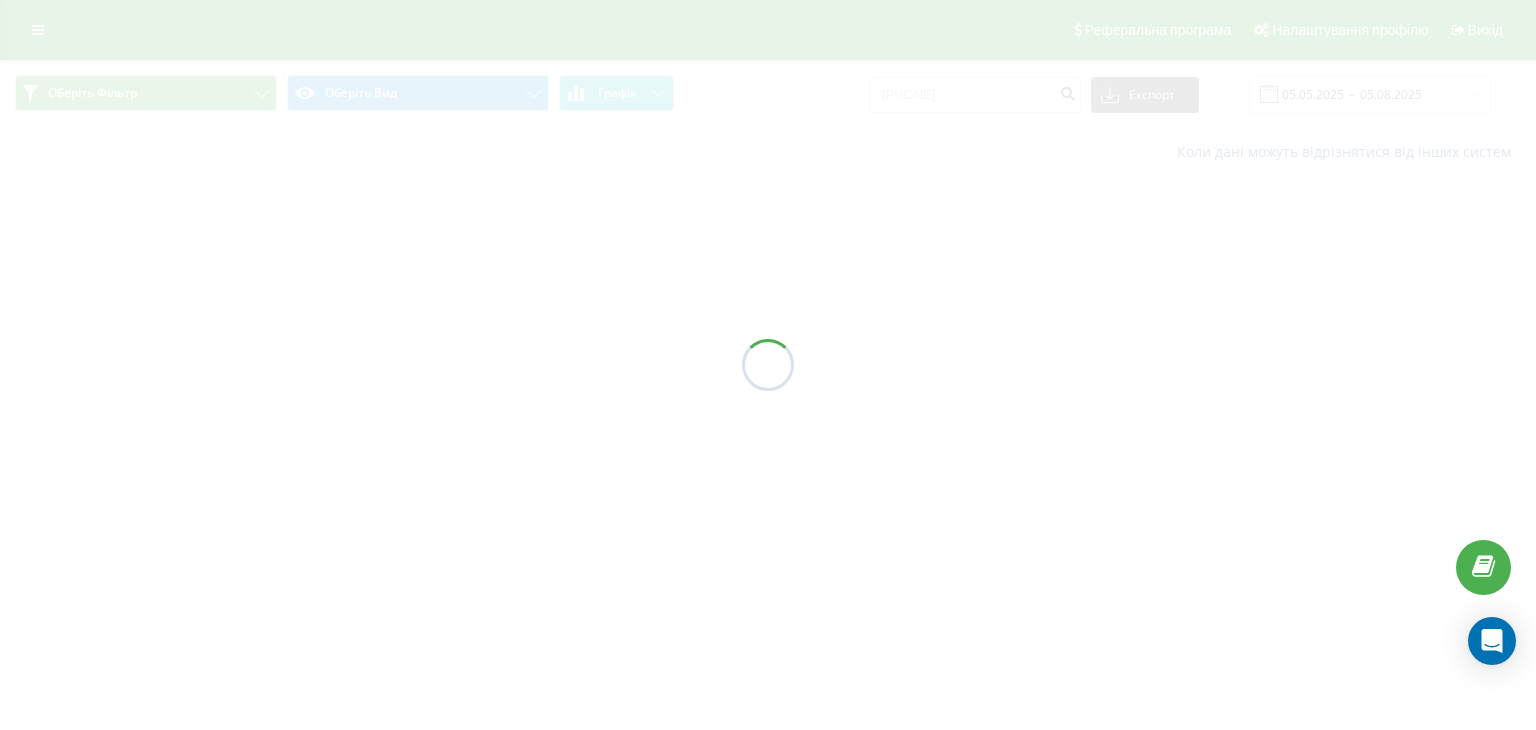 scroll, scrollTop: 0, scrollLeft: 0, axis: both 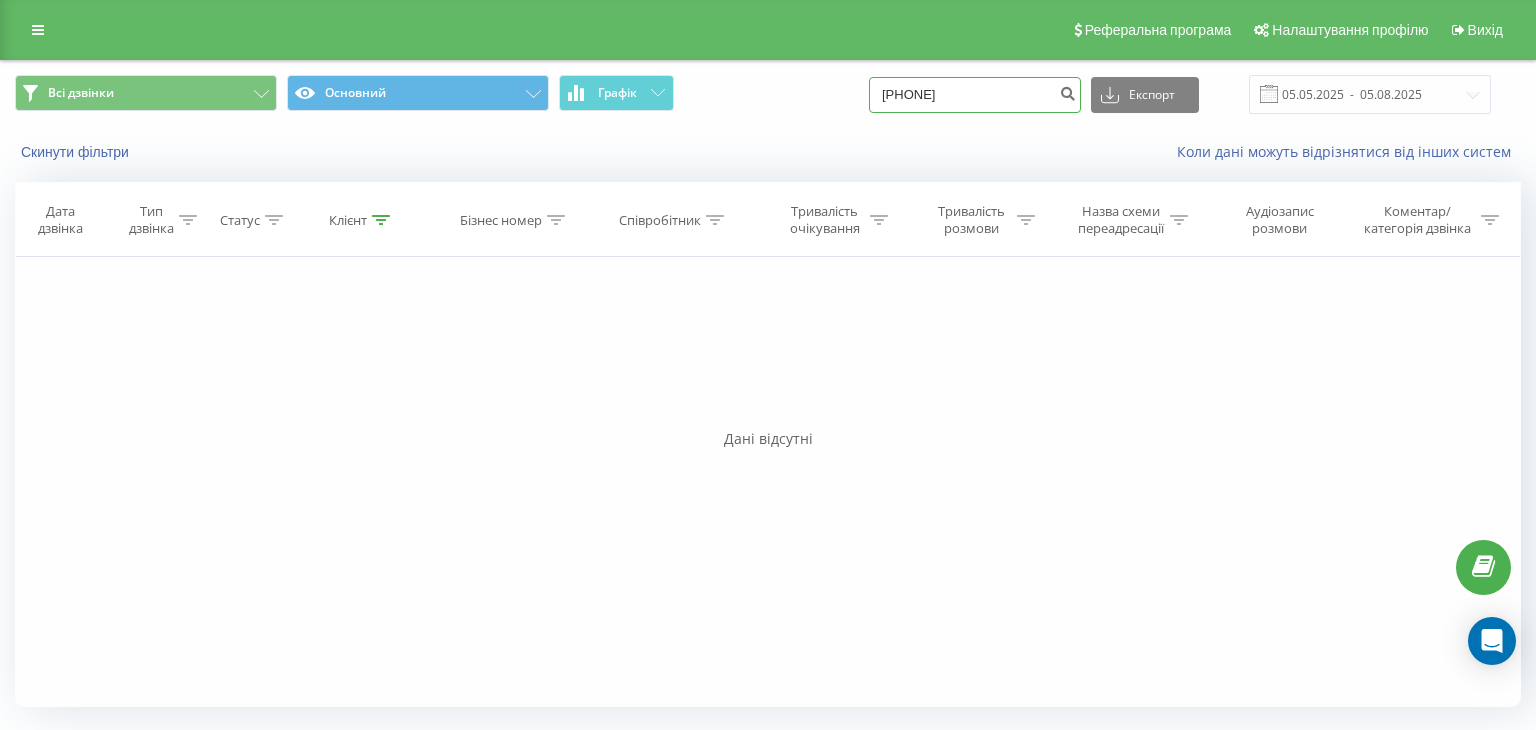 click on "0672084508" at bounding box center (975, 95) 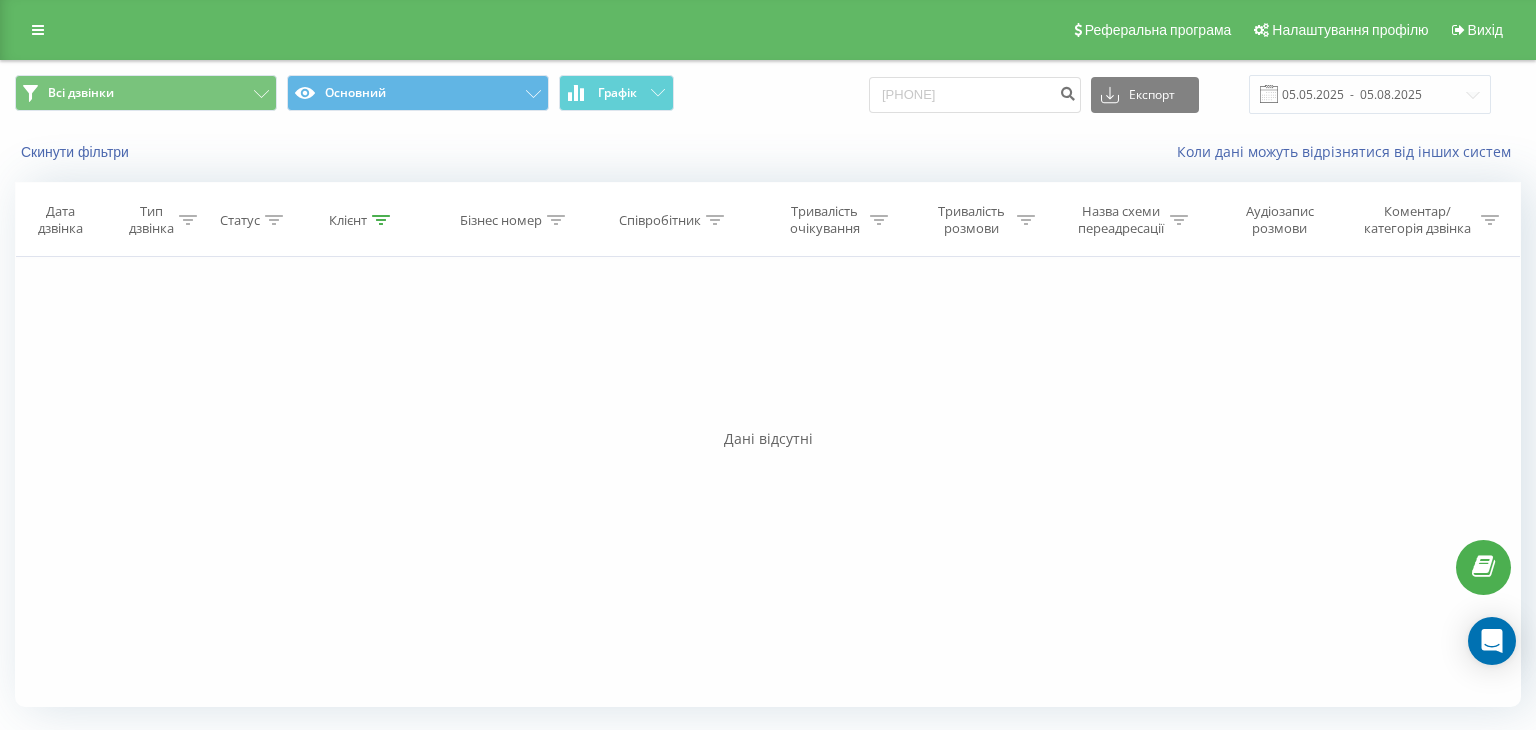 click on "Фільтрувати за умовою Дорівнює Введіть значення Скасувати OK Фільтрувати за умовою Дорівнює Введіть значення Скасувати OK Фільтрувати за умовою Містить Скасувати OK Фільтрувати за умовою Містить Скасувати OK Фільтрувати за умовою Містить Скасувати OK Фільтрувати за умовою Дорівнює Скасувати OK Фільтрувати за умовою Дорівнює Скасувати OK Фільтрувати за умовою Містить Скасувати OK Фільтрувати за умовою Дорівнює Введіть значення Скасувати OK" at bounding box center [768, 482] 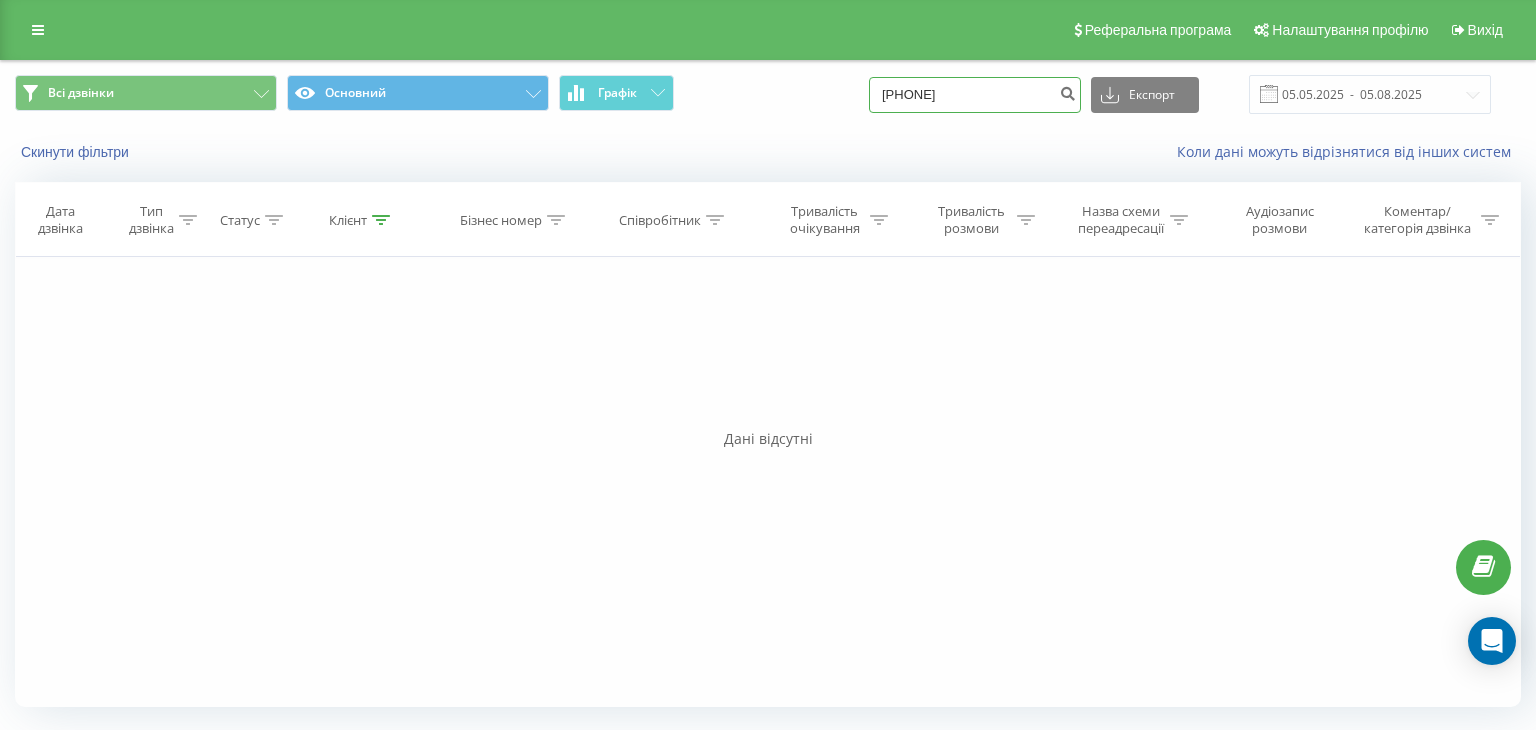 drag, startPoint x: 999, startPoint y: 101, endPoint x: 829, endPoint y: 93, distance: 170.18813 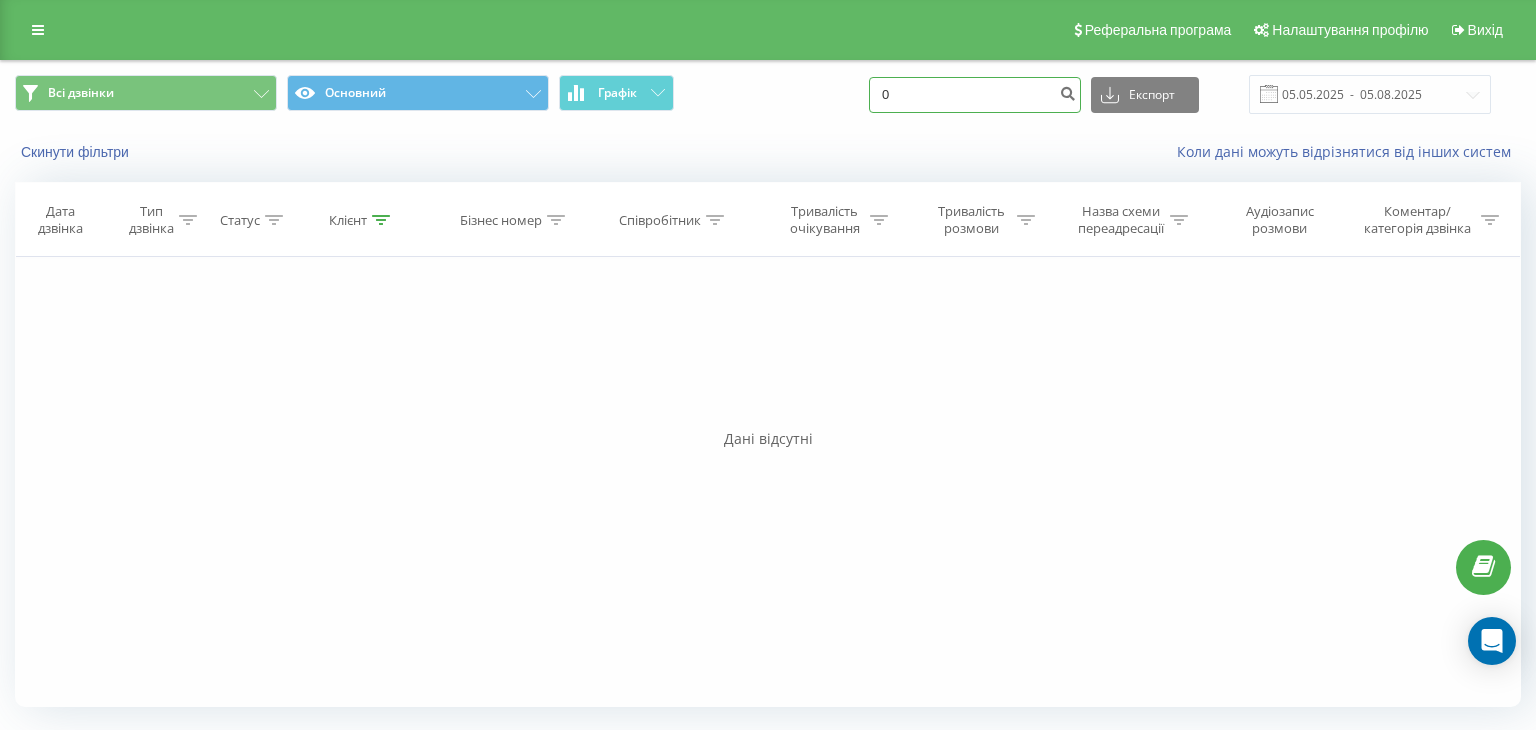 click on "0" at bounding box center [975, 95] 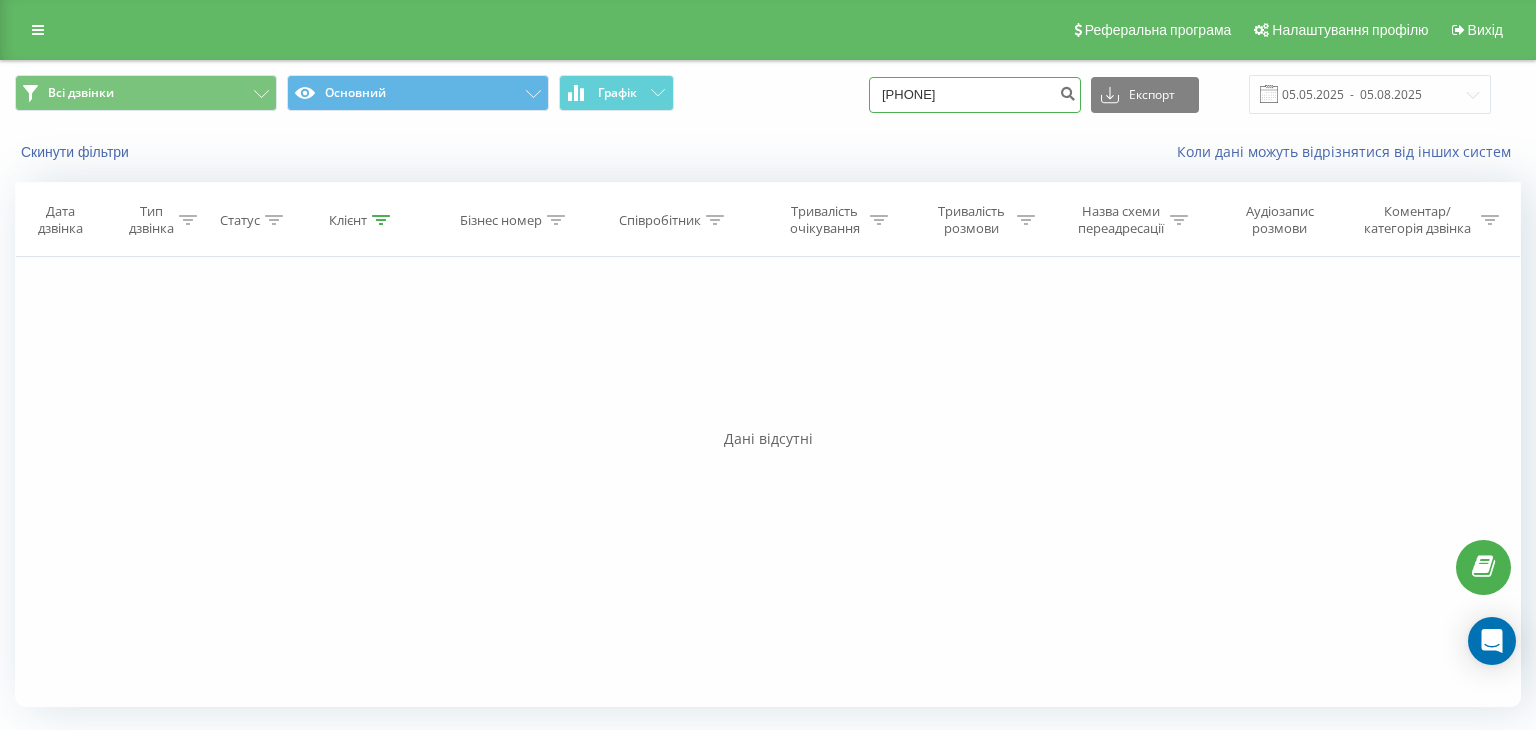 type on "0997007564" 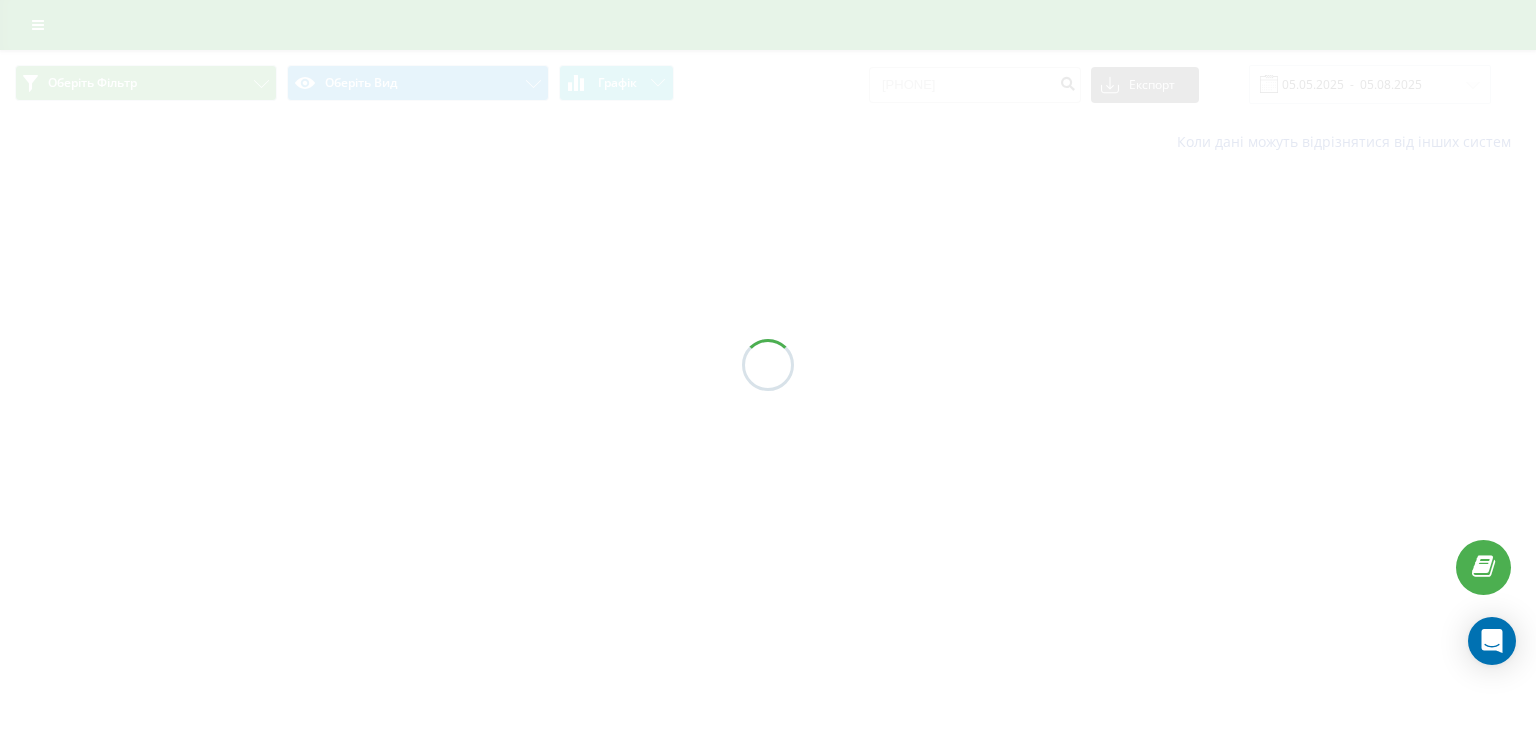 scroll, scrollTop: 0, scrollLeft: 0, axis: both 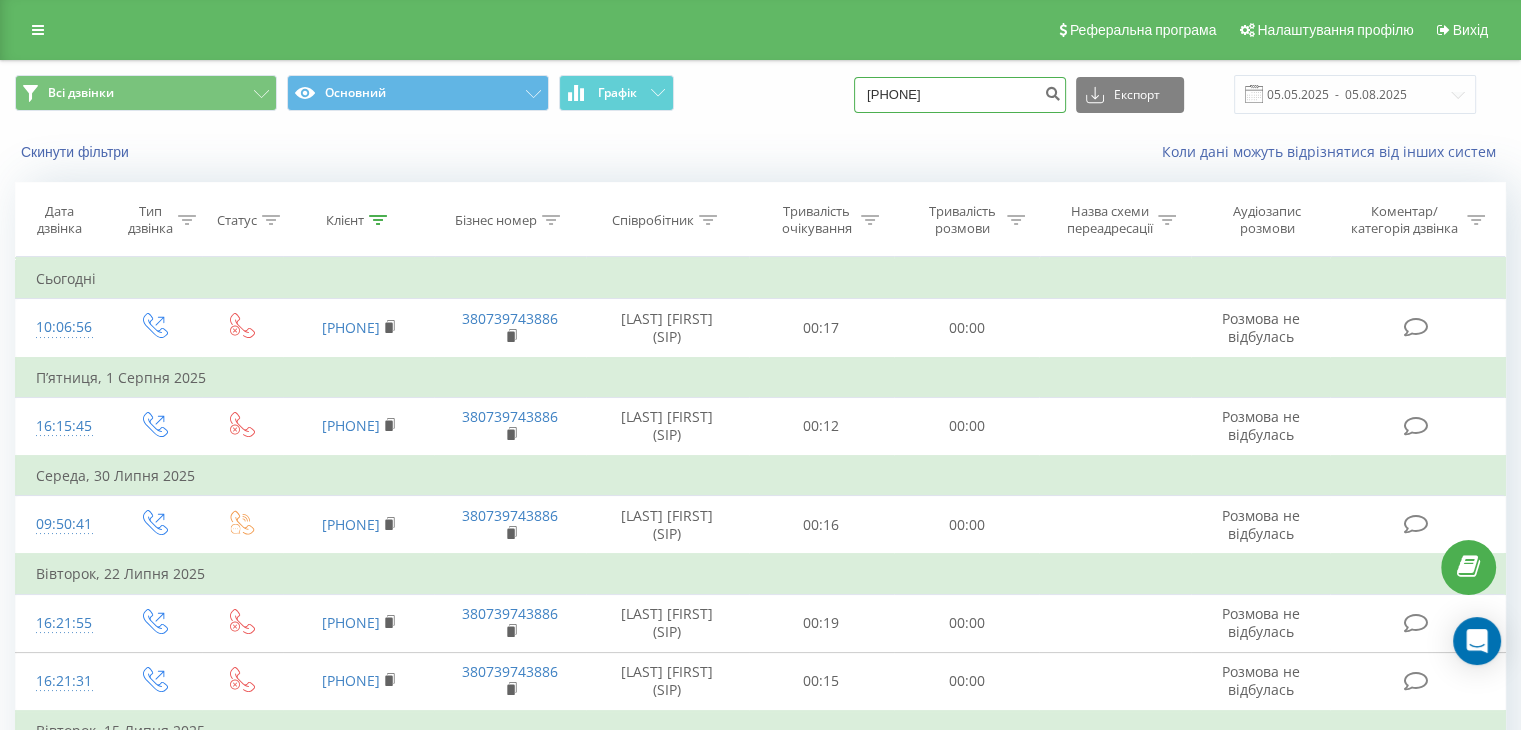 click on "0997007564" at bounding box center (960, 95) 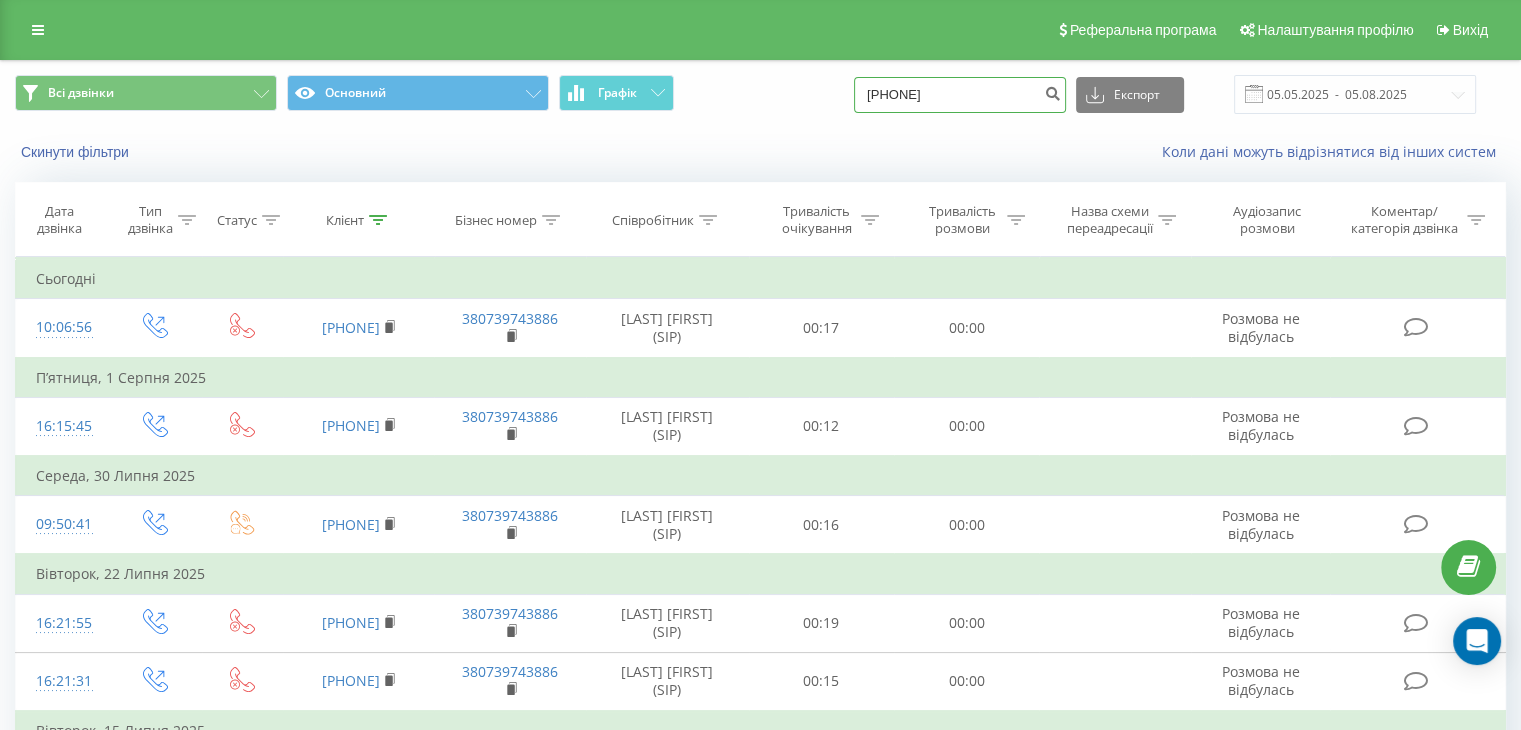 paste on "30646062" 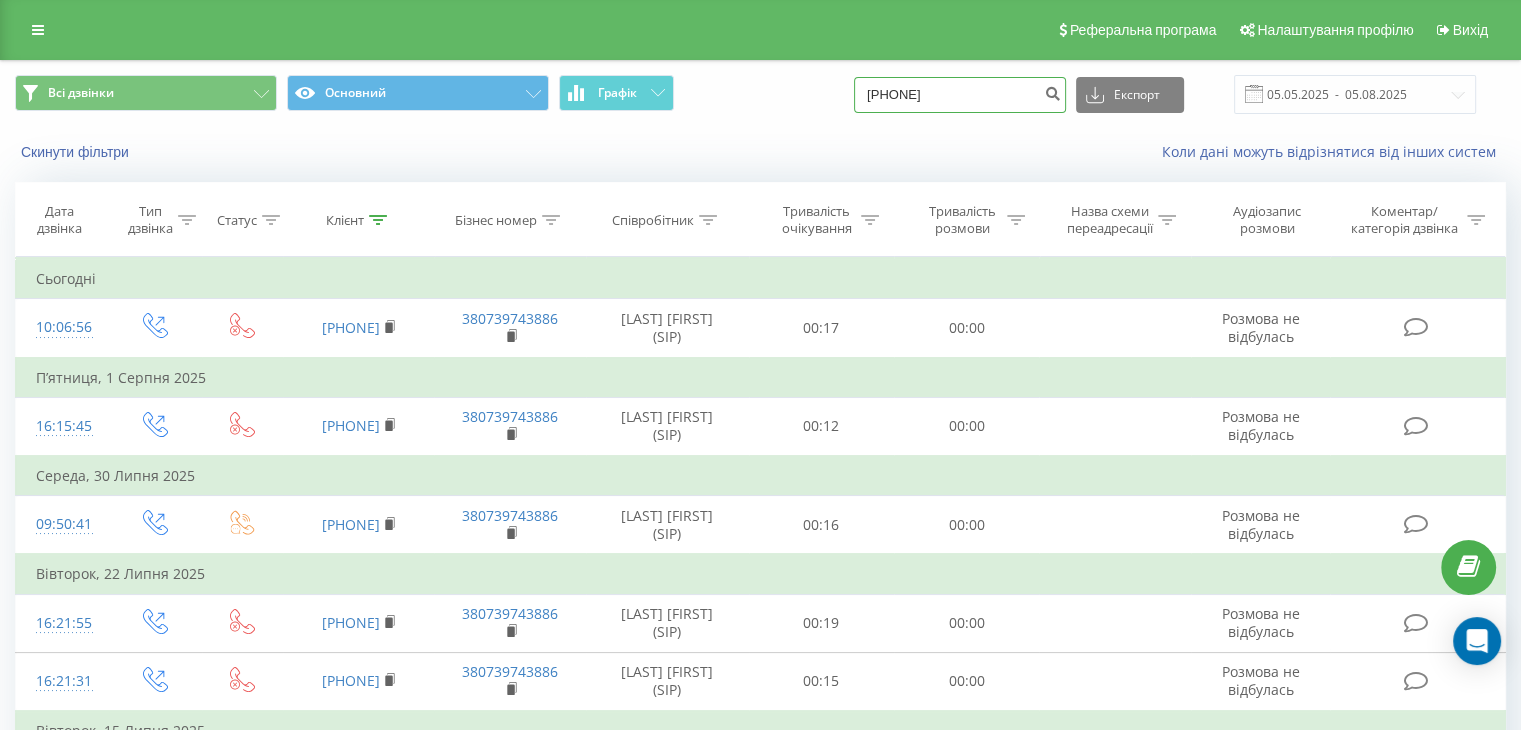 type on "[PHONE]" 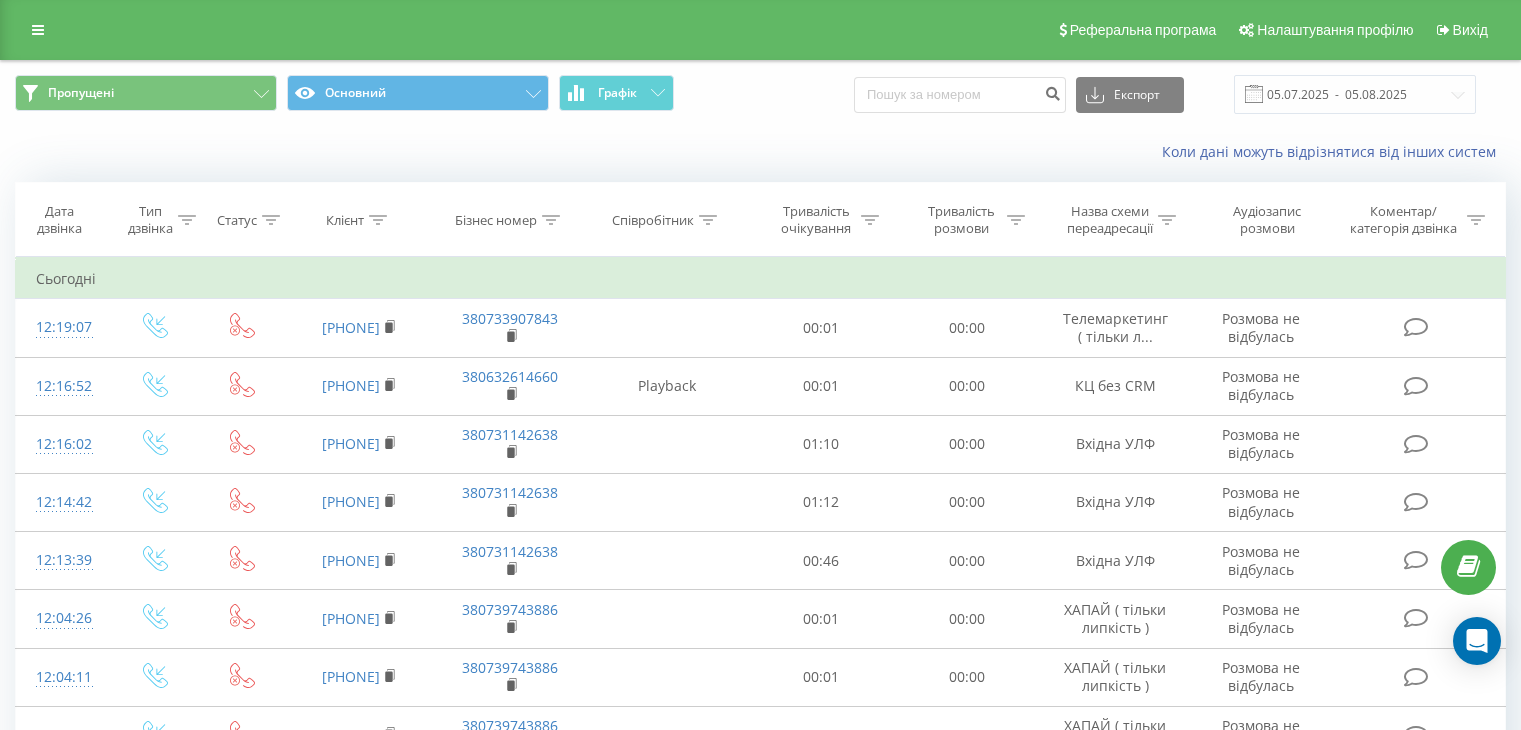 scroll, scrollTop: 93, scrollLeft: 0, axis: vertical 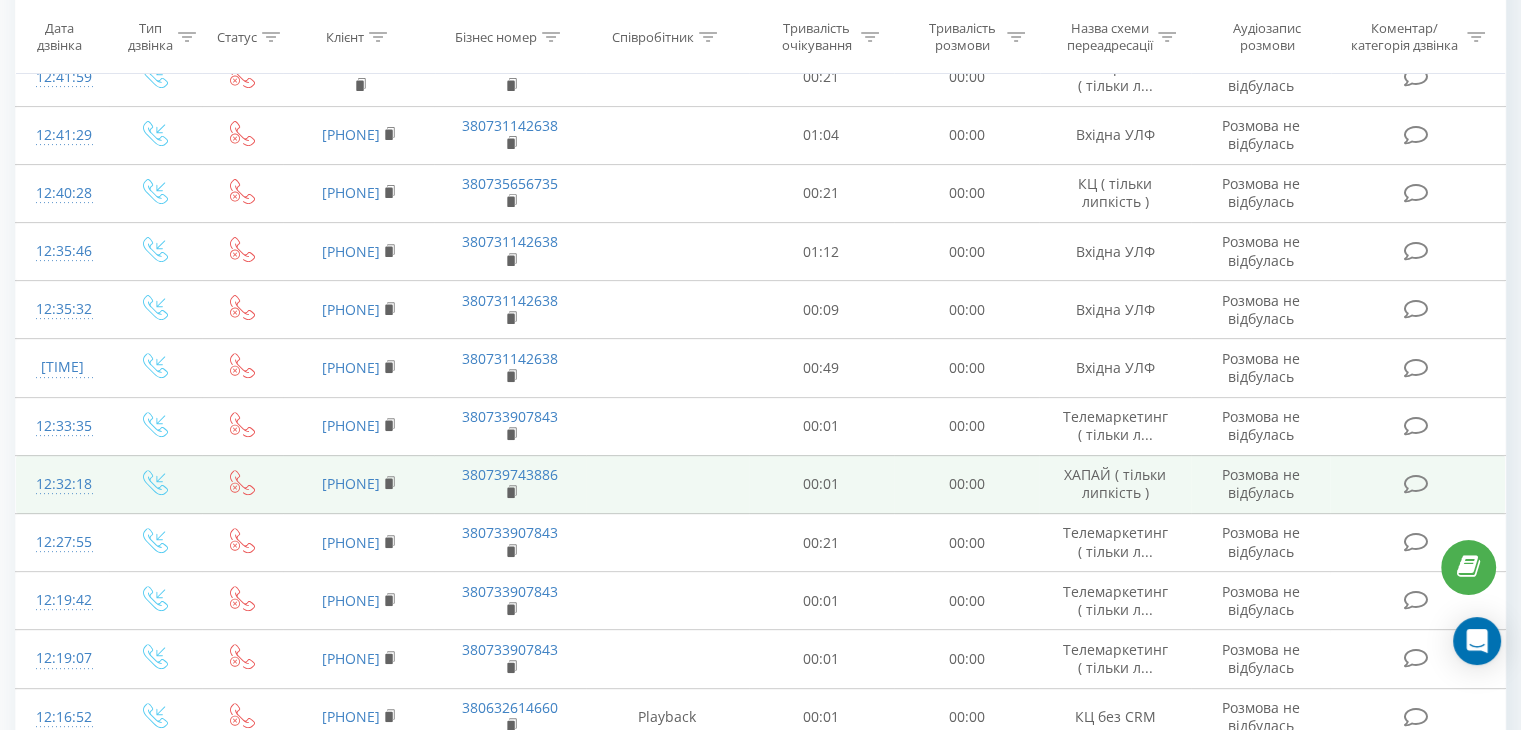drag, startPoint x: 412, startPoint y: 468, endPoint x: 328, endPoint y: 455, distance: 85 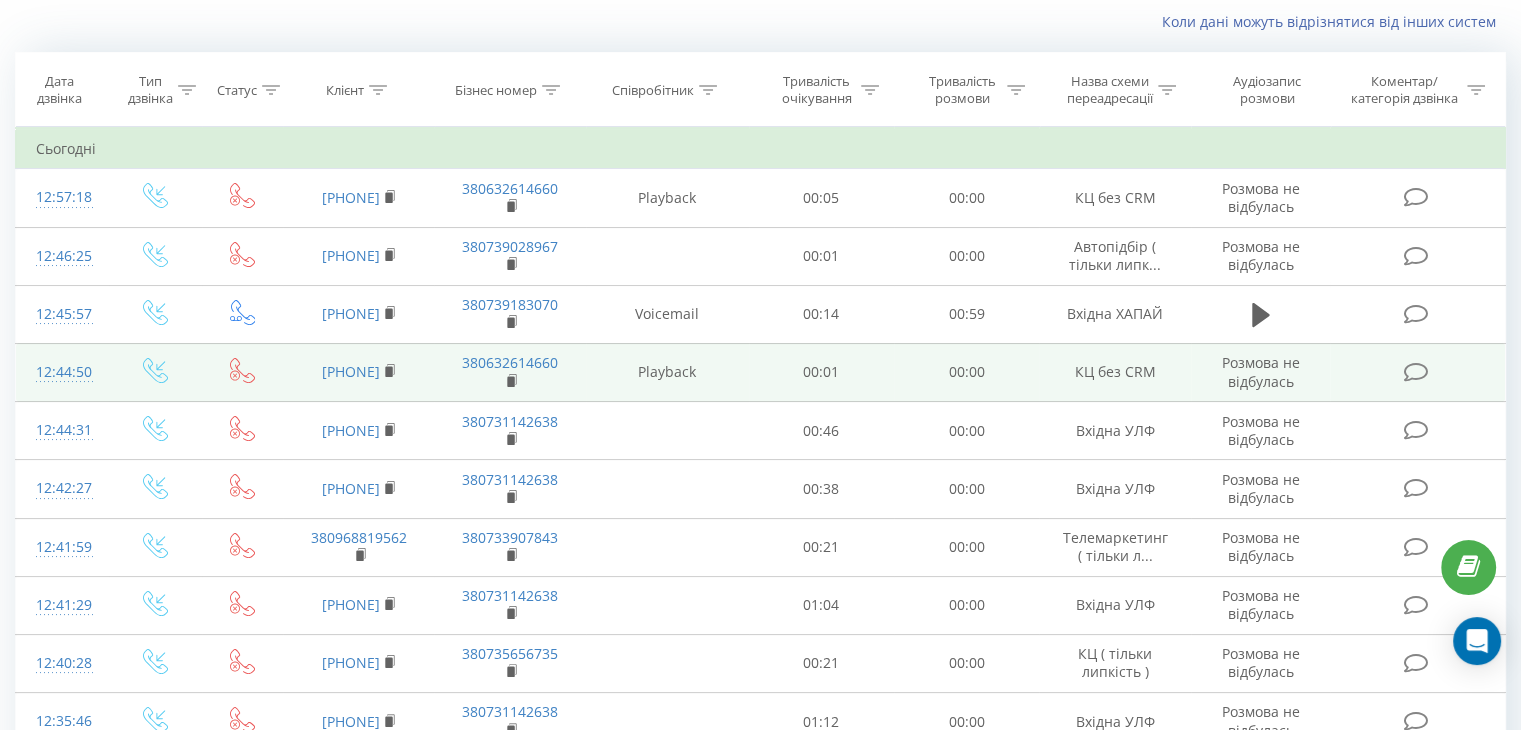 scroll, scrollTop: 100, scrollLeft: 0, axis: vertical 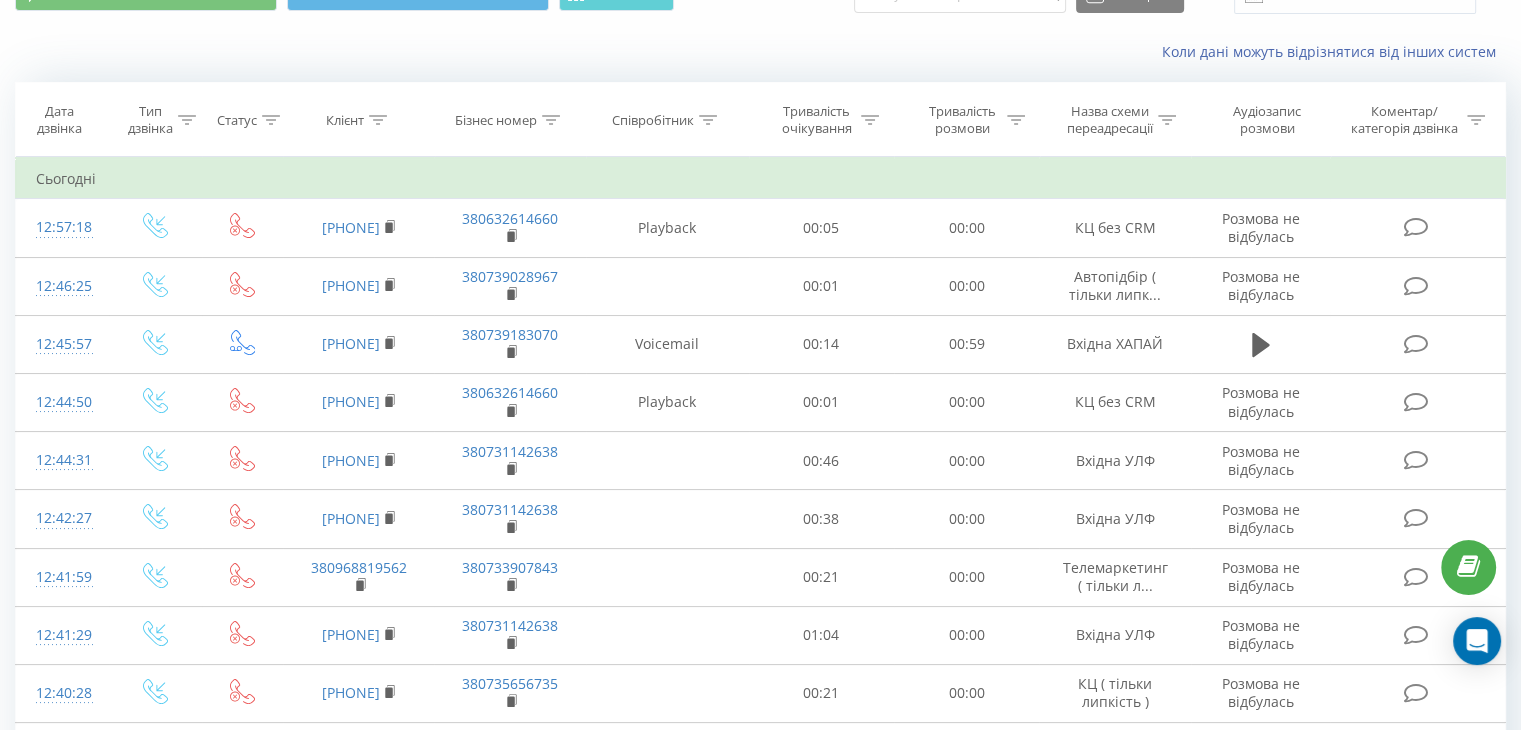 click on "Коли дані можуть відрізнятися вiд інших систем" at bounding box center (1045, 52) 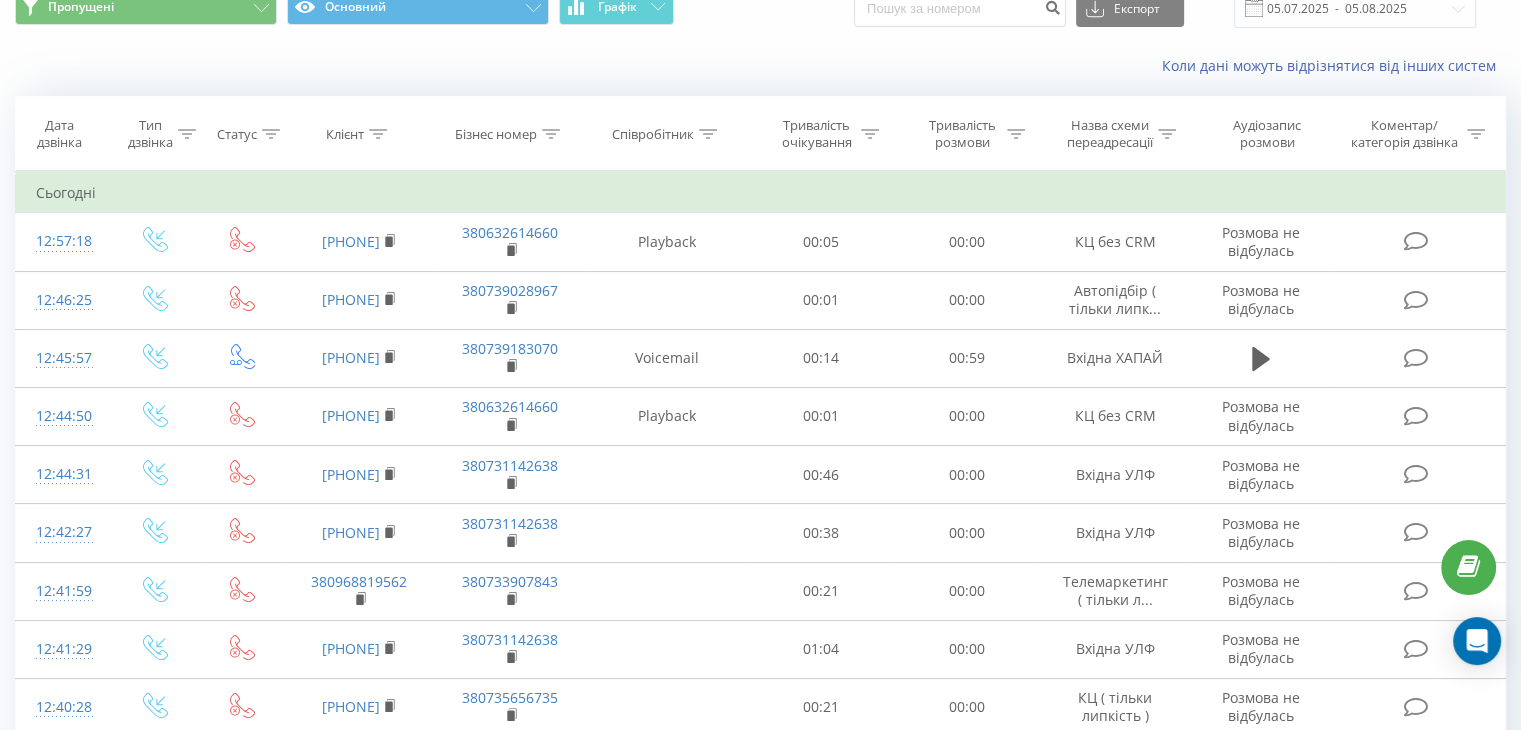 scroll, scrollTop: 0, scrollLeft: 0, axis: both 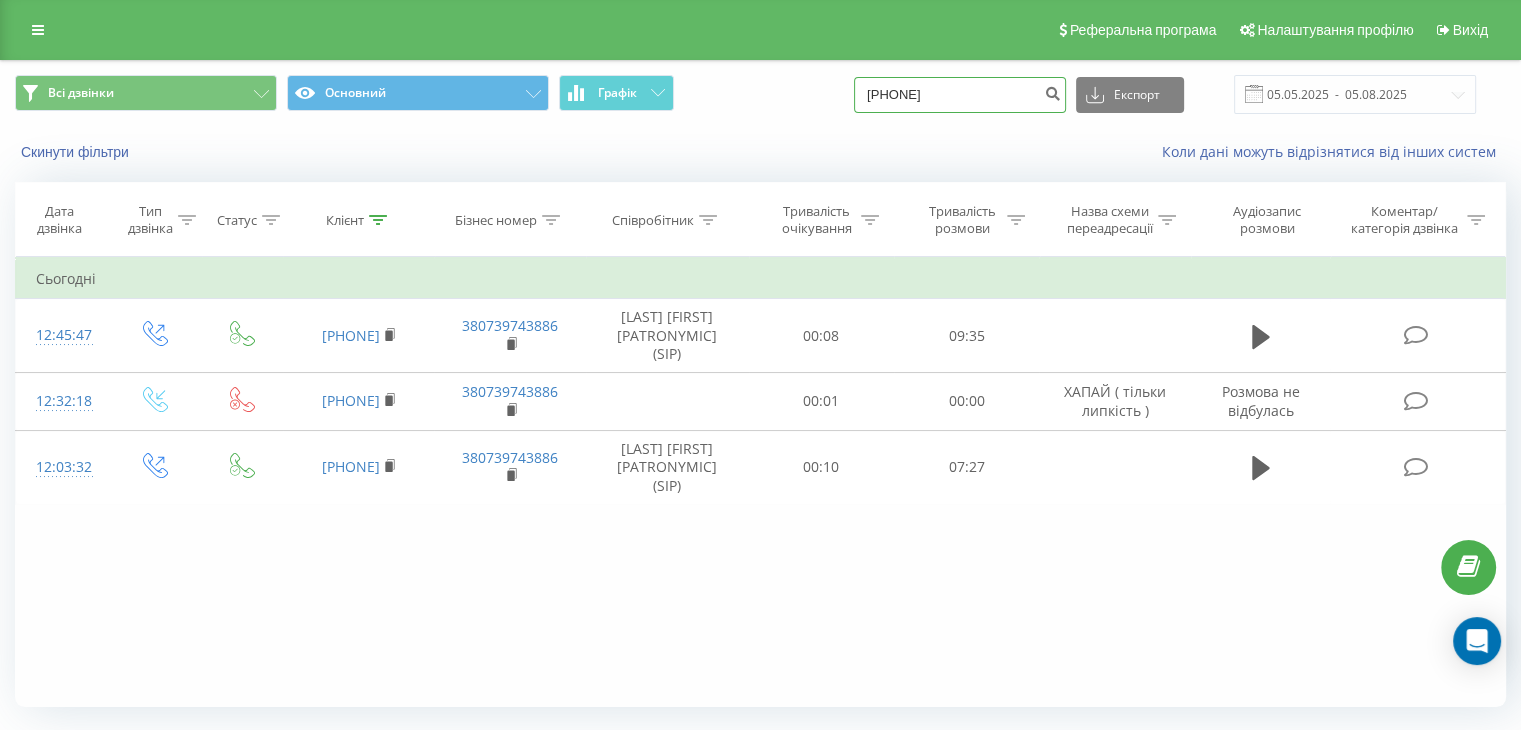 drag, startPoint x: 1014, startPoint y: 95, endPoint x: 715, endPoint y: 81, distance: 299.32758 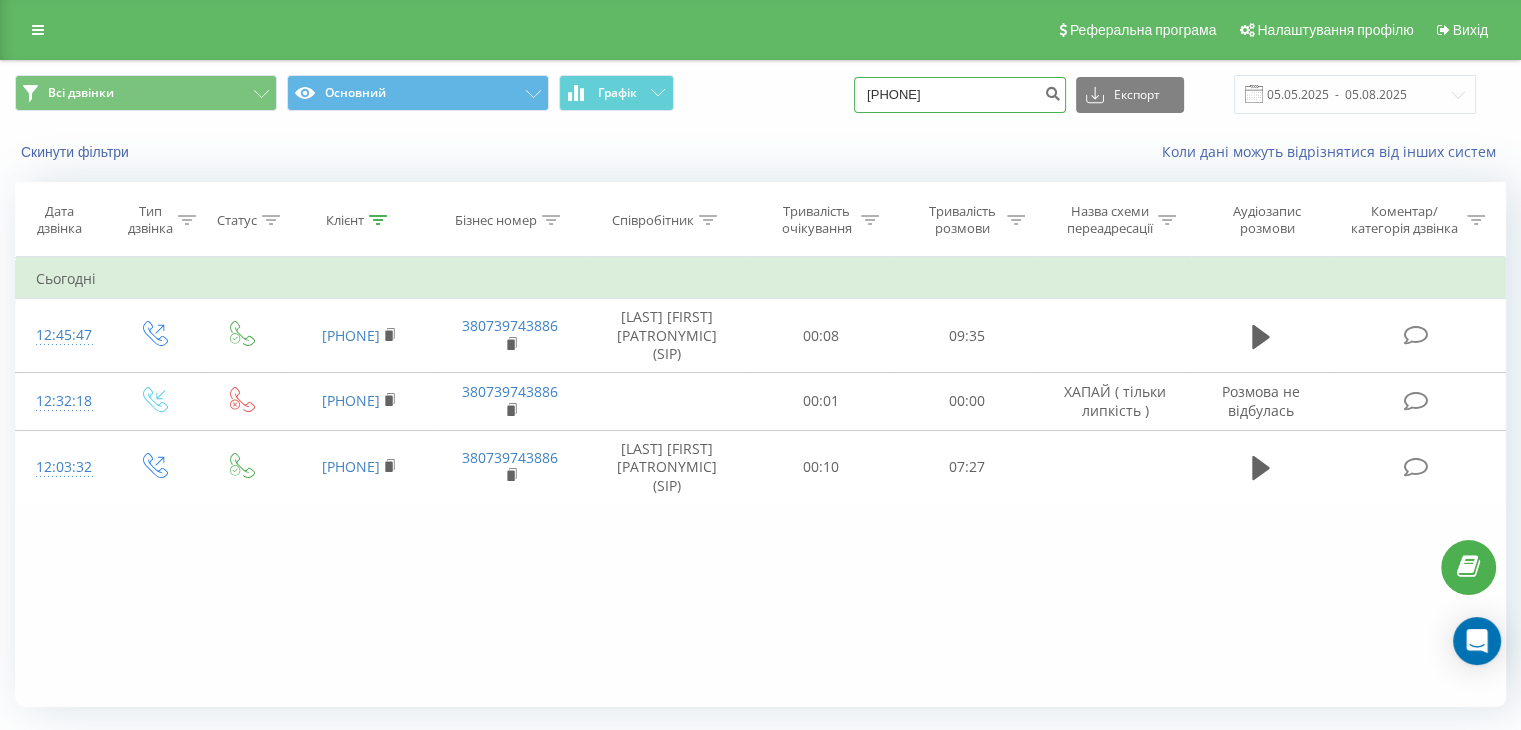 click on "Всі дзвінки Основний Графік 0930646062 Експорт .csv .xls .xlsx 05.05.2025  -  05.08.2025" at bounding box center (760, 94) 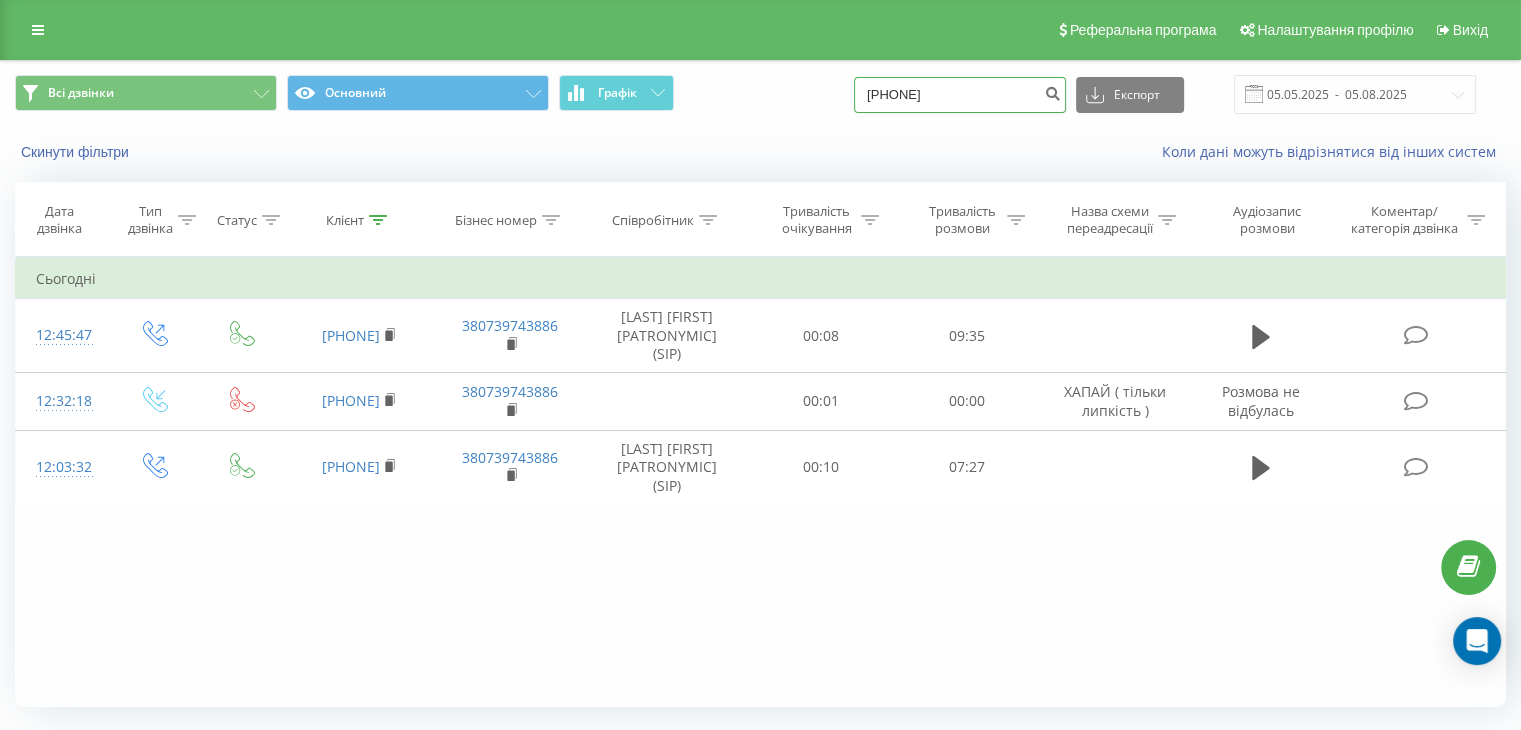 type on "[PHONE]" 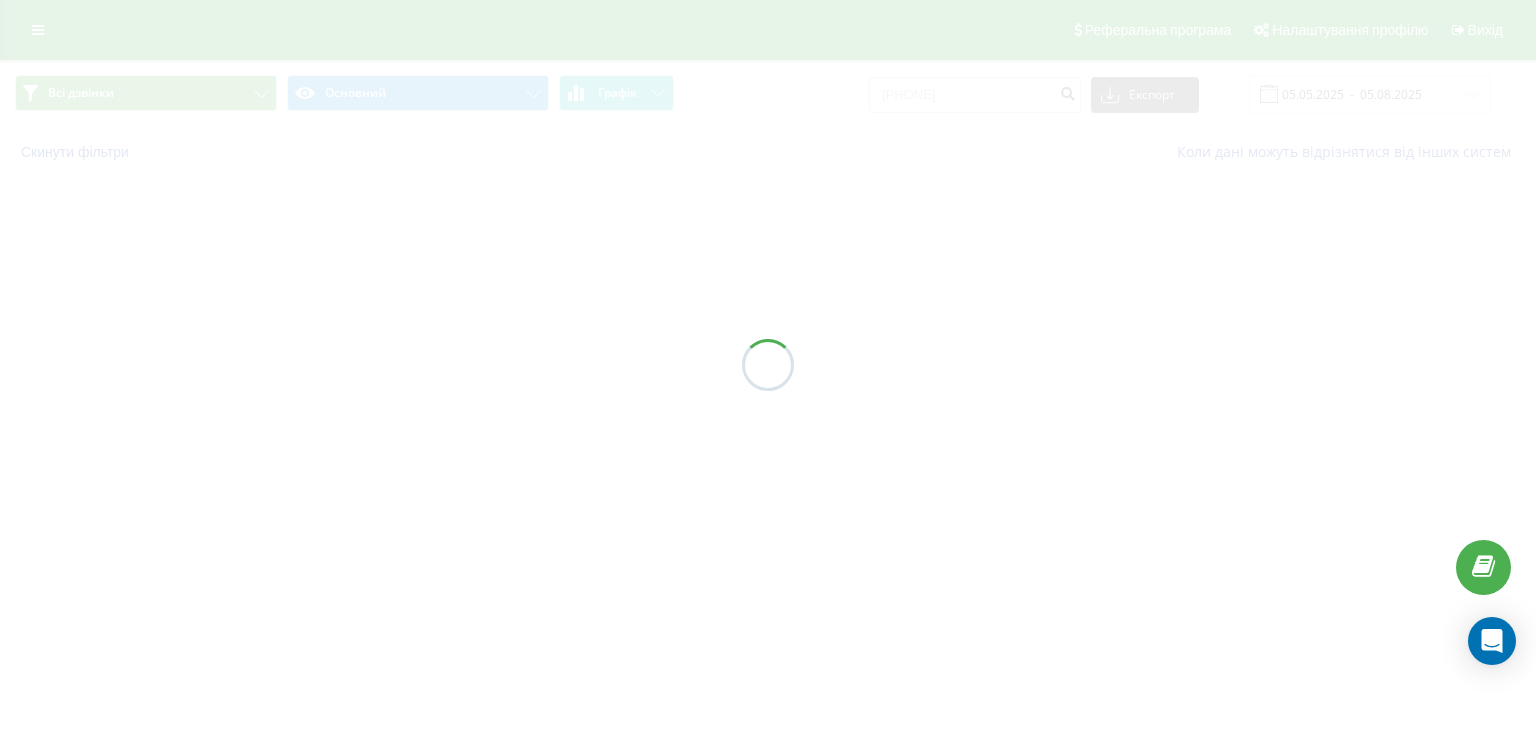 scroll, scrollTop: 0, scrollLeft: 0, axis: both 